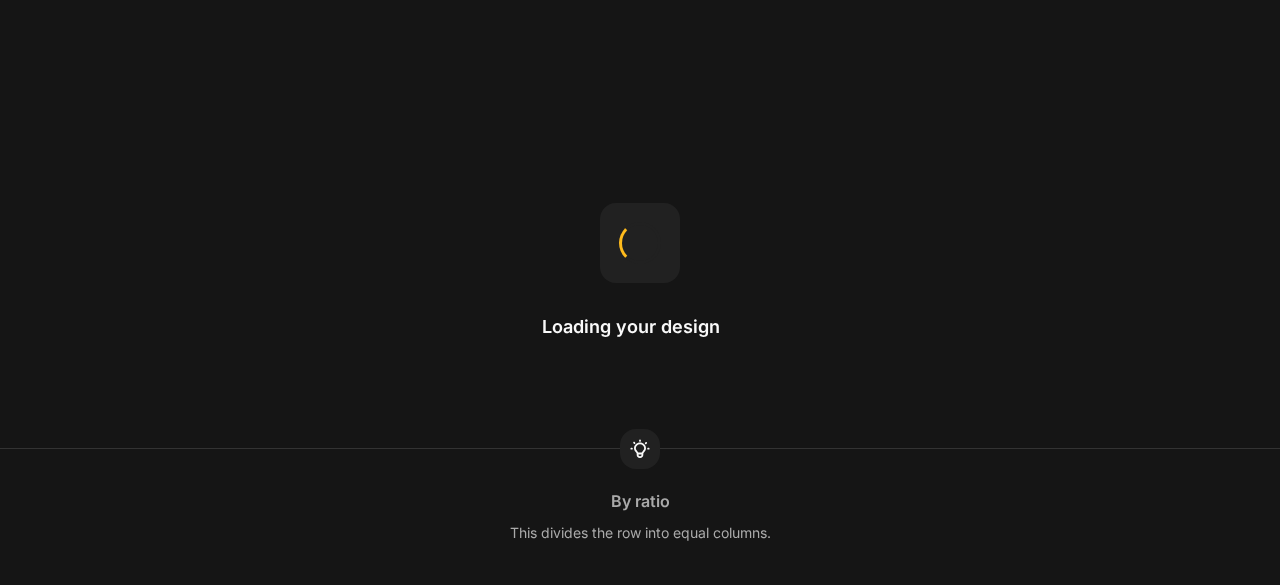 scroll, scrollTop: 0, scrollLeft: 0, axis: both 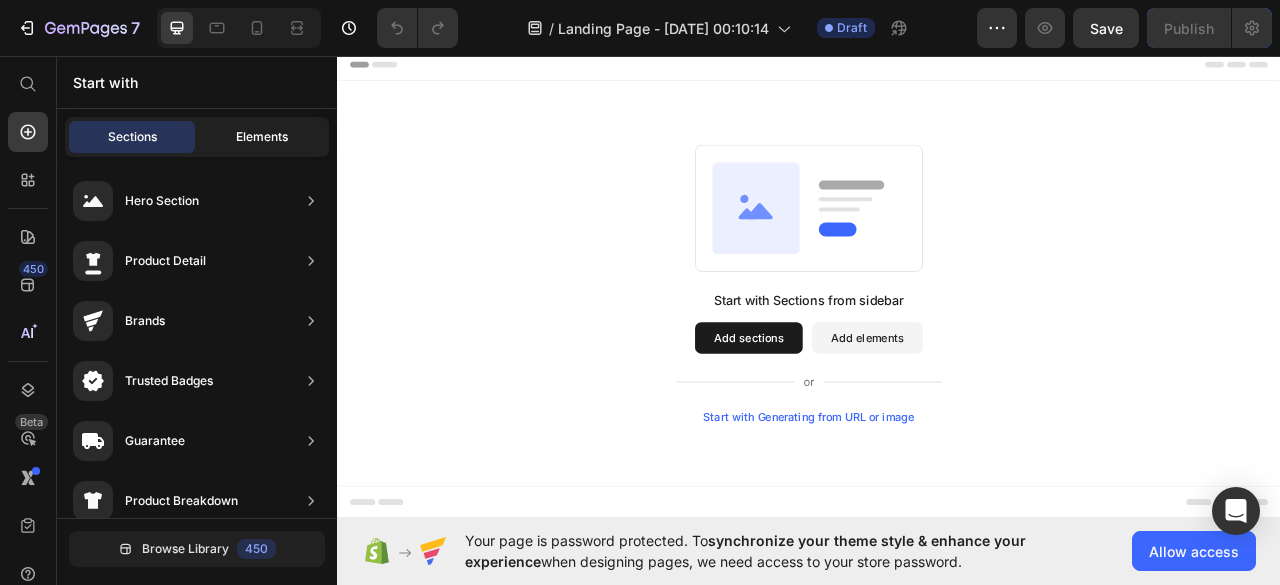 click on "Elements" at bounding box center [262, 137] 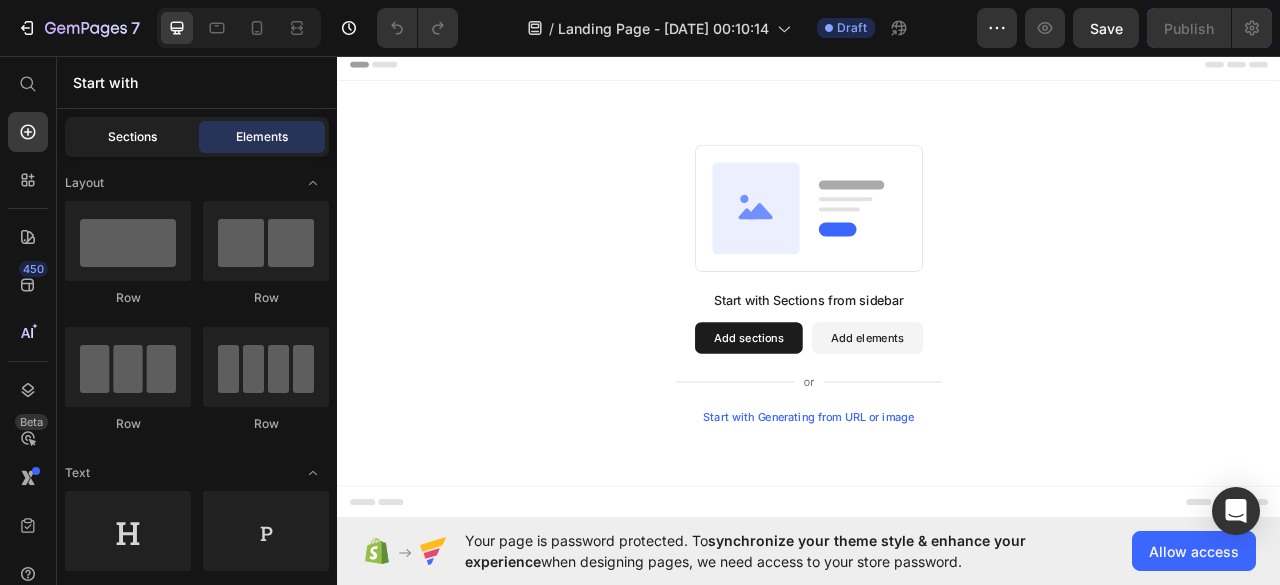 click on "Sections" 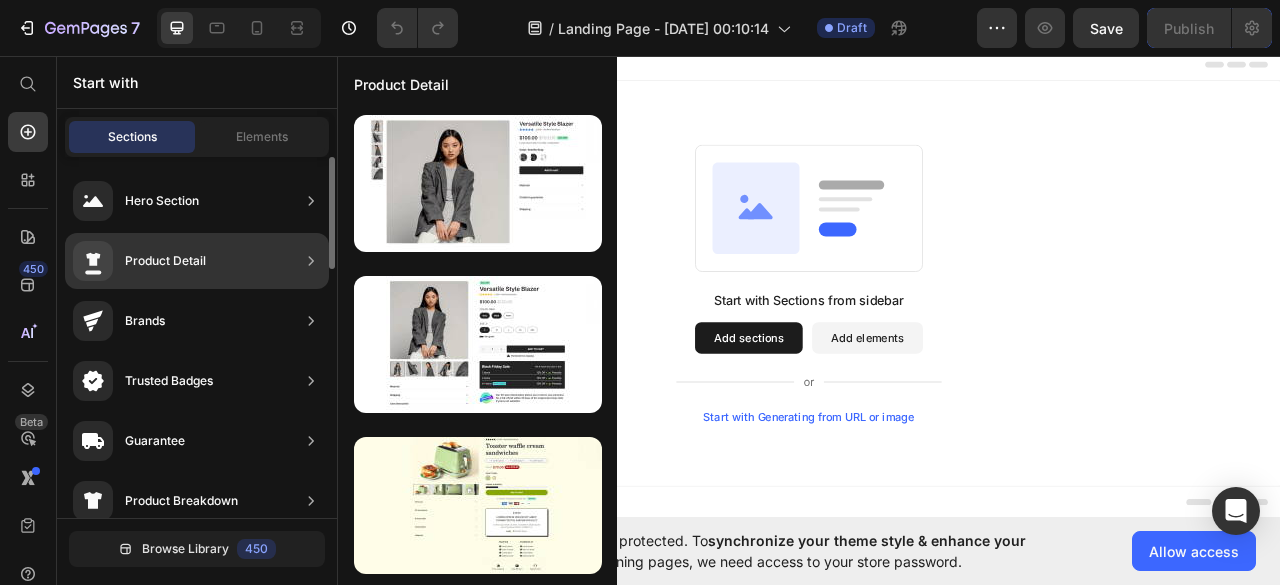 click on "Product Detail" at bounding box center (165, 261) 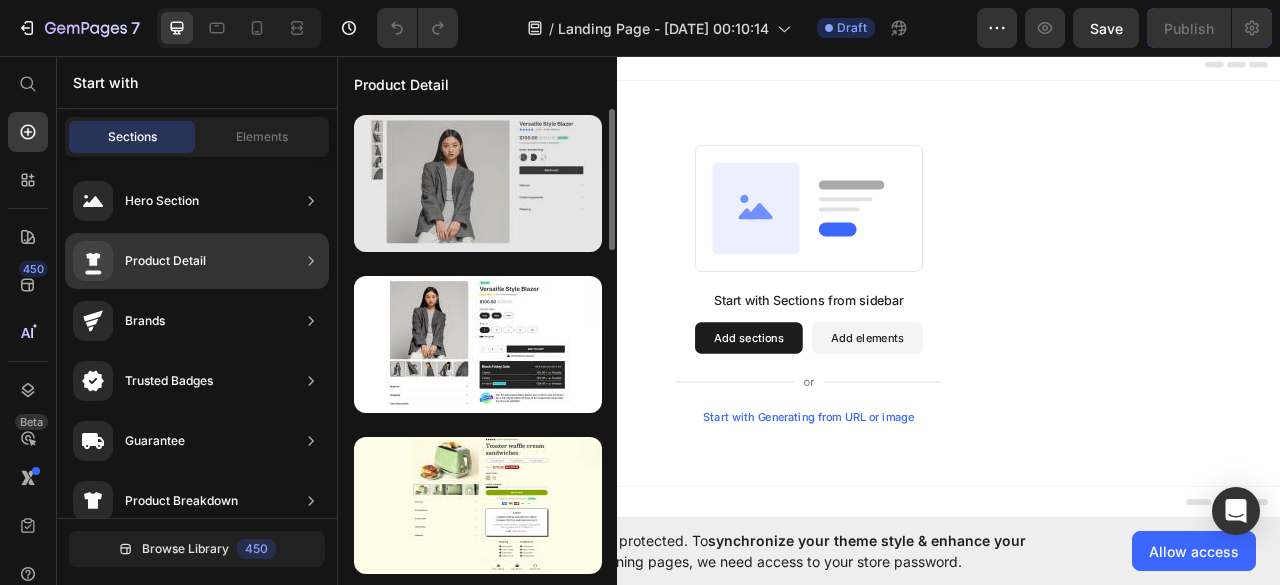 click at bounding box center (478, 183) 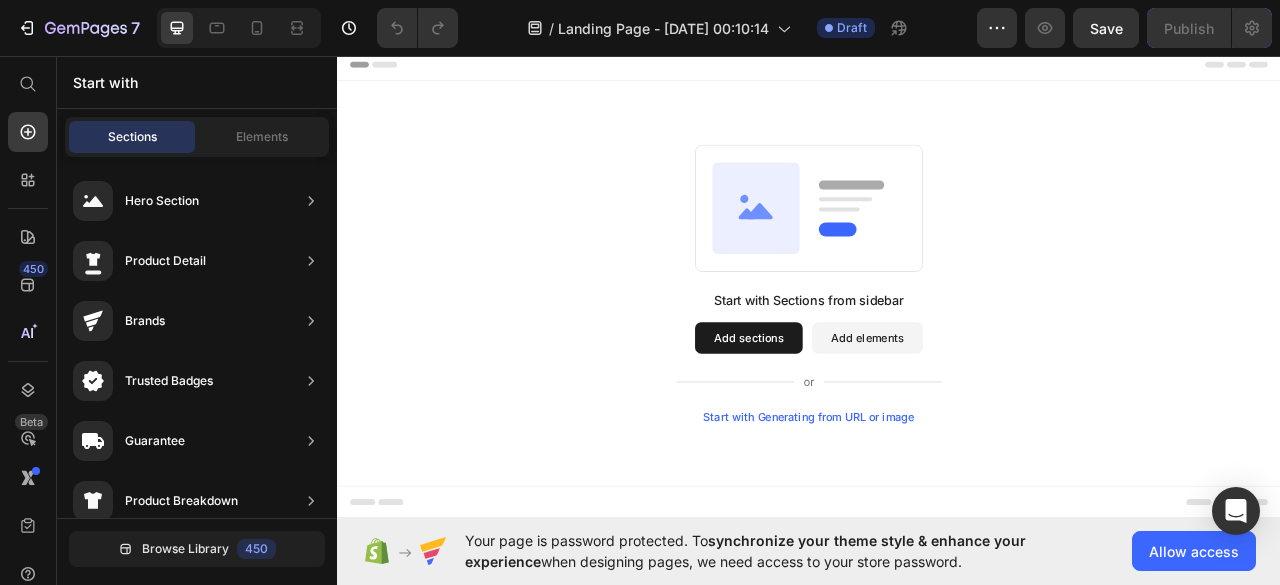 click on "Add sections" at bounding box center (860, 416) 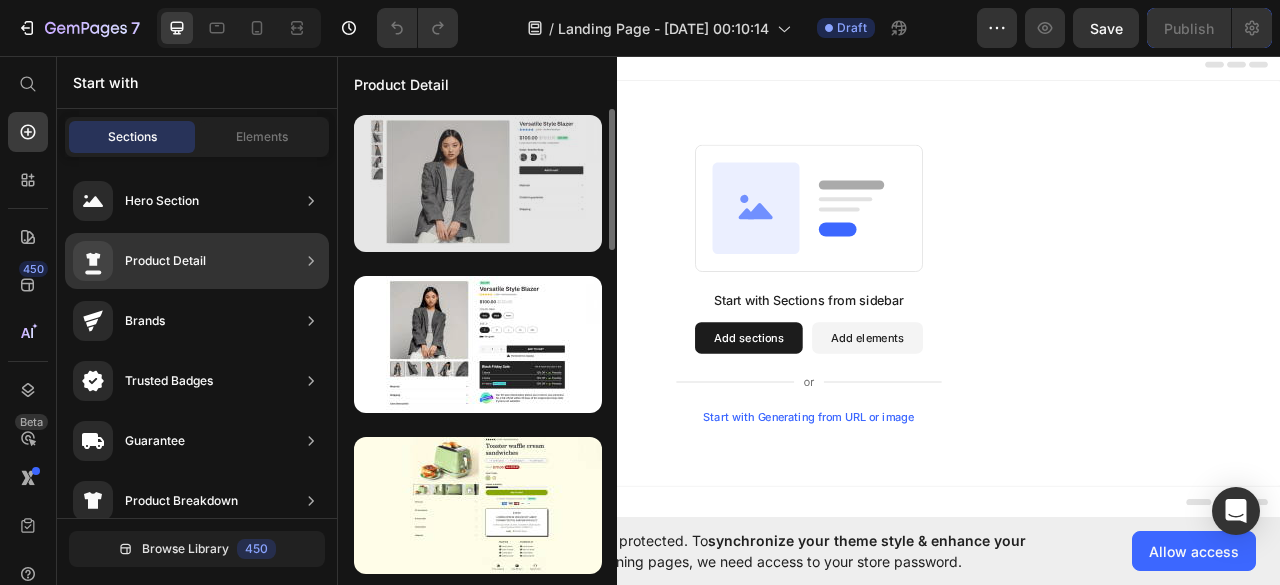 click at bounding box center (478, 183) 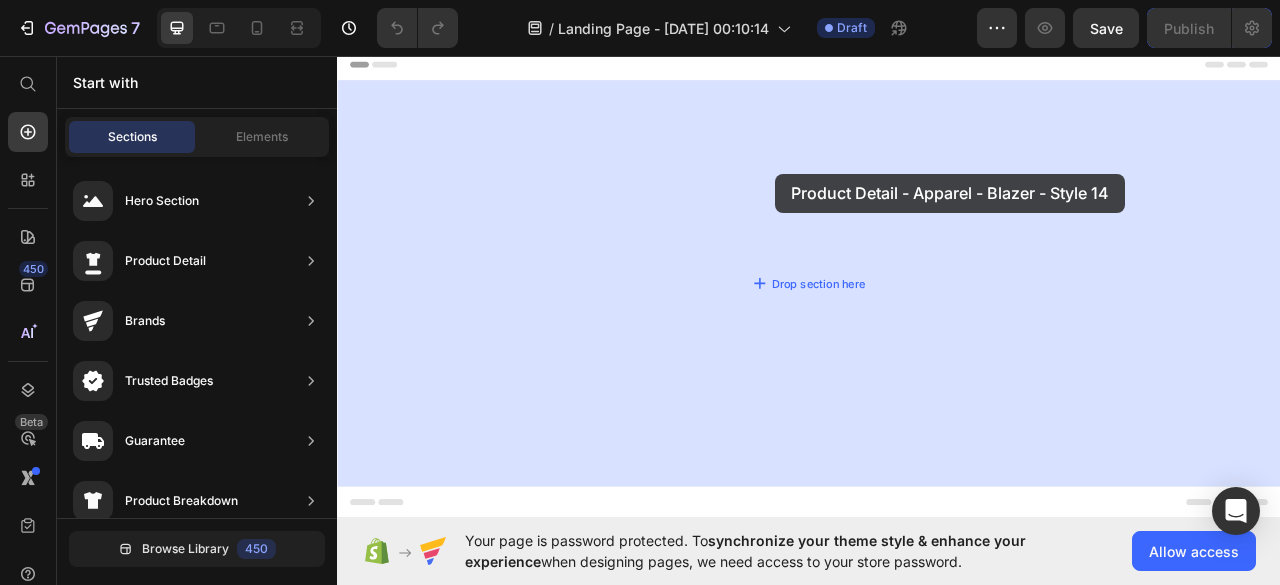 drag, startPoint x: 816, startPoint y: 245, endPoint x: 895, endPoint y: 207, distance: 87.66413 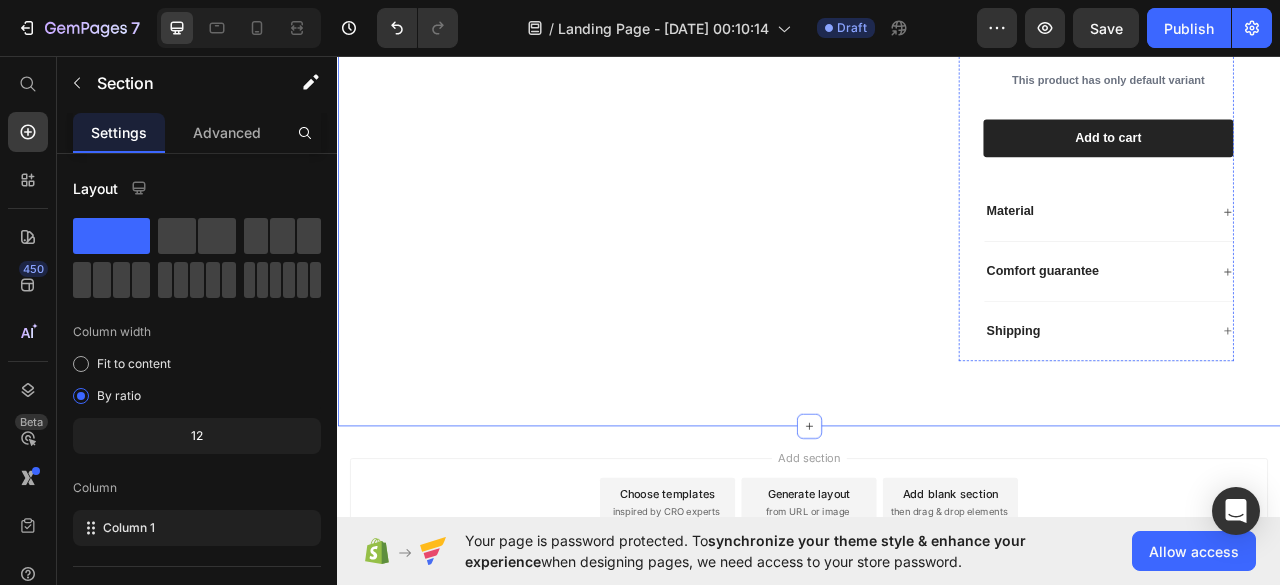 scroll, scrollTop: 0, scrollLeft: 0, axis: both 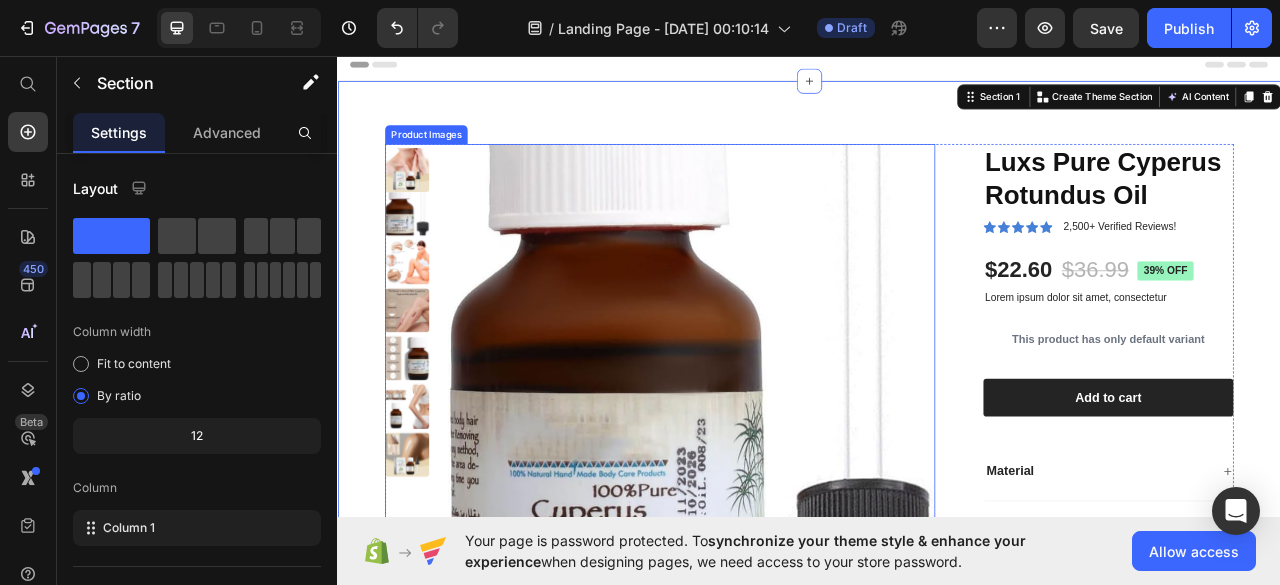 click at bounding box center (425, 202) 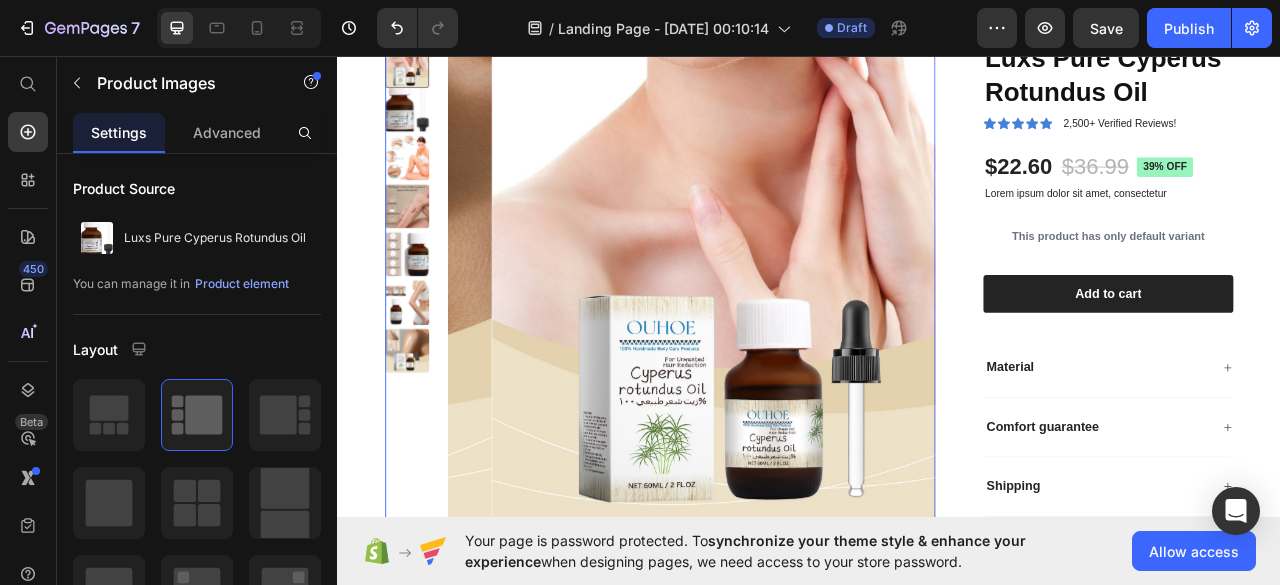 scroll, scrollTop: 126, scrollLeft: 0, axis: vertical 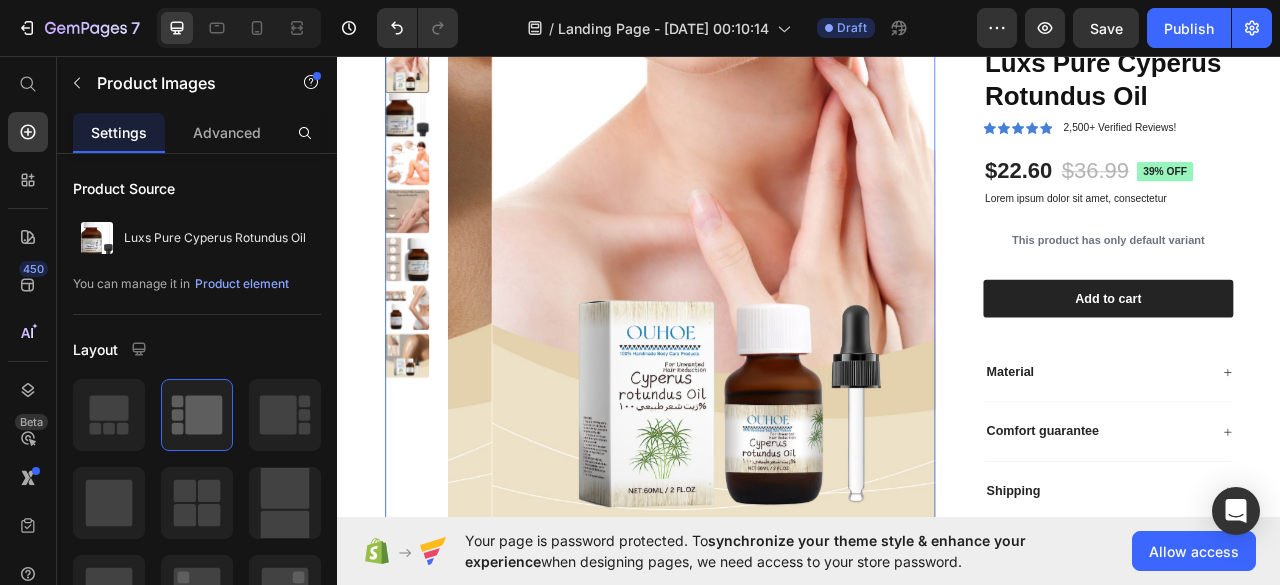 click at bounding box center (425, 315) 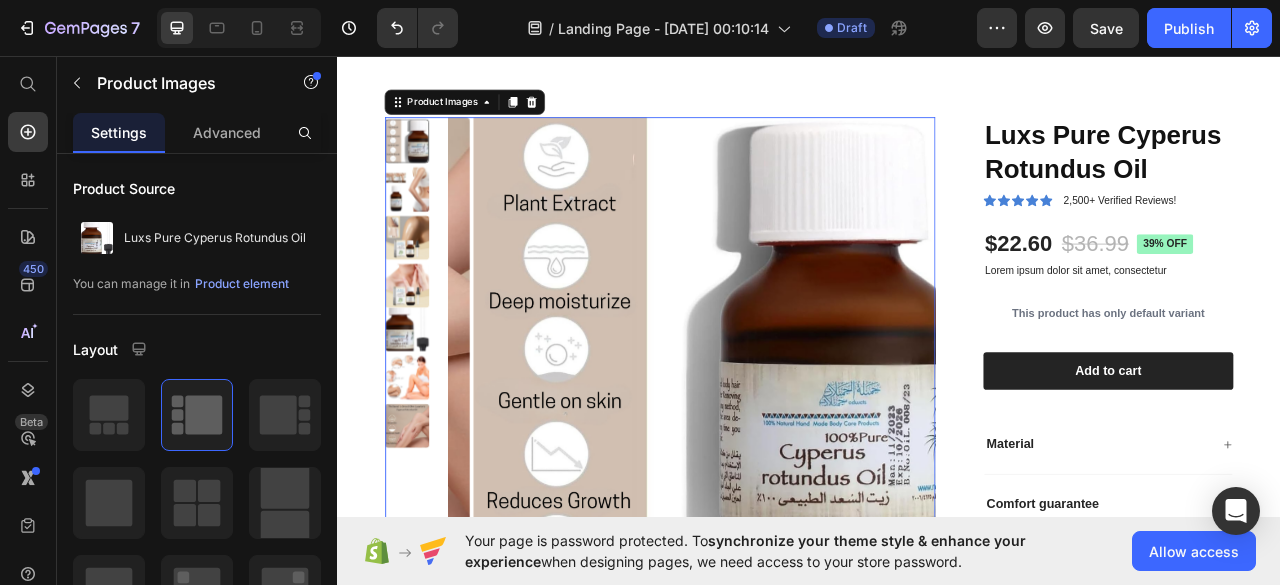 scroll, scrollTop: 0, scrollLeft: 0, axis: both 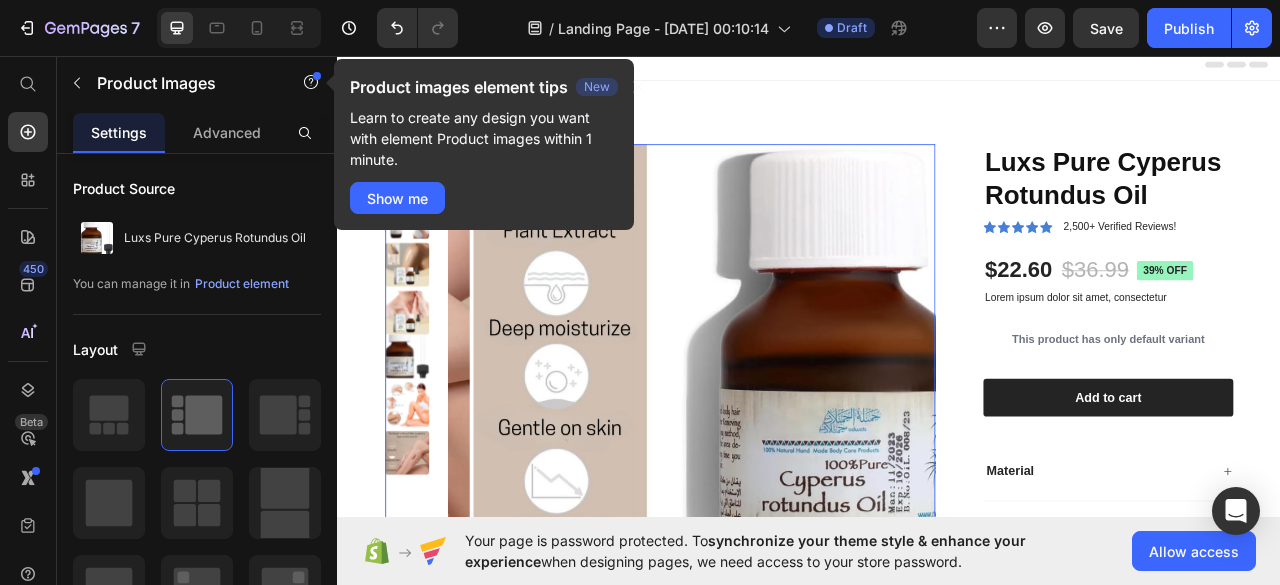 click at bounding box center [425, 500] 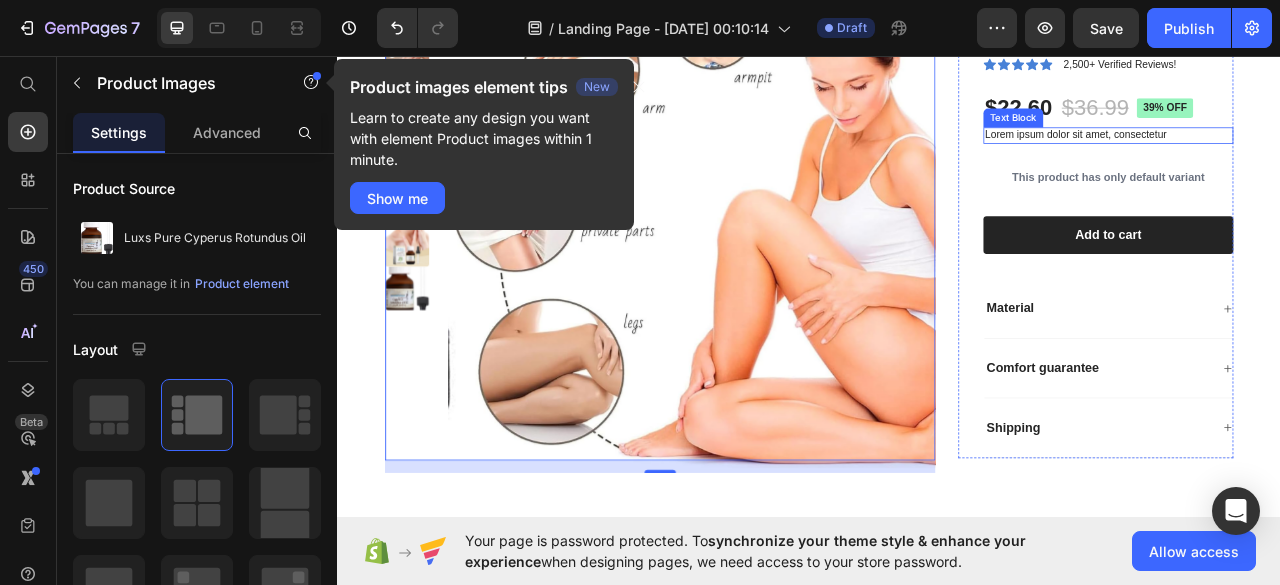 scroll, scrollTop: 215, scrollLeft: 0, axis: vertical 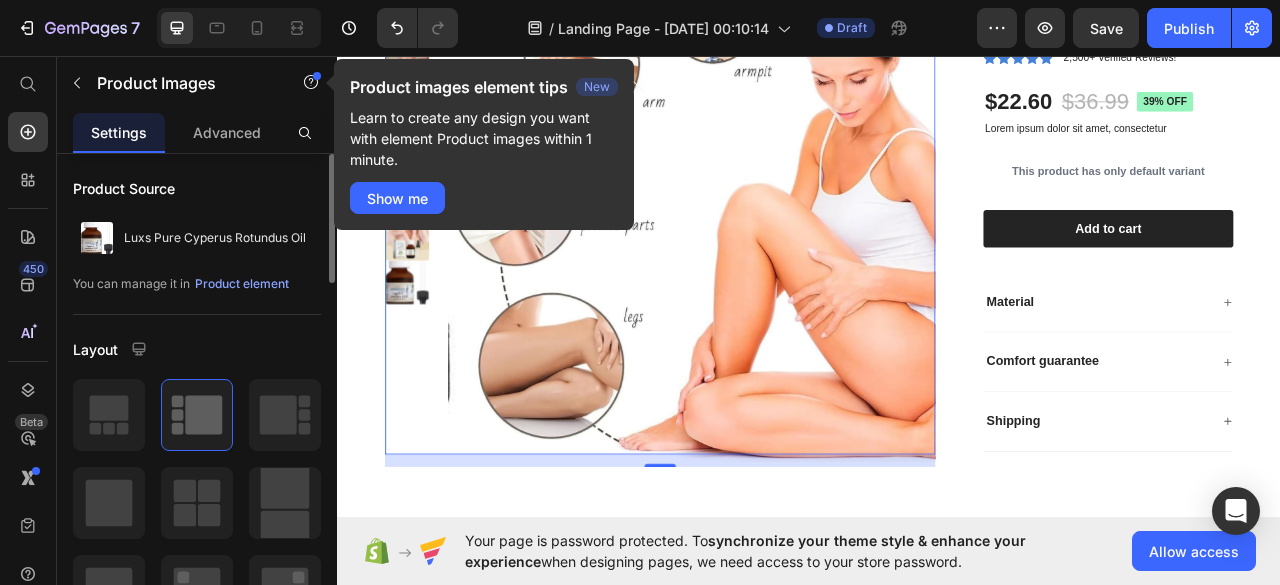 click on "Product Source" at bounding box center (197, 188) 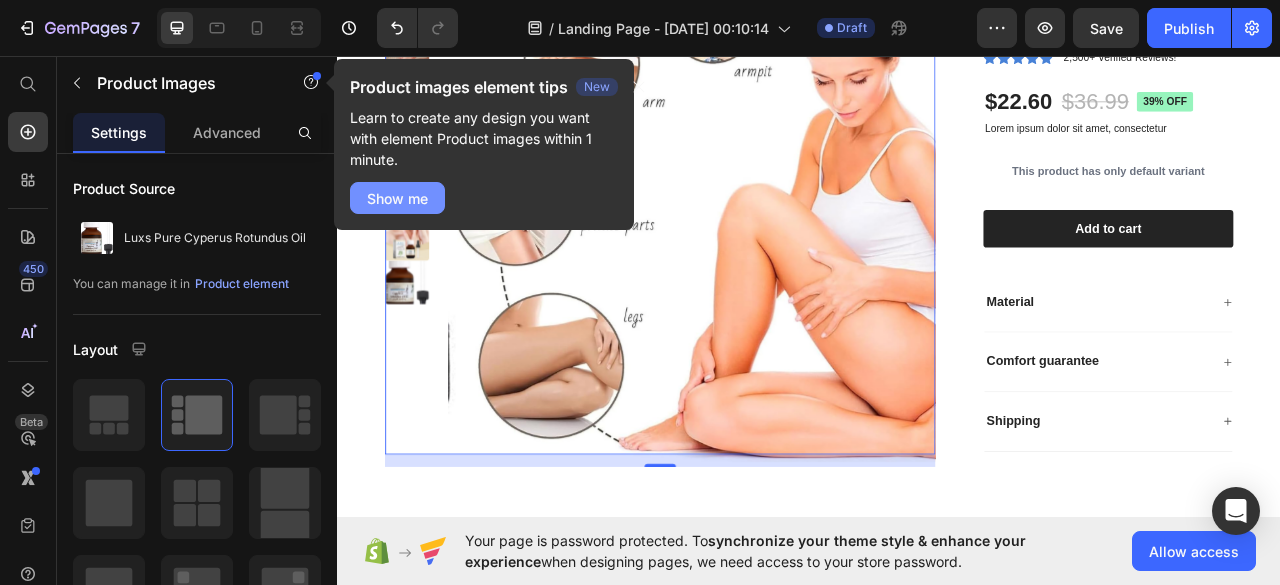 click on "Show me" at bounding box center [397, 198] 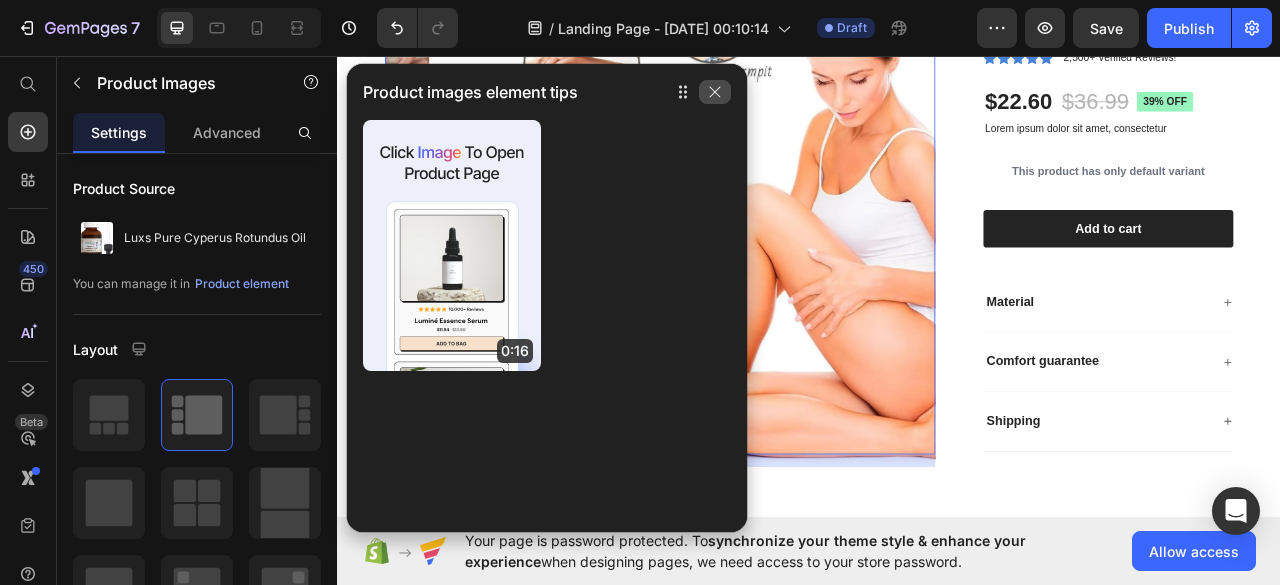 click 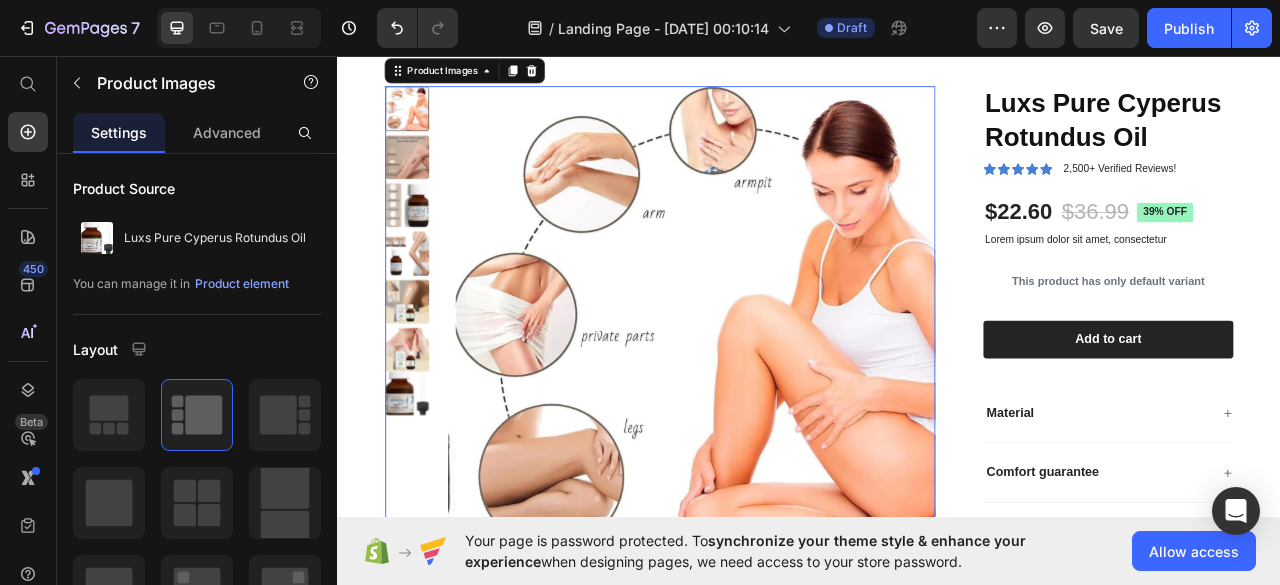 scroll, scrollTop: 51, scrollLeft: 0, axis: vertical 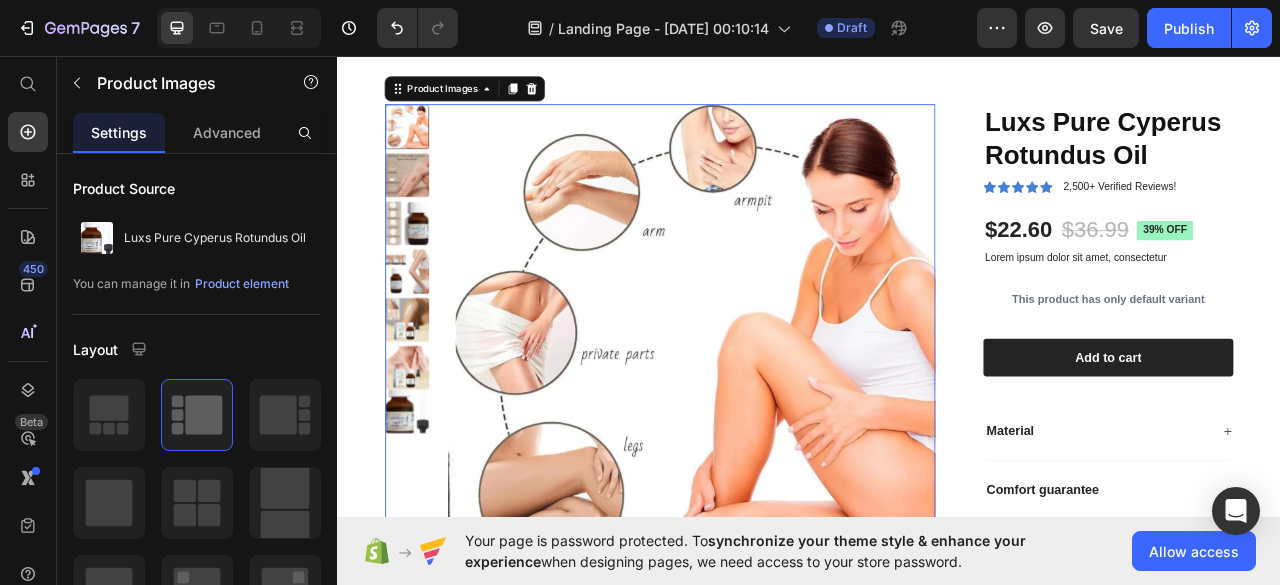 click at bounding box center [425, 270] 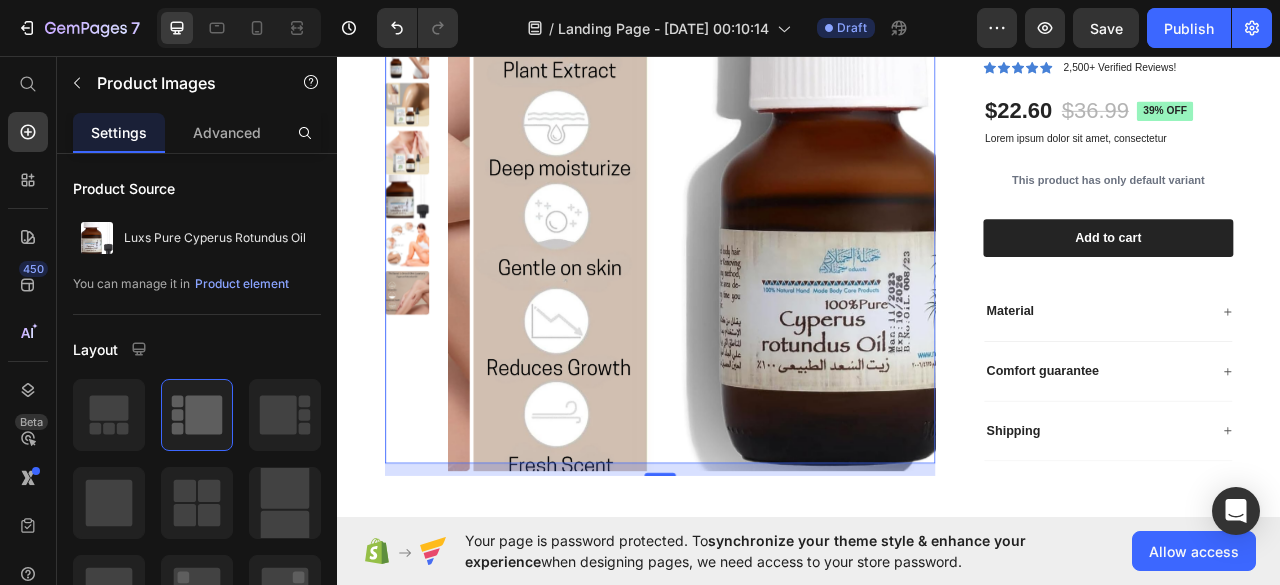 scroll, scrollTop: 201, scrollLeft: 0, axis: vertical 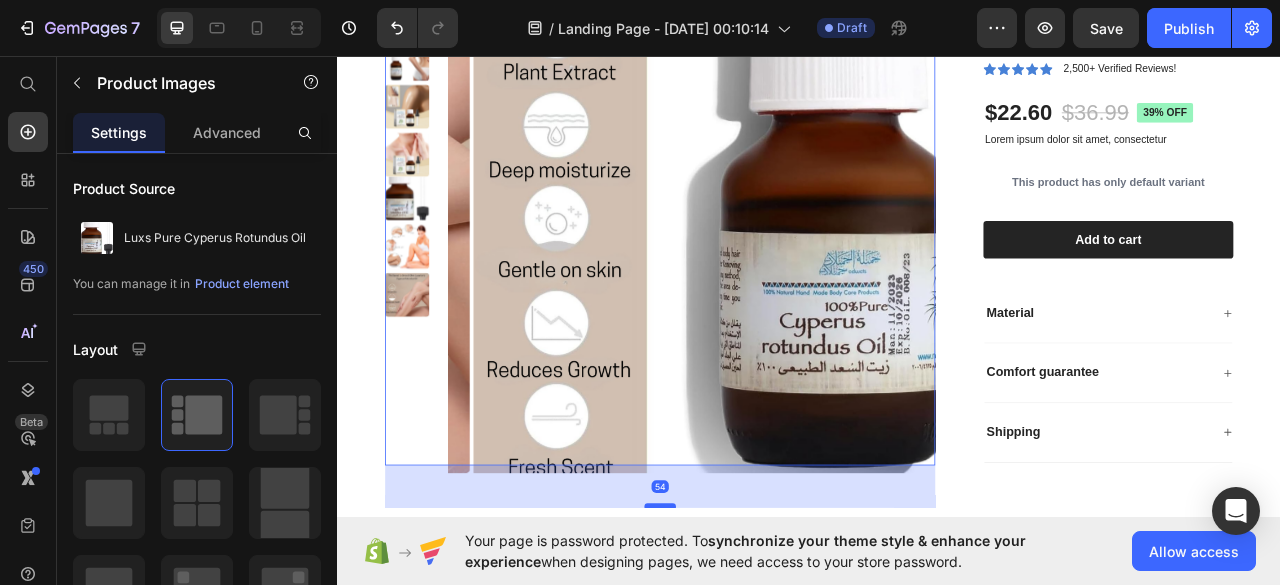 drag, startPoint x: 740, startPoint y: 593, endPoint x: 744, endPoint y: 631, distance: 38.209946 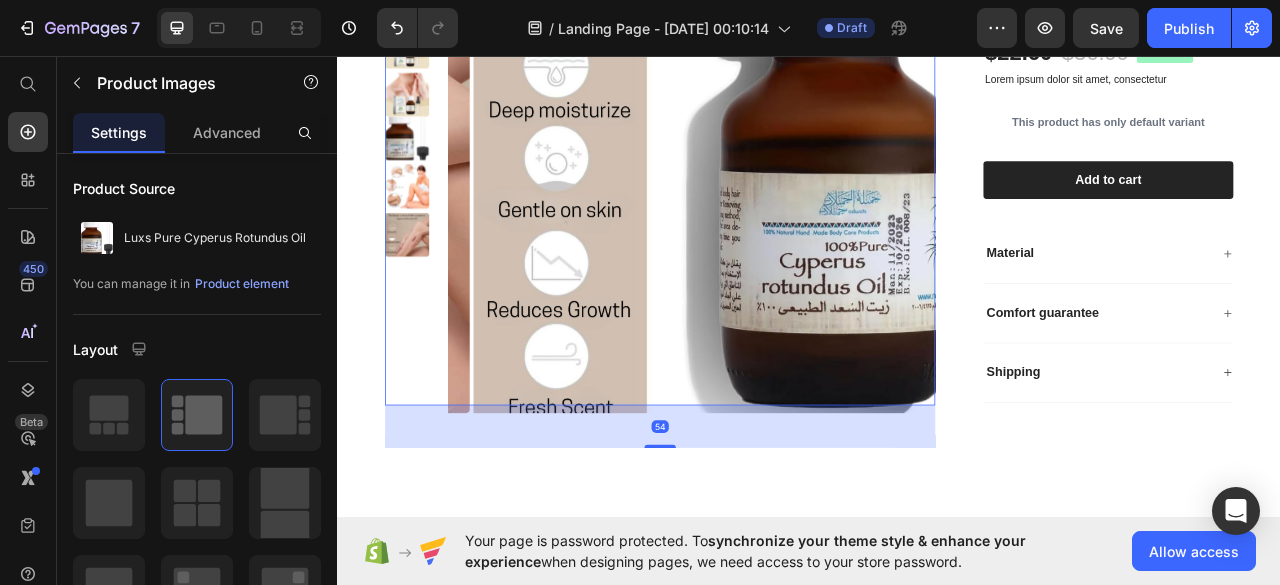 scroll, scrollTop: 281, scrollLeft: 0, axis: vertical 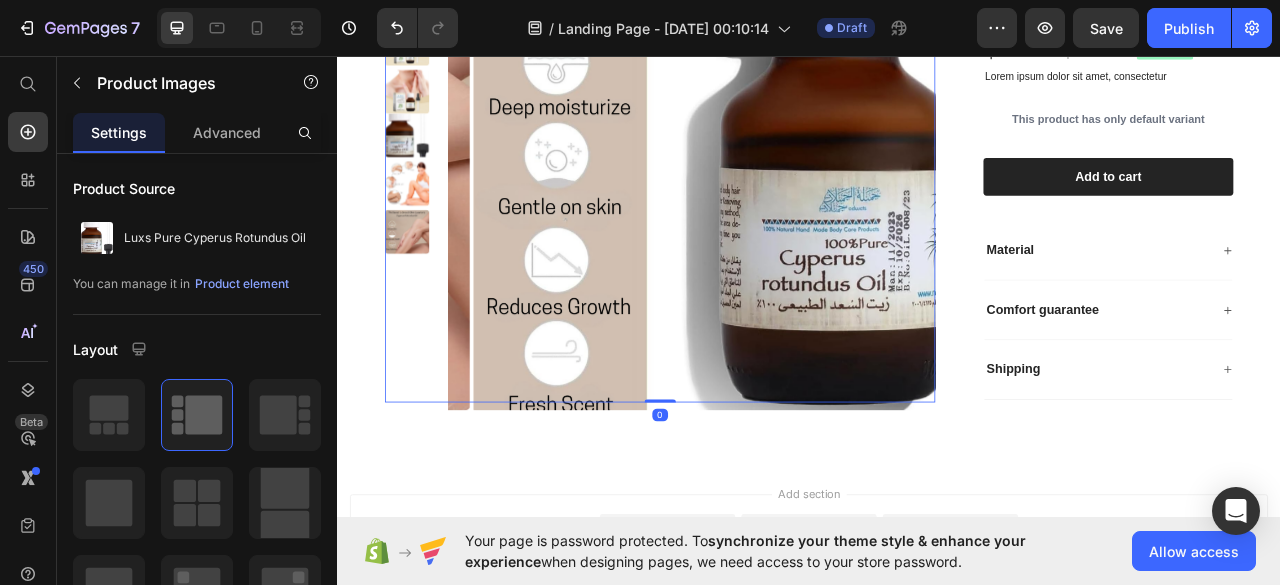 drag, startPoint x: 746, startPoint y: 548, endPoint x: 767, endPoint y: 493, distance: 58.872746 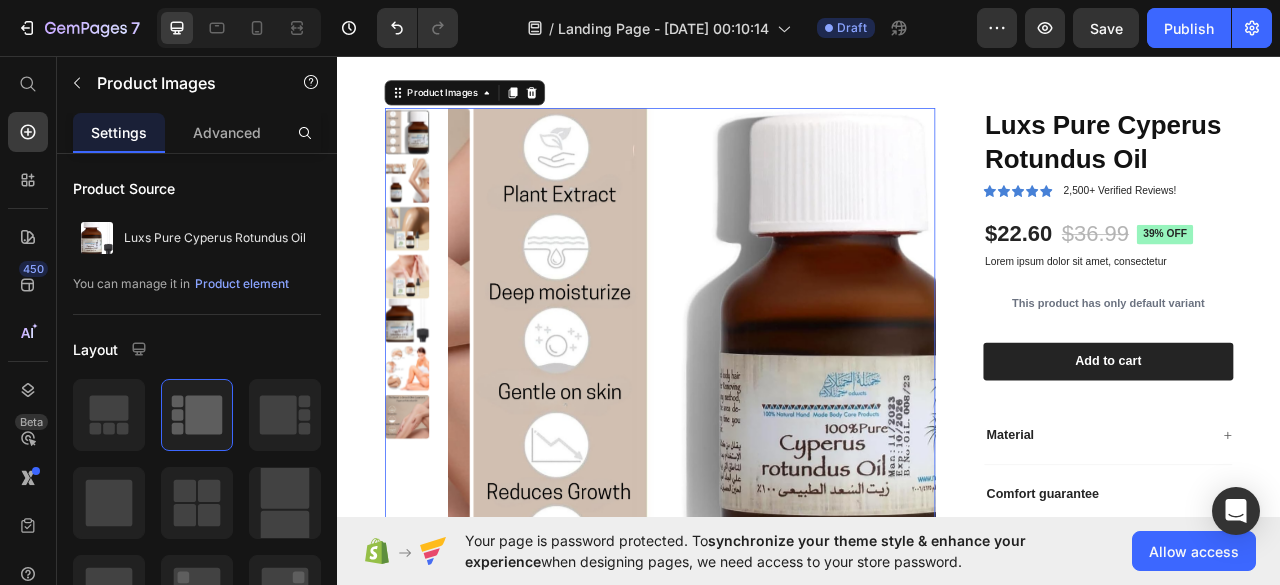 scroll, scrollTop: 45, scrollLeft: 0, axis: vertical 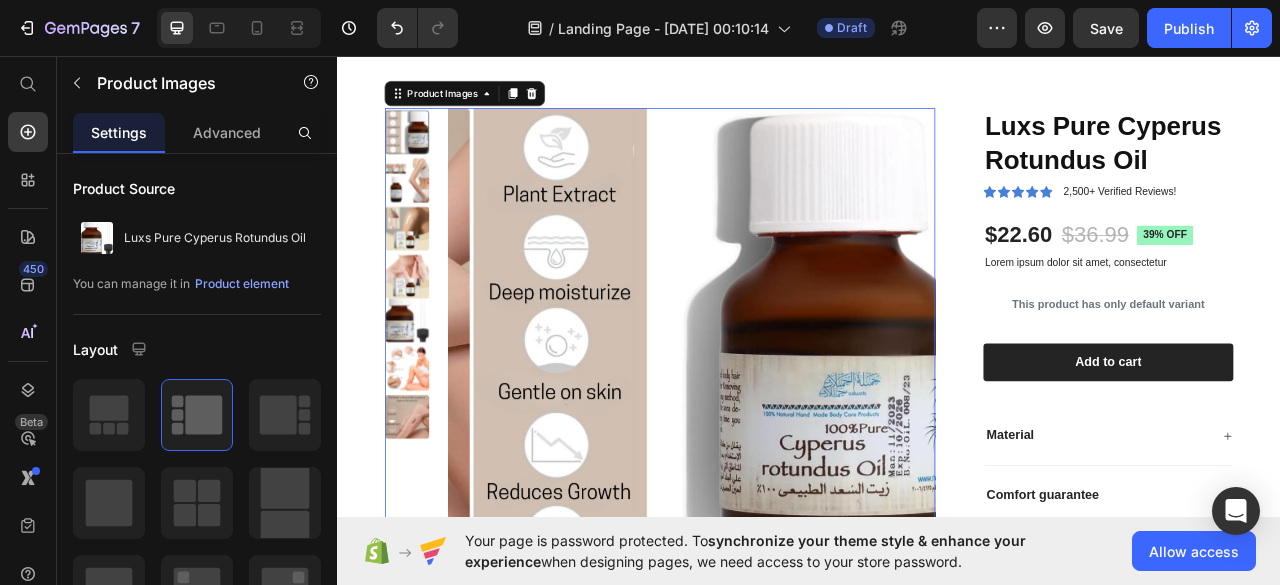 click at bounding box center [815, 434] 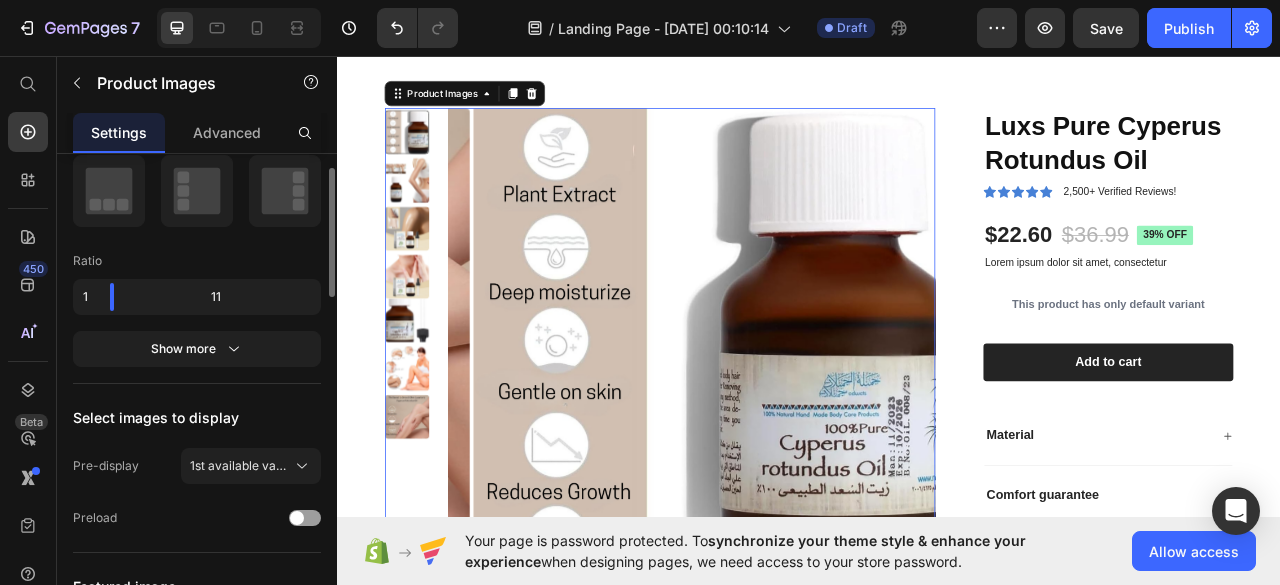 scroll, scrollTop: 0, scrollLeft: 0, axis: both 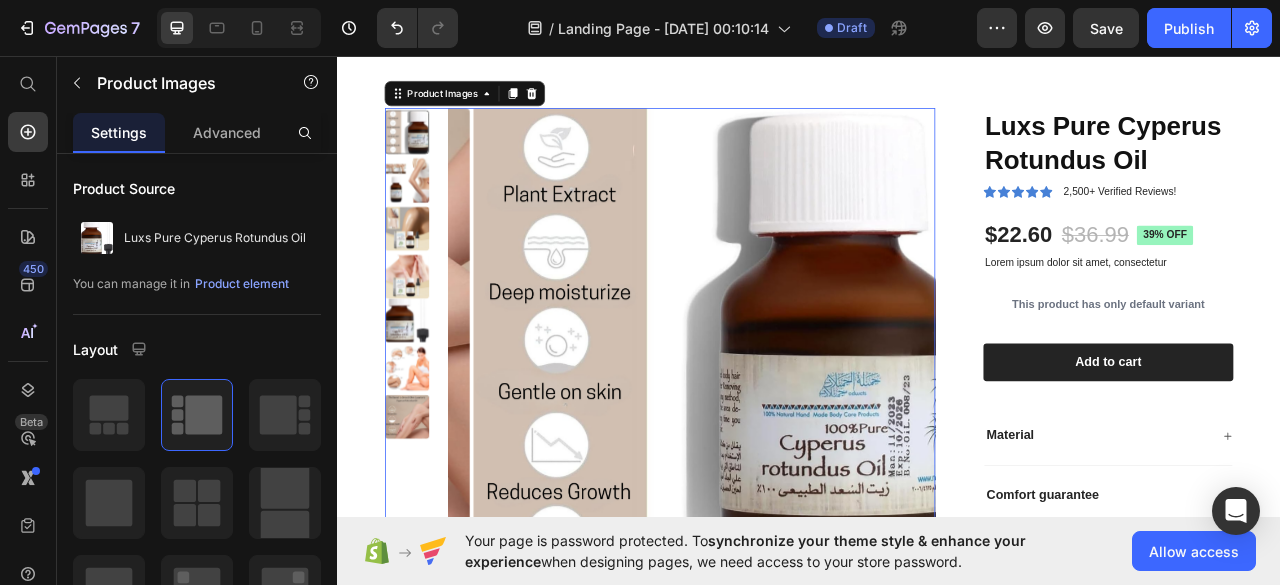 click at bounding box center [747, 429] 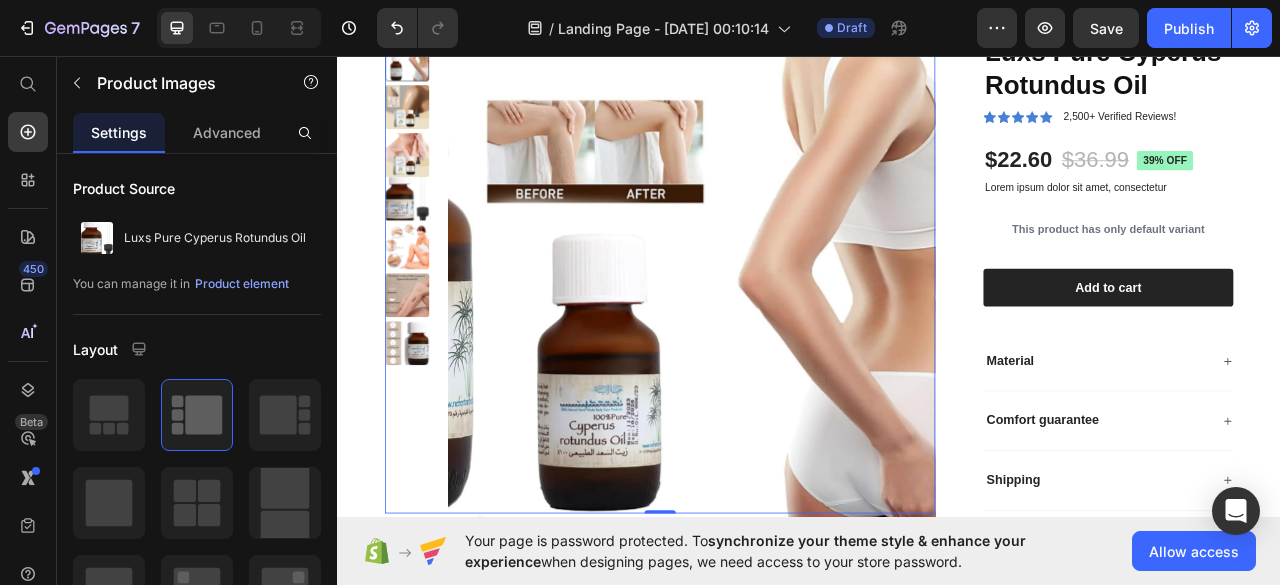 scroll, scrollTop: 116, scrollLeft: 0, axis: vertical 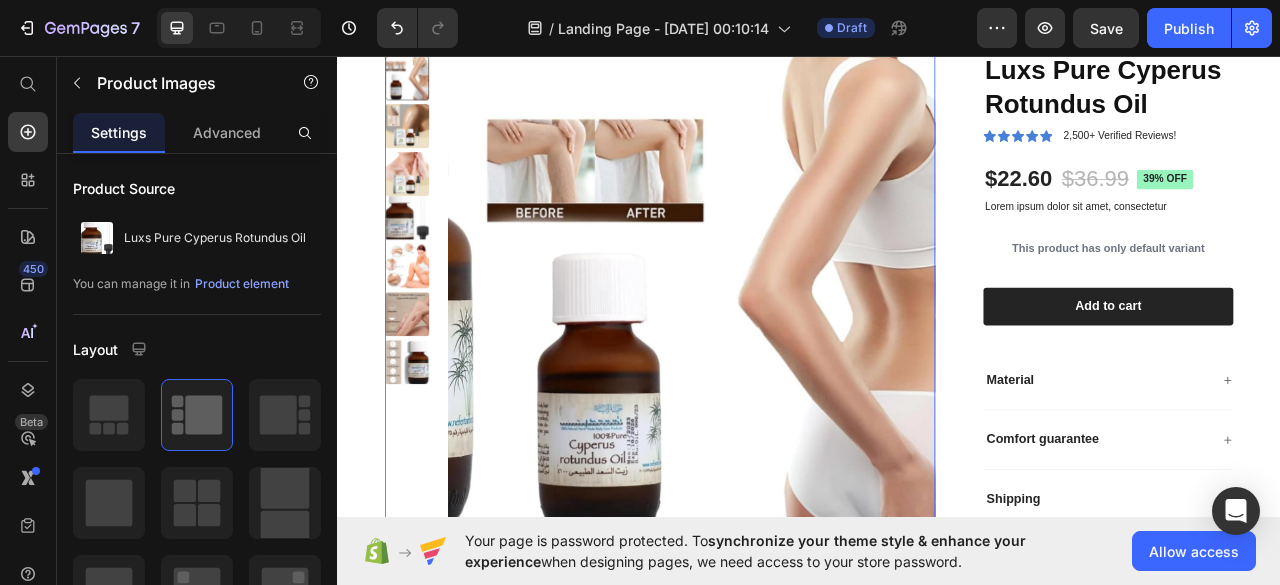 click at bounding box center [425, 262] 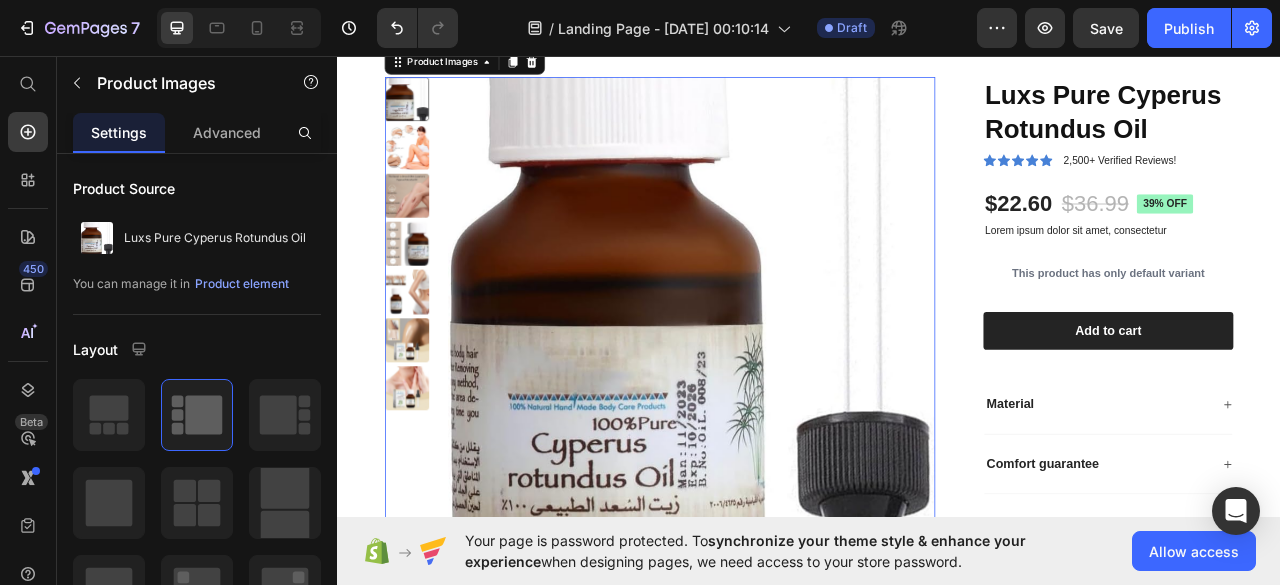 scroll, scrollTop: 83, scrollLeft: 0, axis: vertical 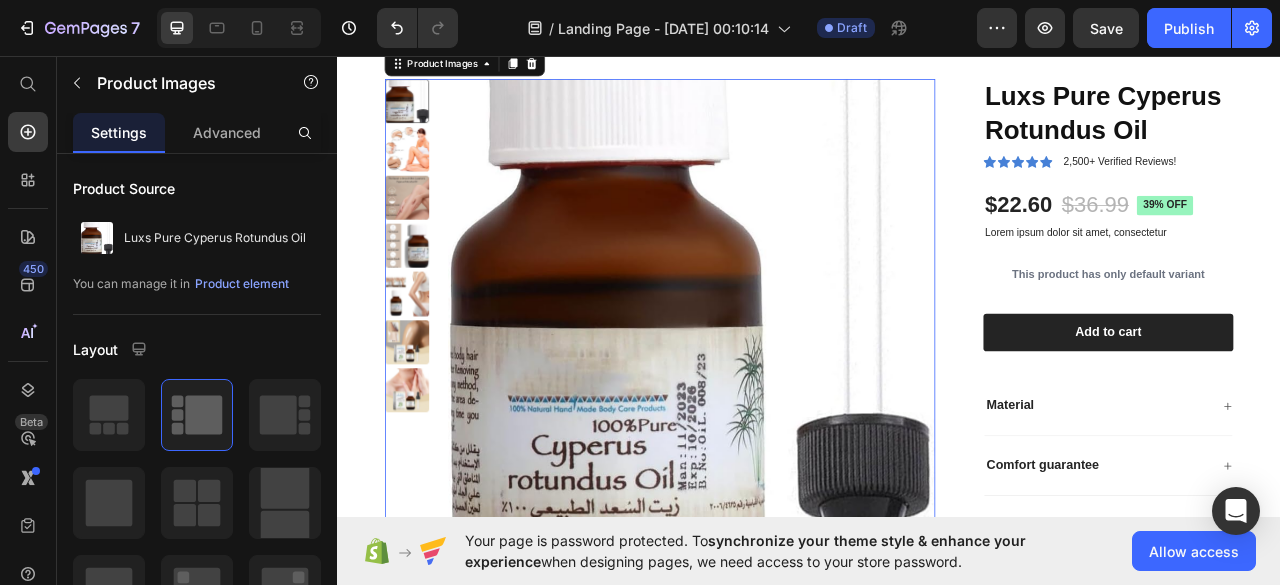 click at bounding box center (425, 359) 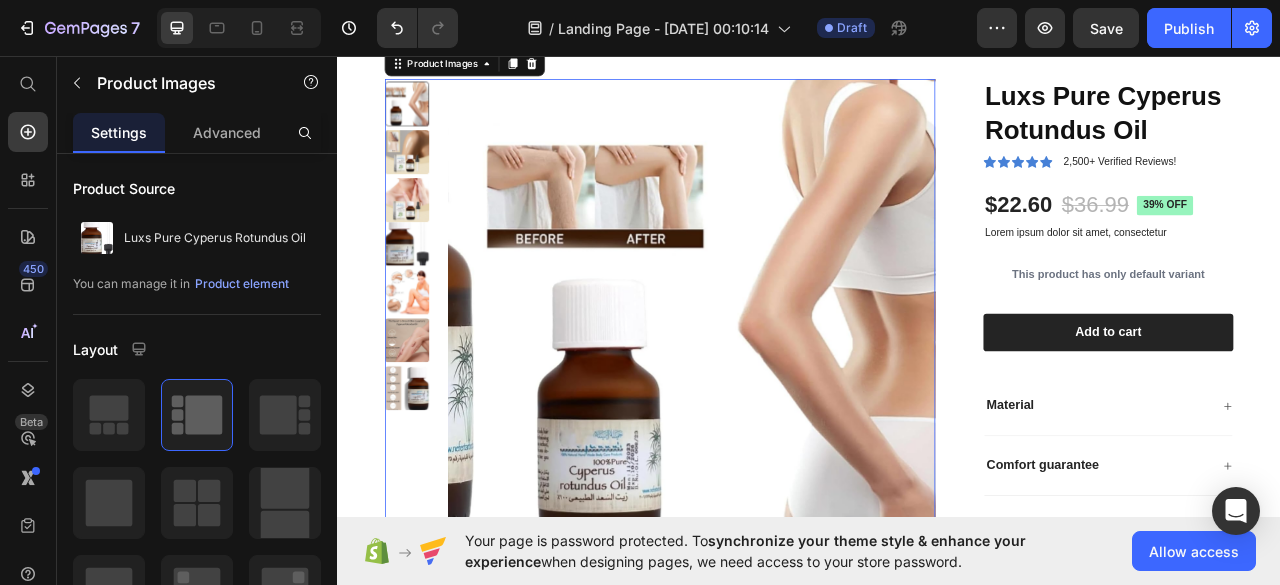 click at bounding box center (425, 179) 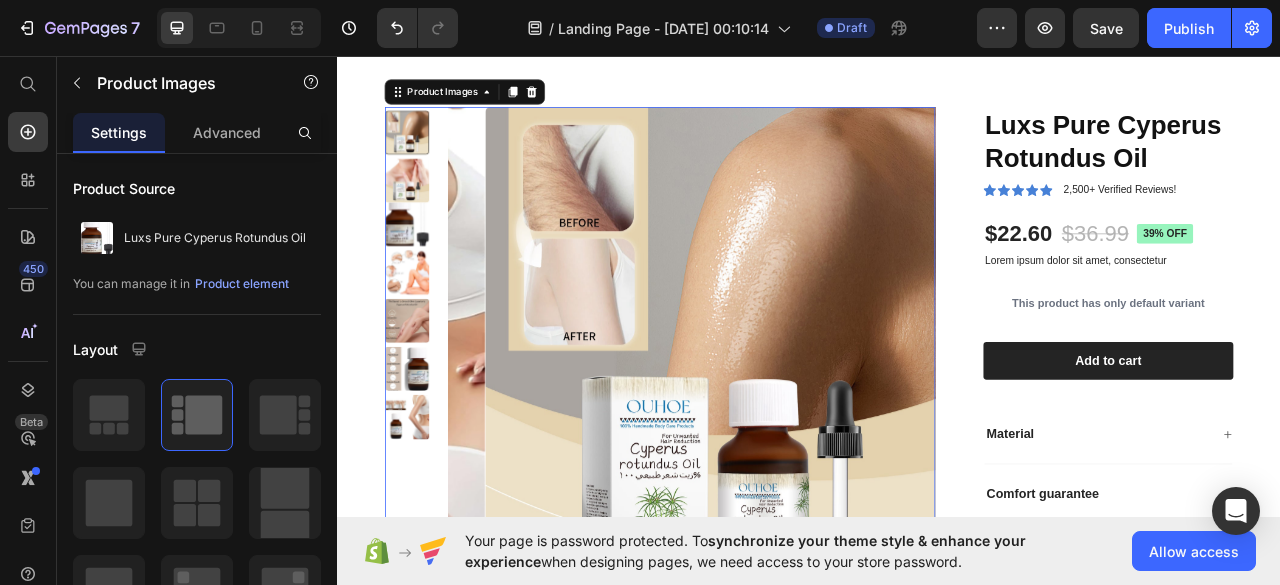 scroll, scrollTop: 46, scrollLeft: 0, axis: vertical 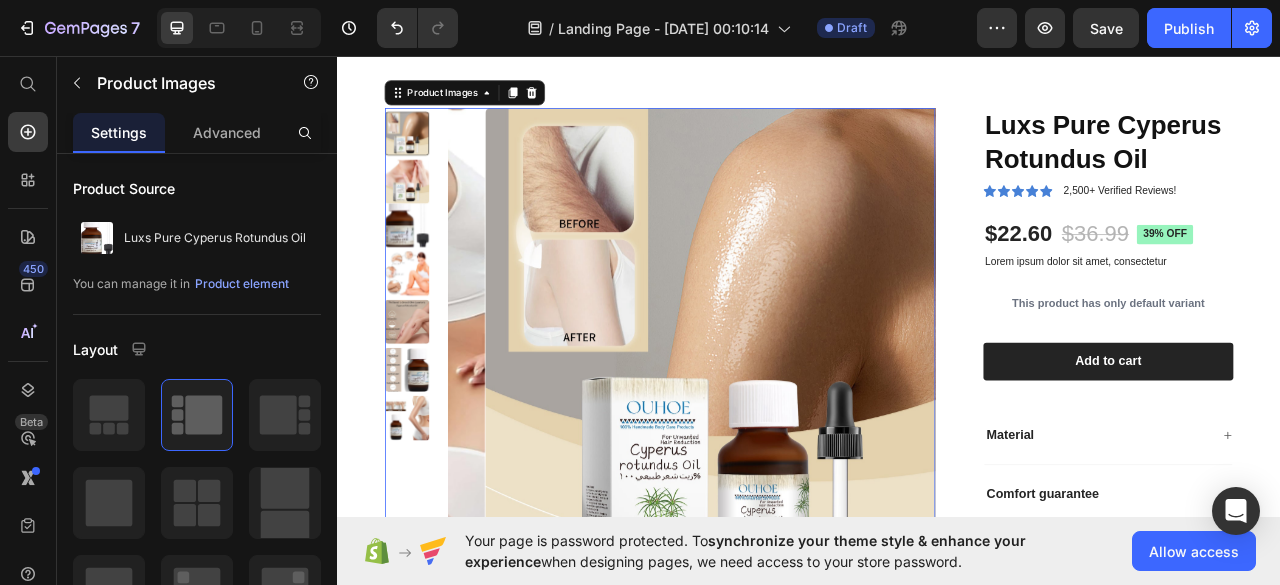 click at bounding box center [425, 155] 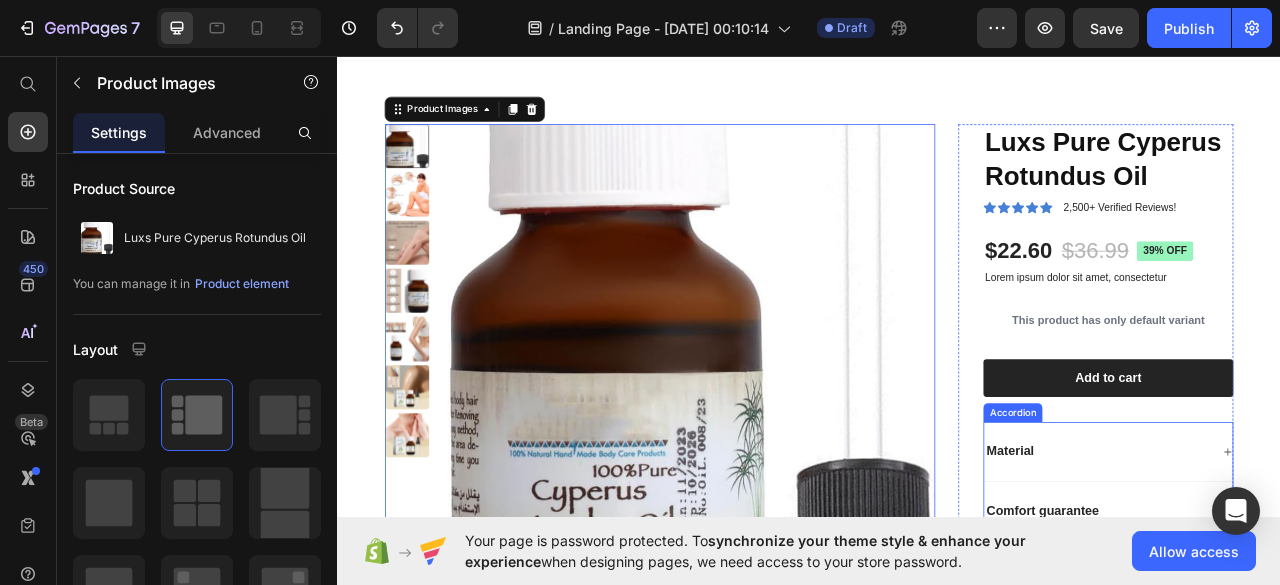 scroll, scrollTop: 24, scrollLeft: 0, axis: vertical 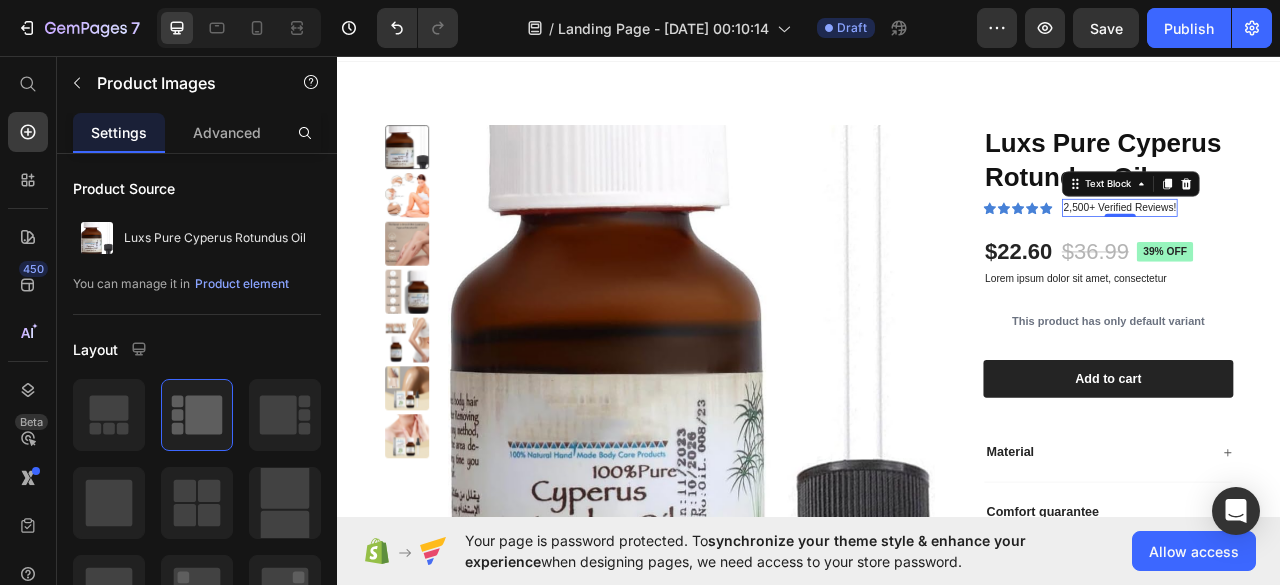 click on "2,500+ Verified Reviews!" at bounding box center (1332, 251) 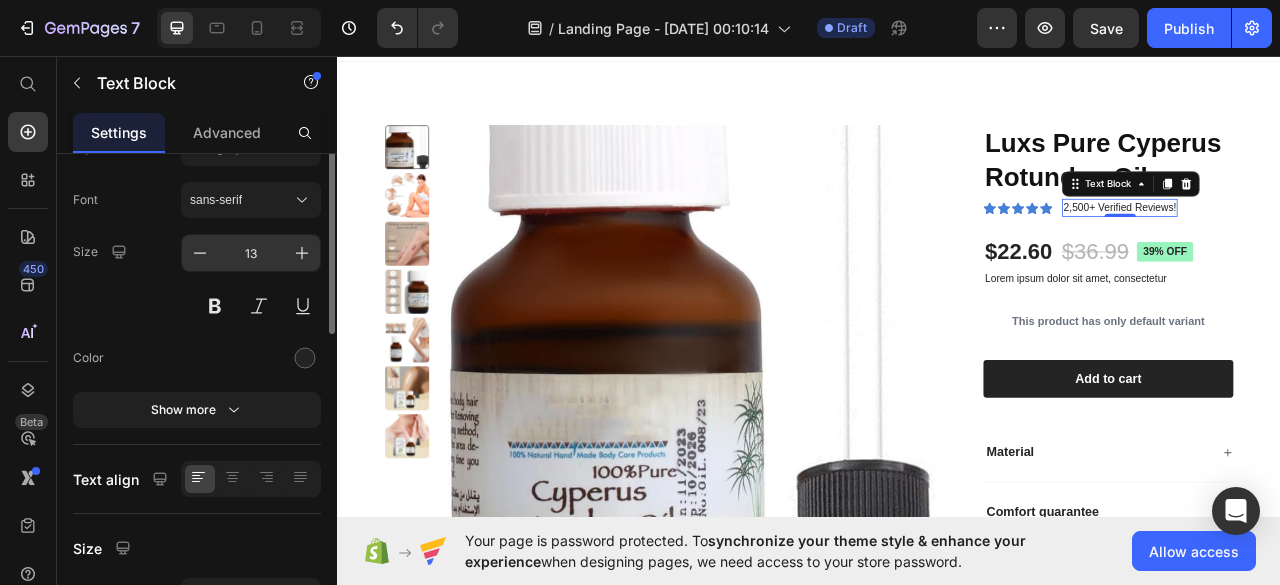 scroll, scrollTop: 0, scrollLeft: 0, axis: both 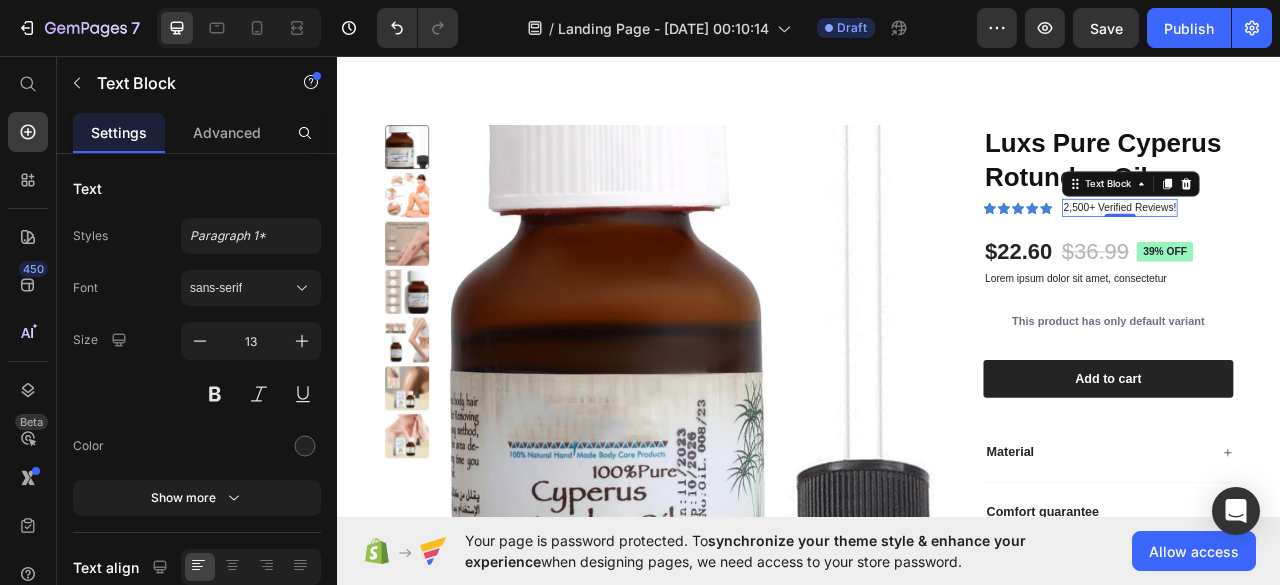 click on "2,500+ Verified Reviews!" at bounding box center (1332, 251) 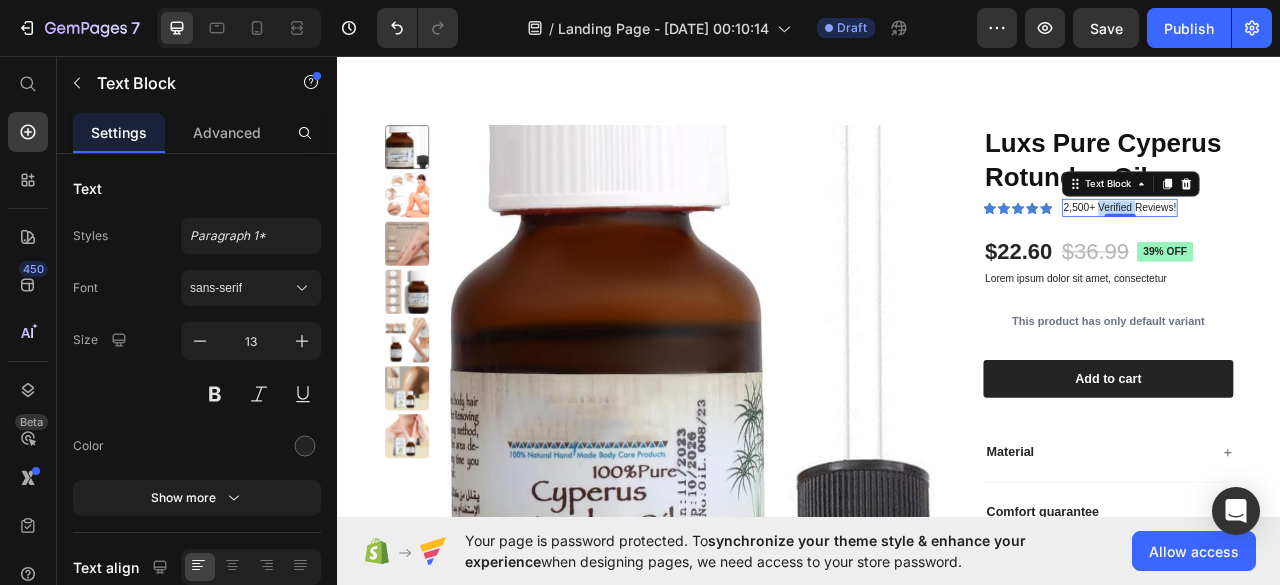click on "2,500+ Verified Reviews!" at bounding box center (1332, 251) 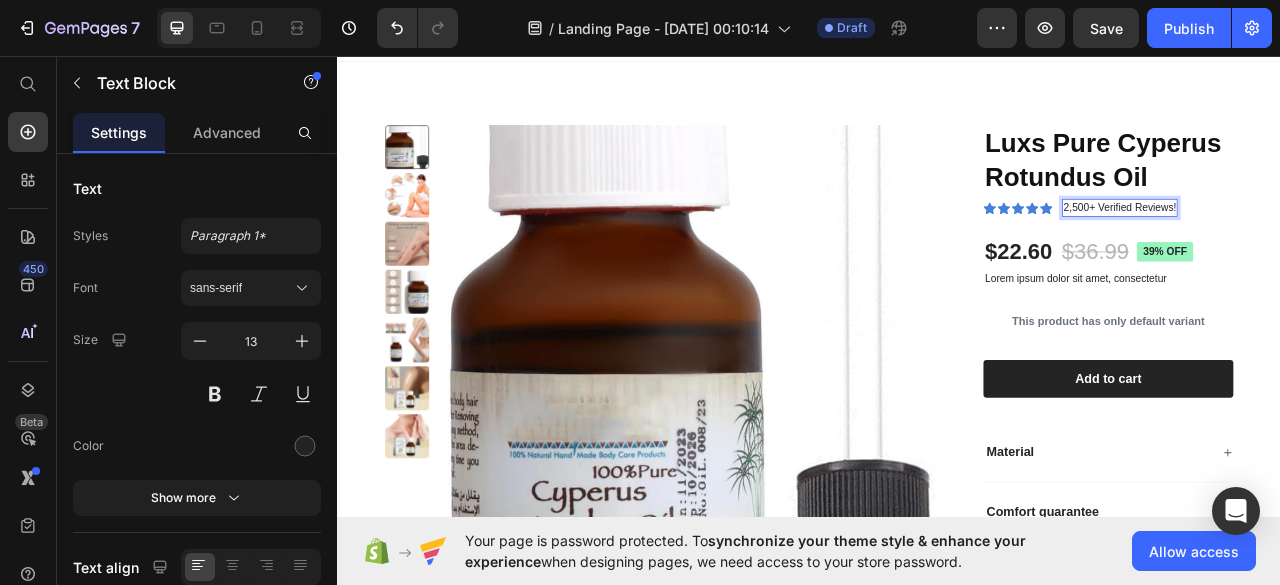 click on "2,500+ Verified Reviews!" at bounding box center [1332, 251] 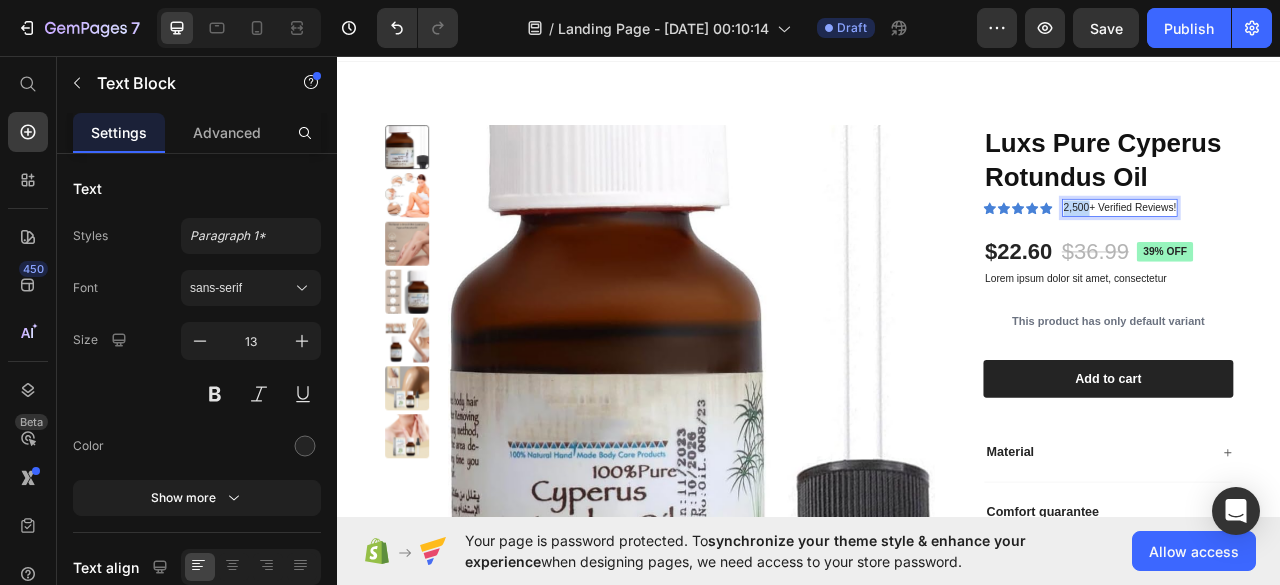 click on "2,500+ Verified Reviews!" at bounding box center [1332, 251] 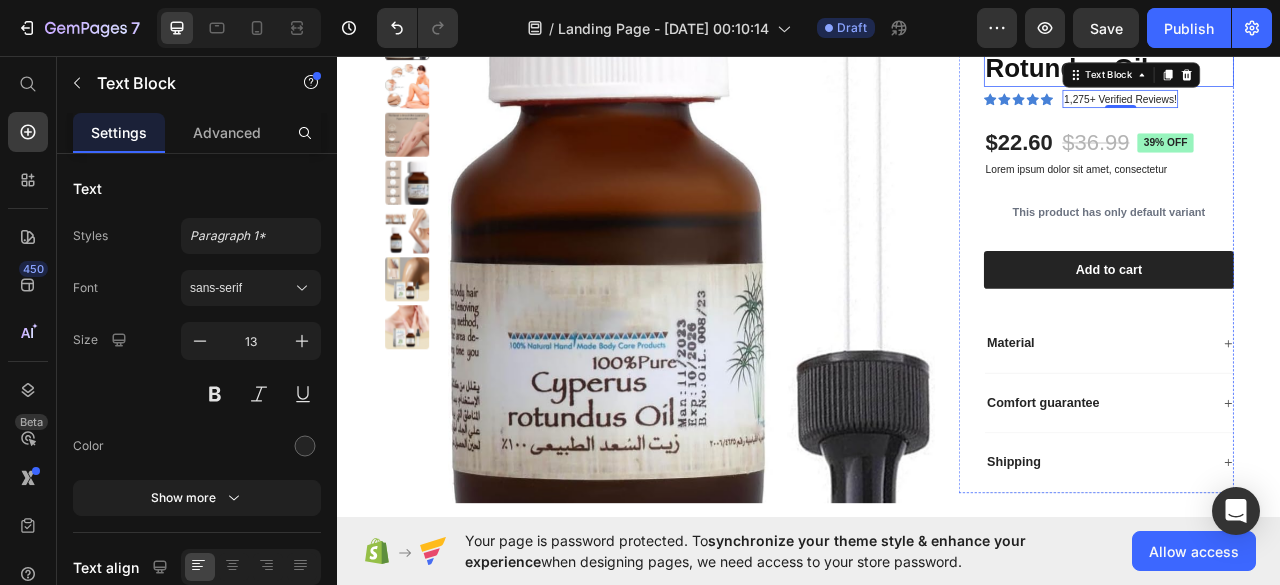 scroll, scrollTop: 0, scrollLeft: 0, axis: both 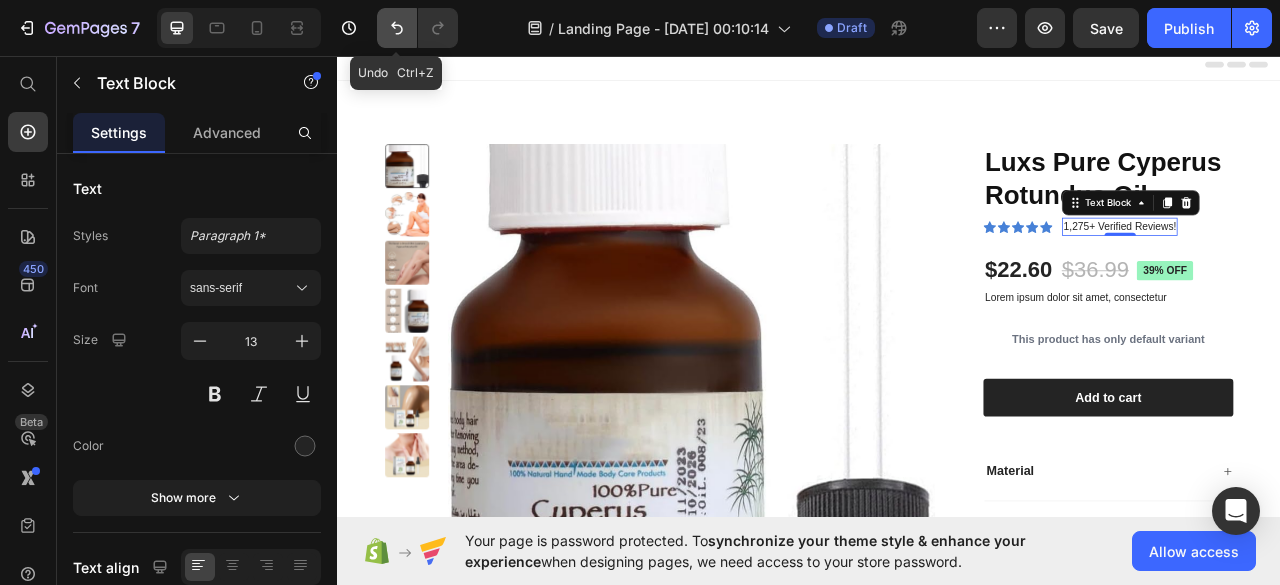 click 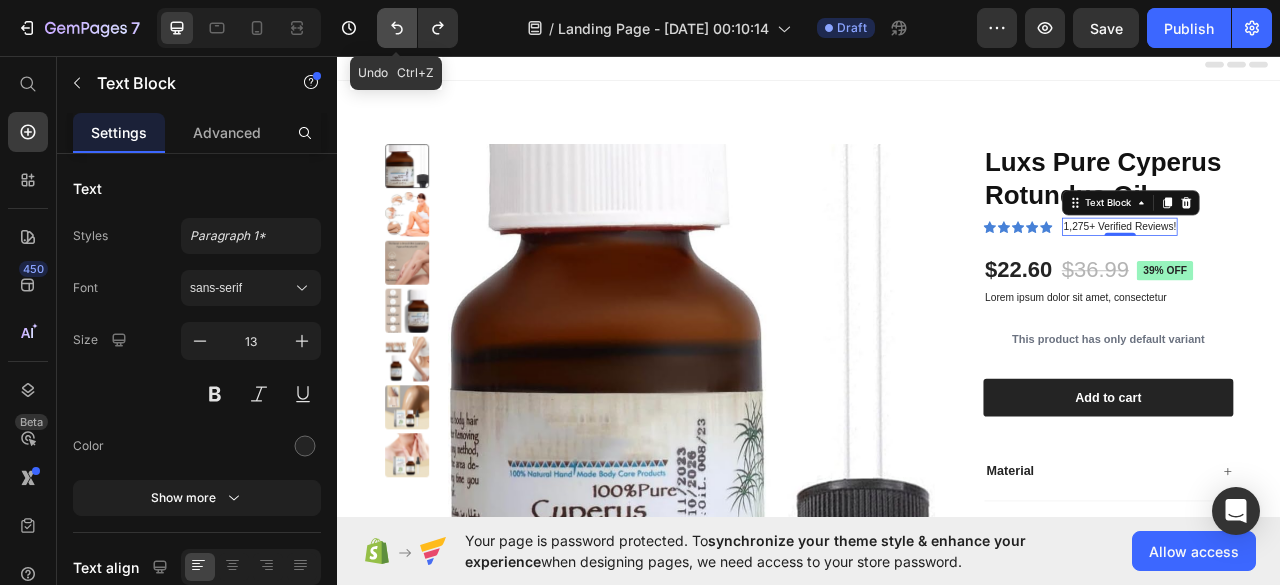 click 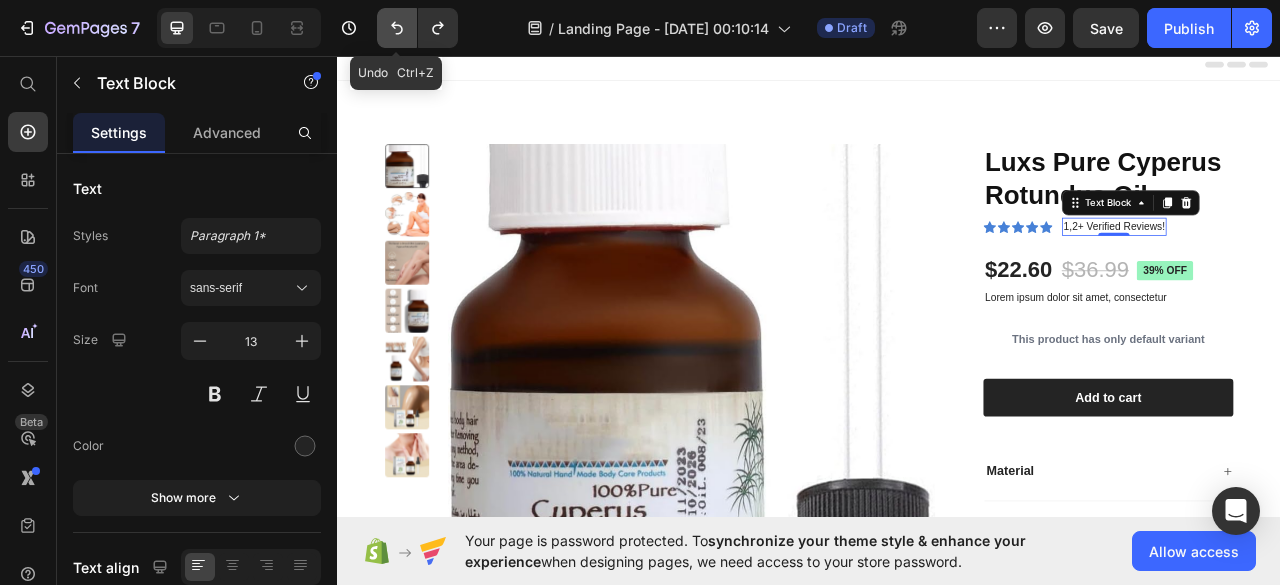 click 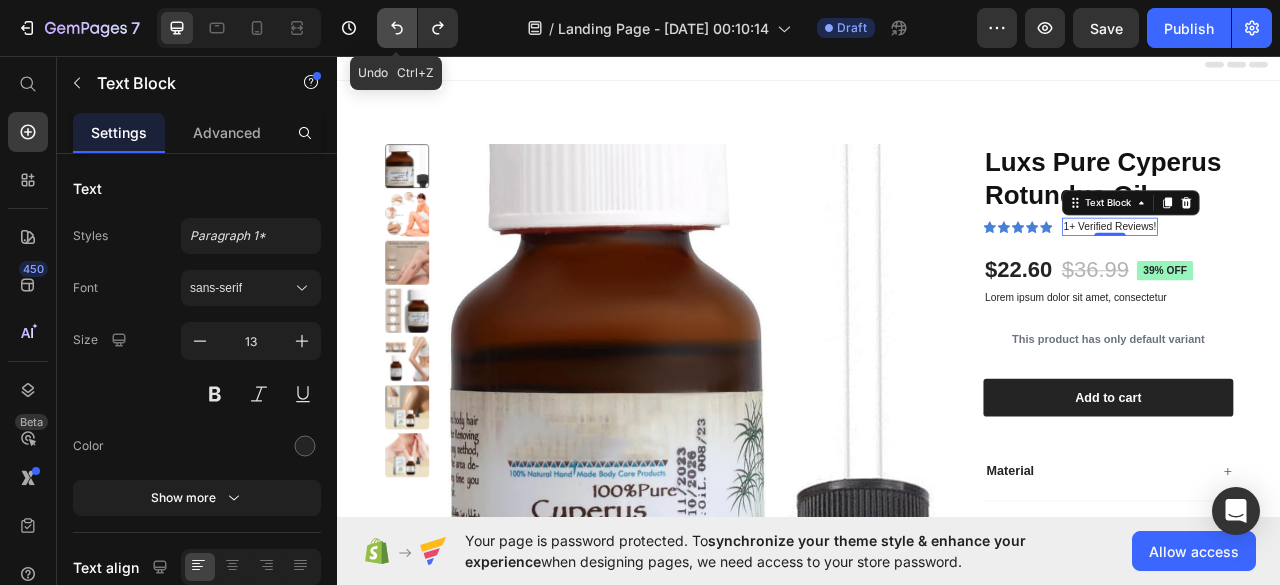 click 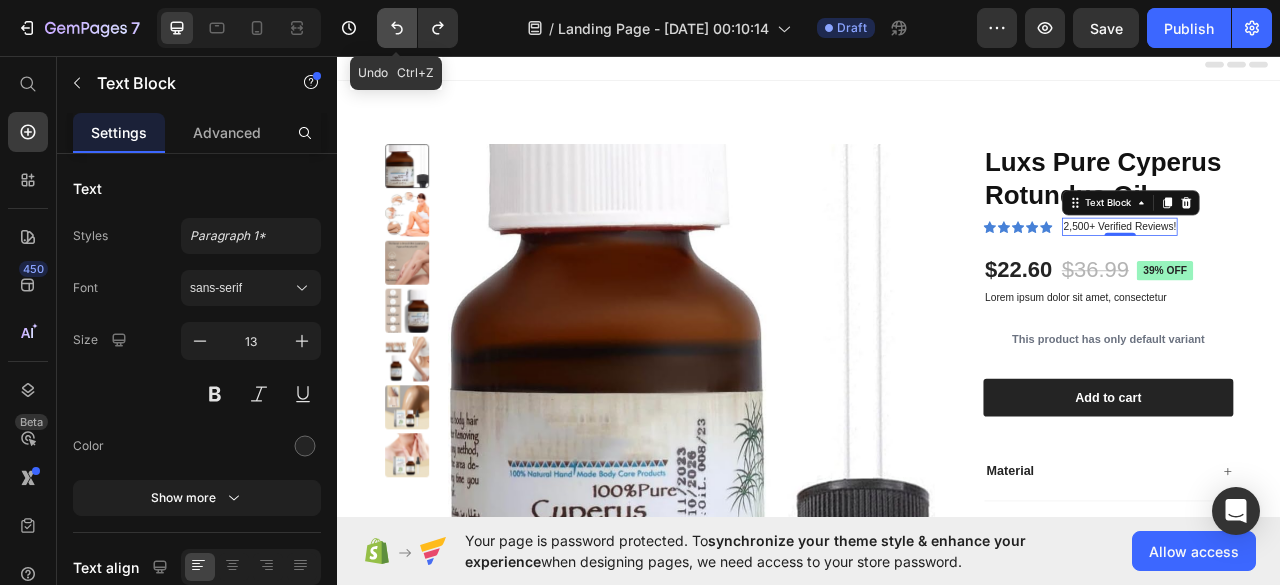 click 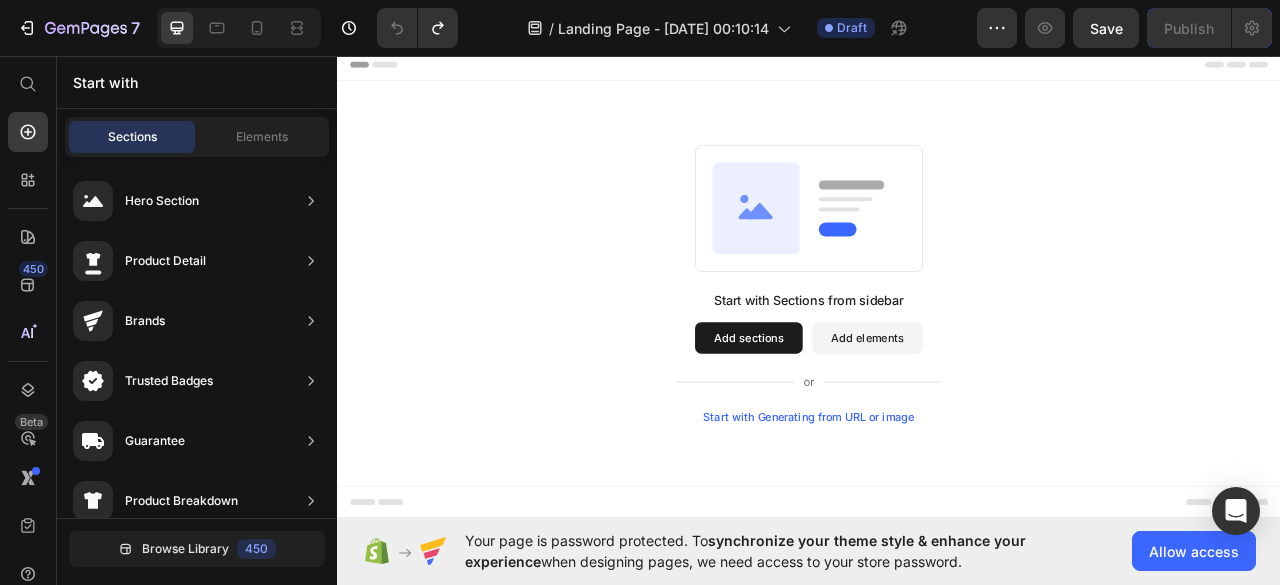 click on "Add sections" at bounding box center (860, 416) 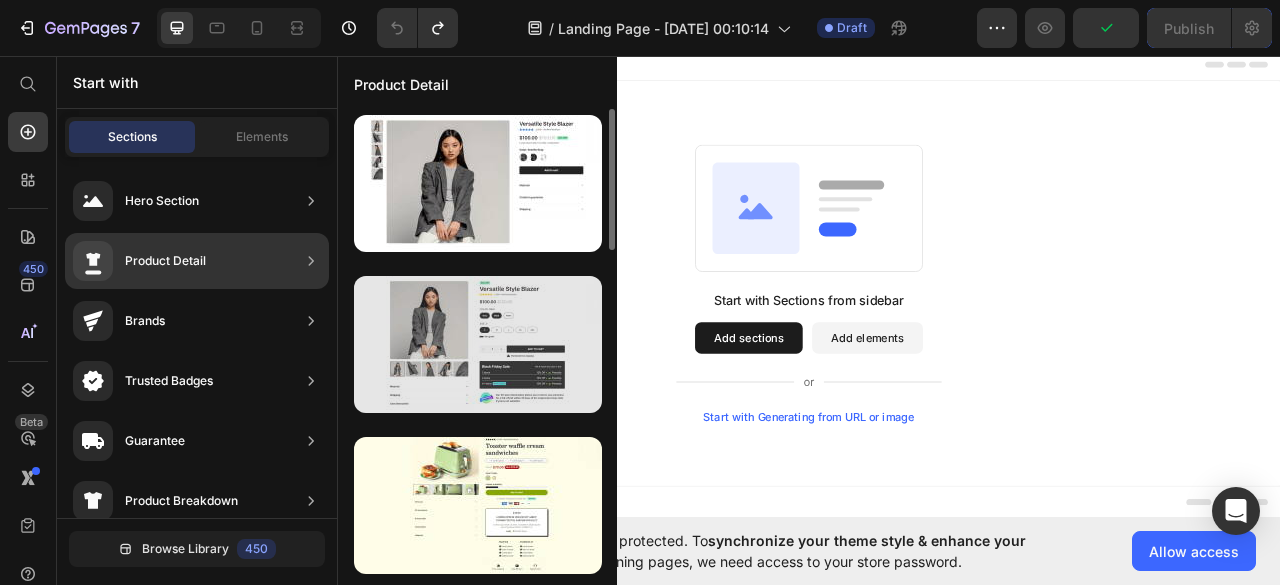 click at bounding box center (478, 344) 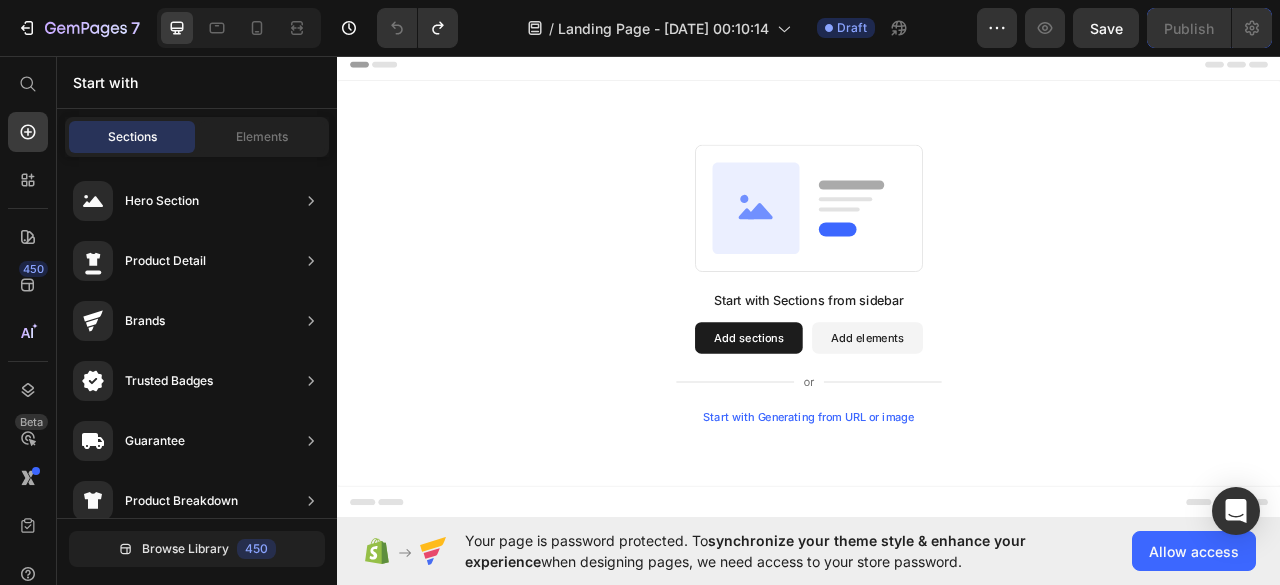 click on "Add sections" at bounding box center (860, 416) 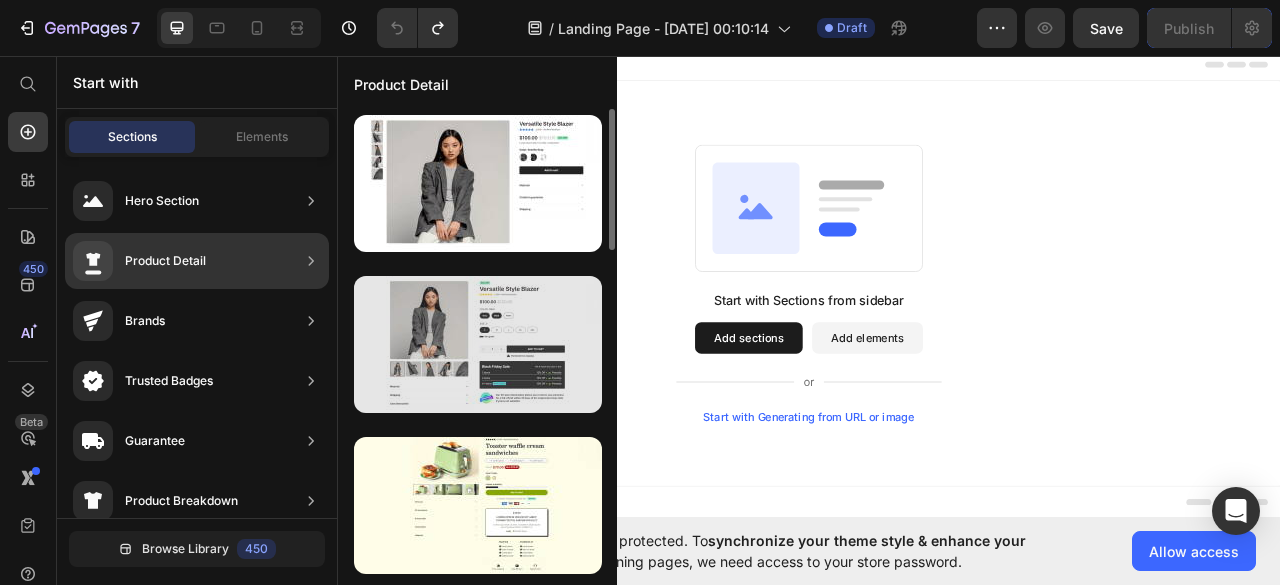 click at bounding box center (478, 344) 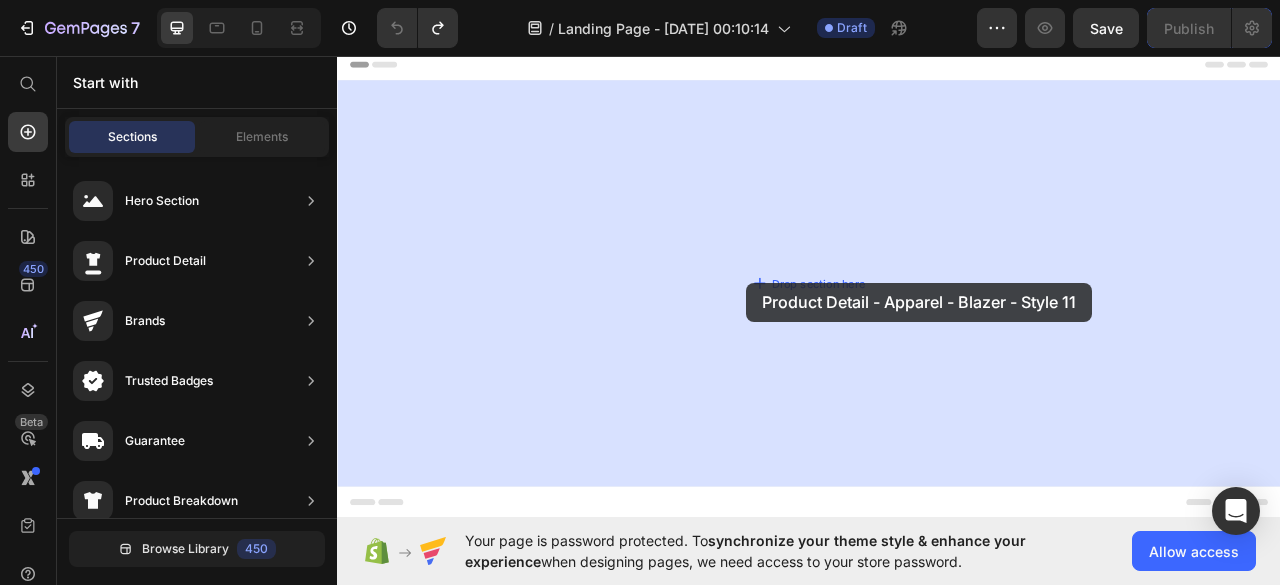 drag, startPoint x: 764, startPoint y: 367, endPoint x: 835, endPoint y: 356, distance: 71.84706 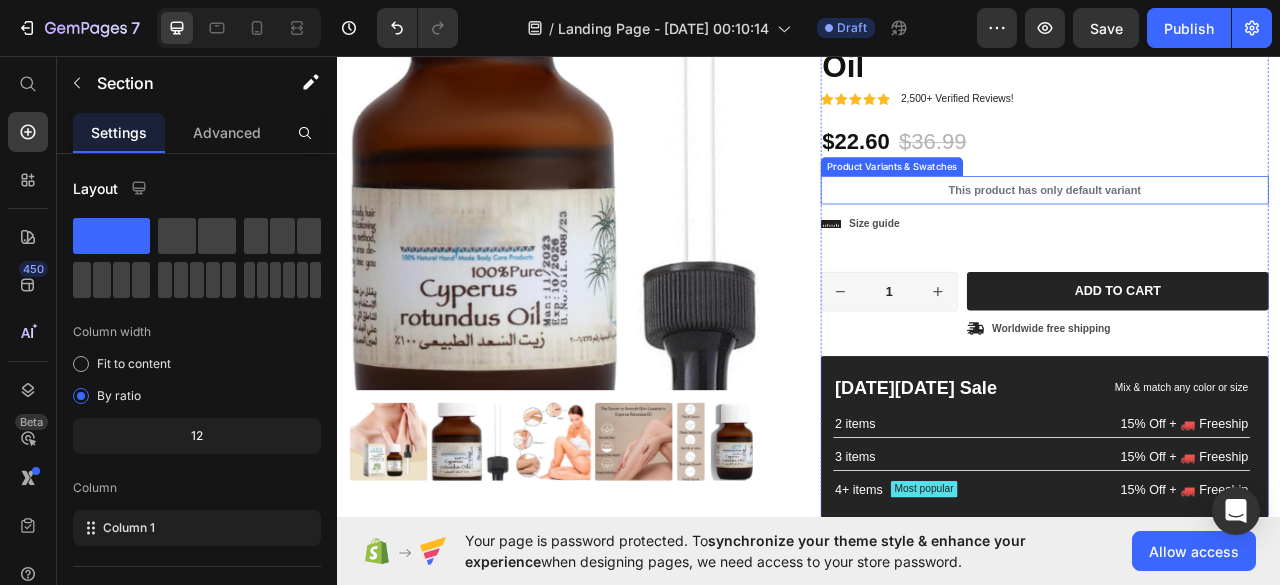 scroll, scrollTop: 207, scrollLeft: 0, axis: vertical 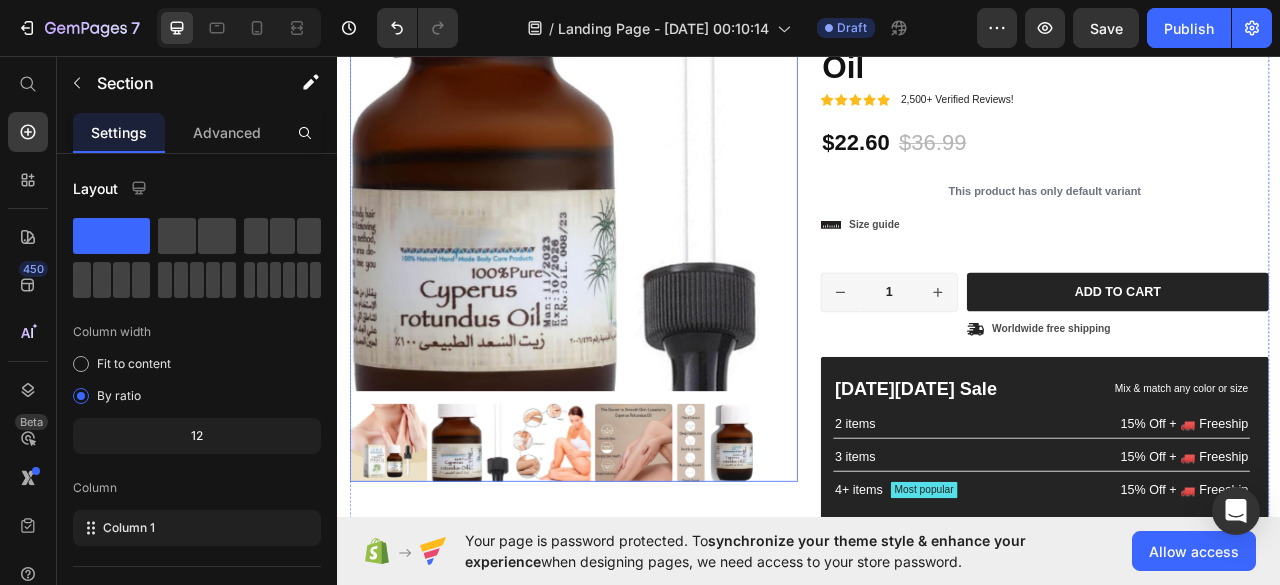 click at bounding box center (505, 549) 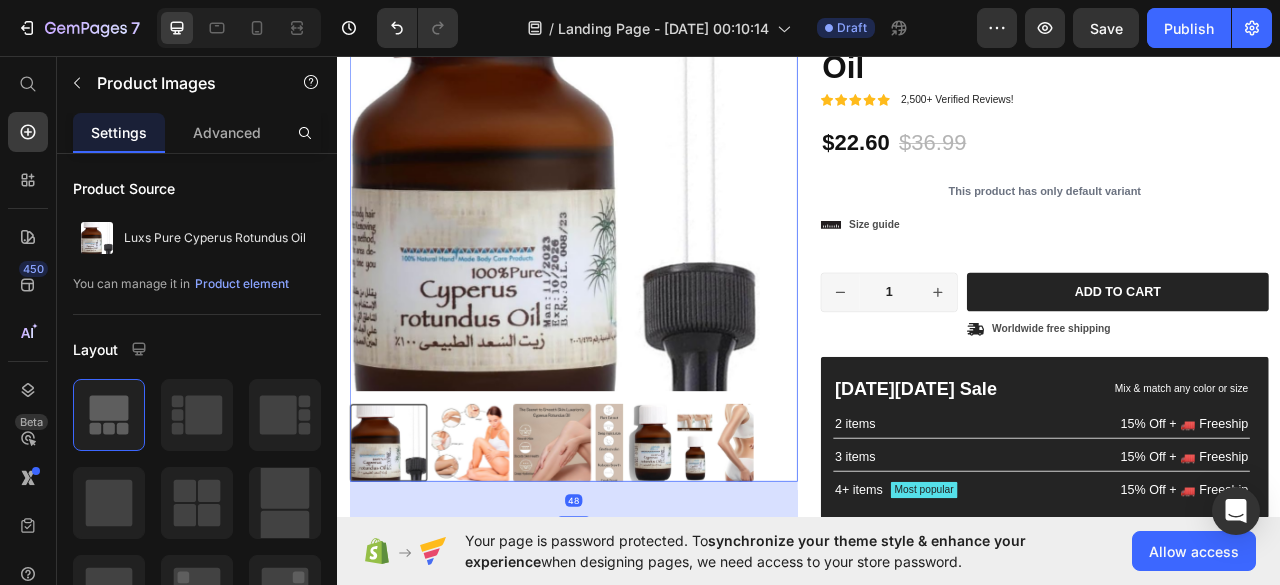 click at bounding box center (609, 549) 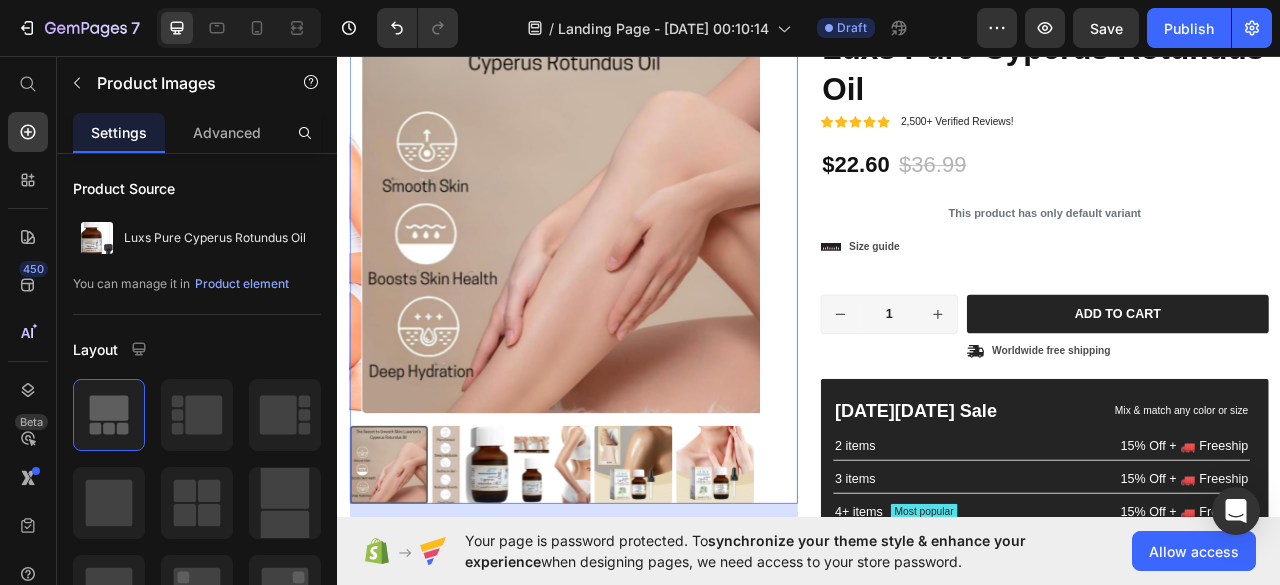 scroll, scrollTop: 189, scrollLeft: 0, axis: vertical 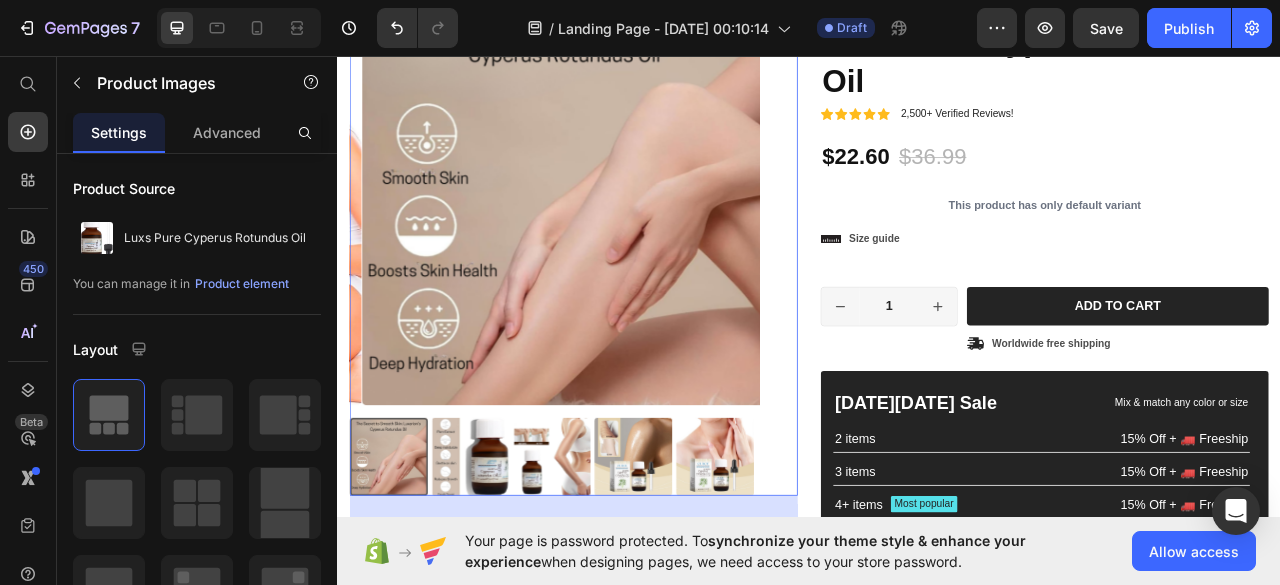click at bounding box center [713, 567] 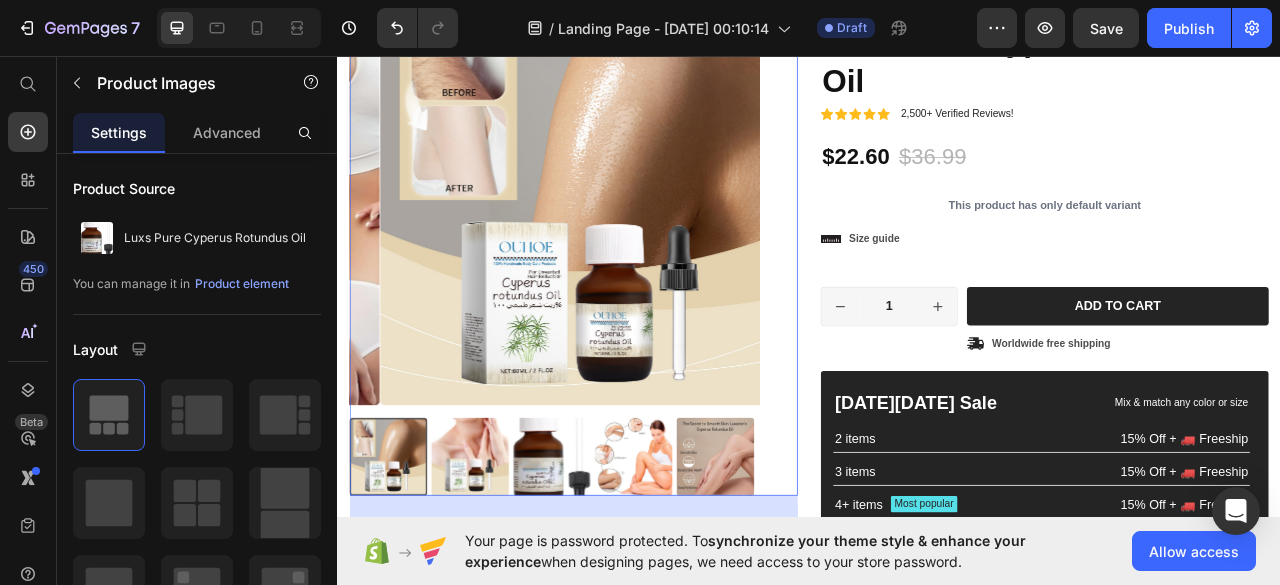 click at bounding box center [816, 567] 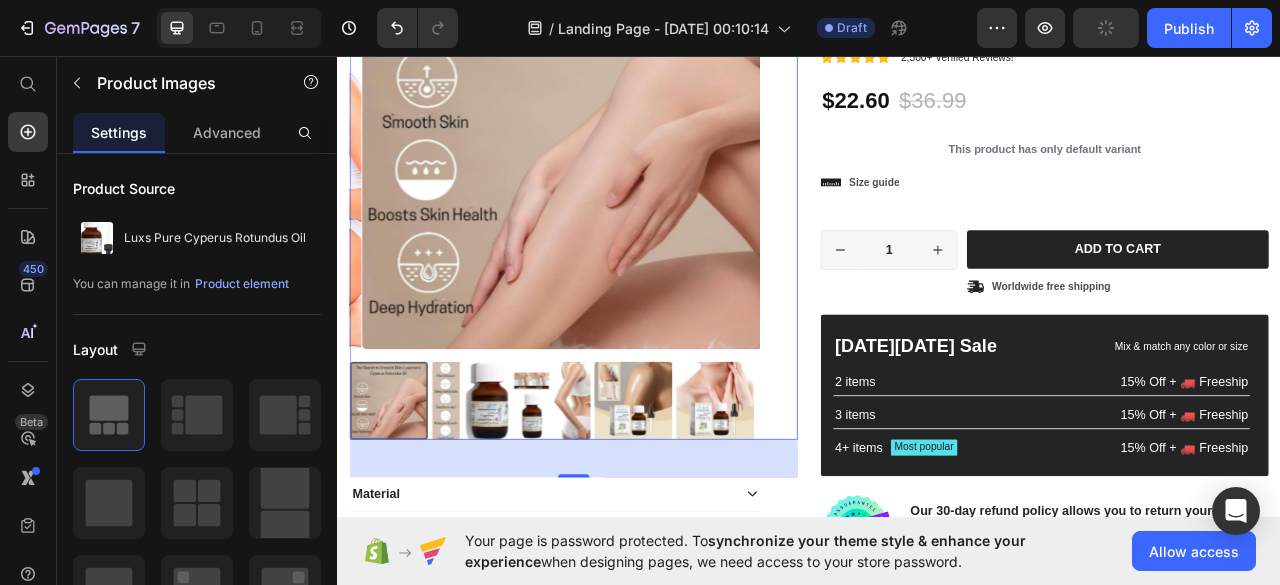 scroll, scrollTop: 262, scrollLeft: 0, axis: vertical 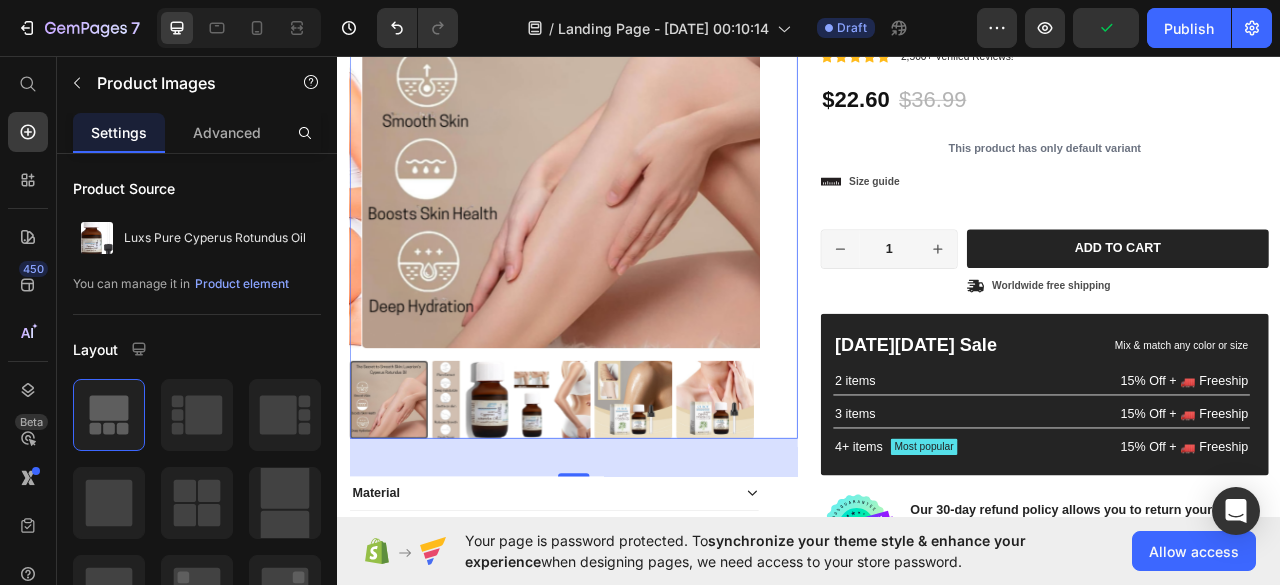 click at bounding box center [816, 494] 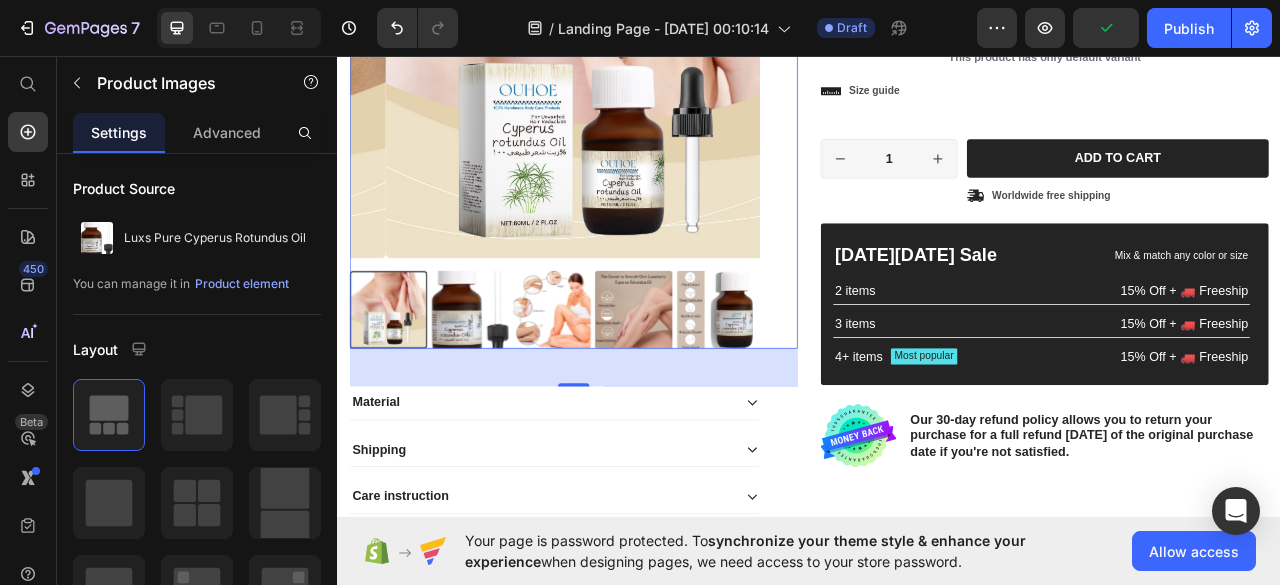 scroll, scrollTop: 379, scrollLeft: 0, axis: vertical 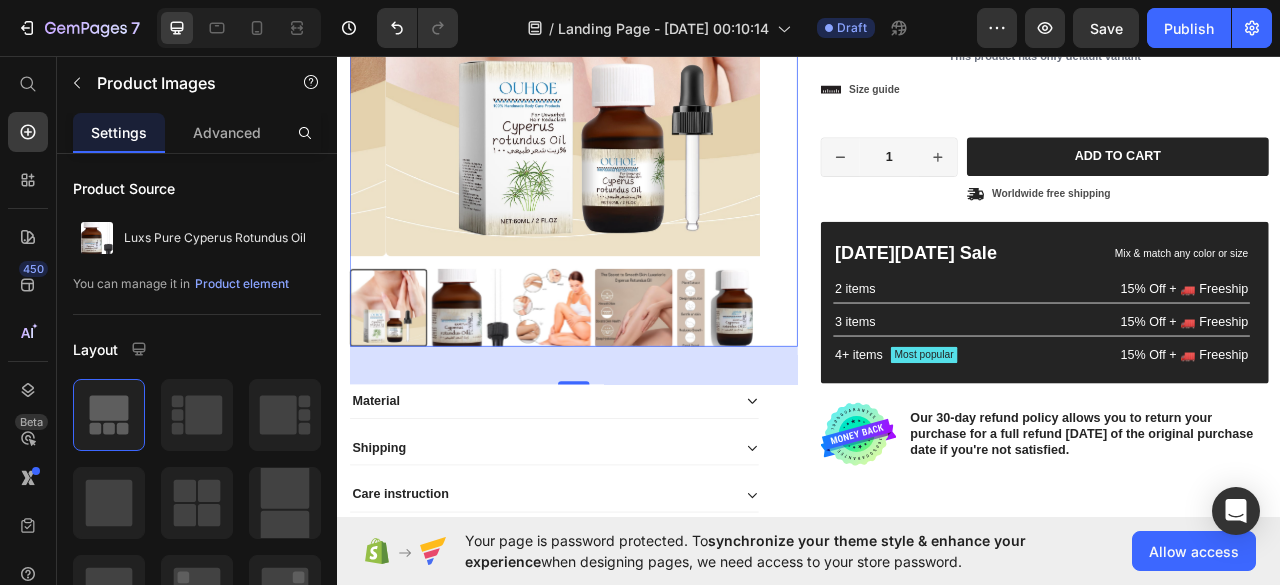 click at bounding box center [505, 377] 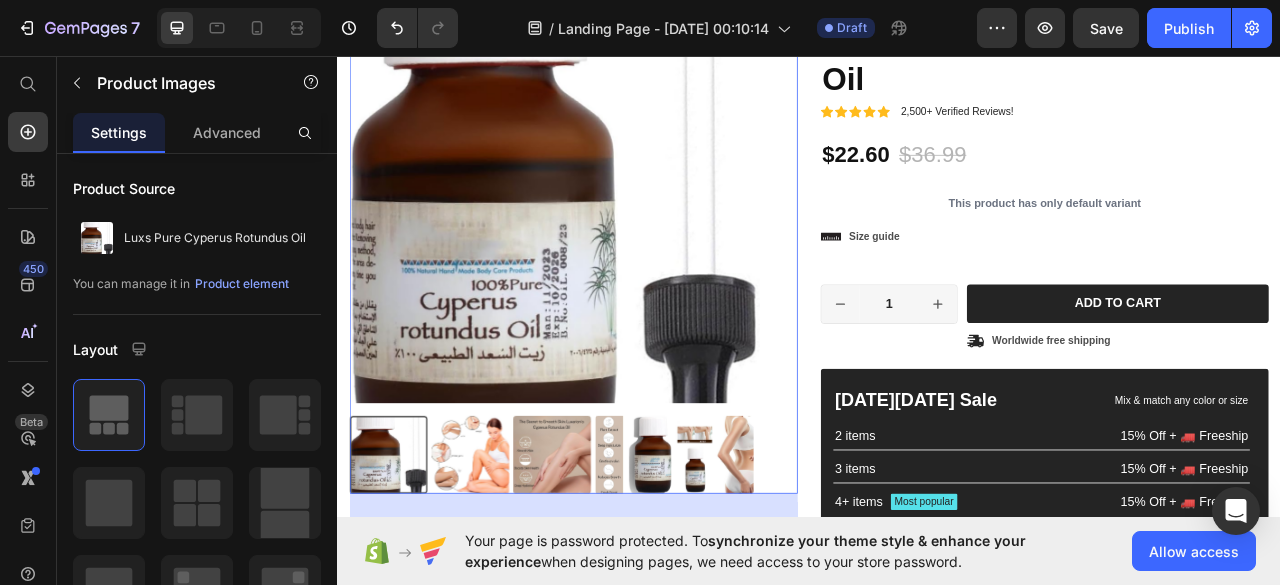scroll, scrollTop: 293, scrollLeft: 0, axis: vertical 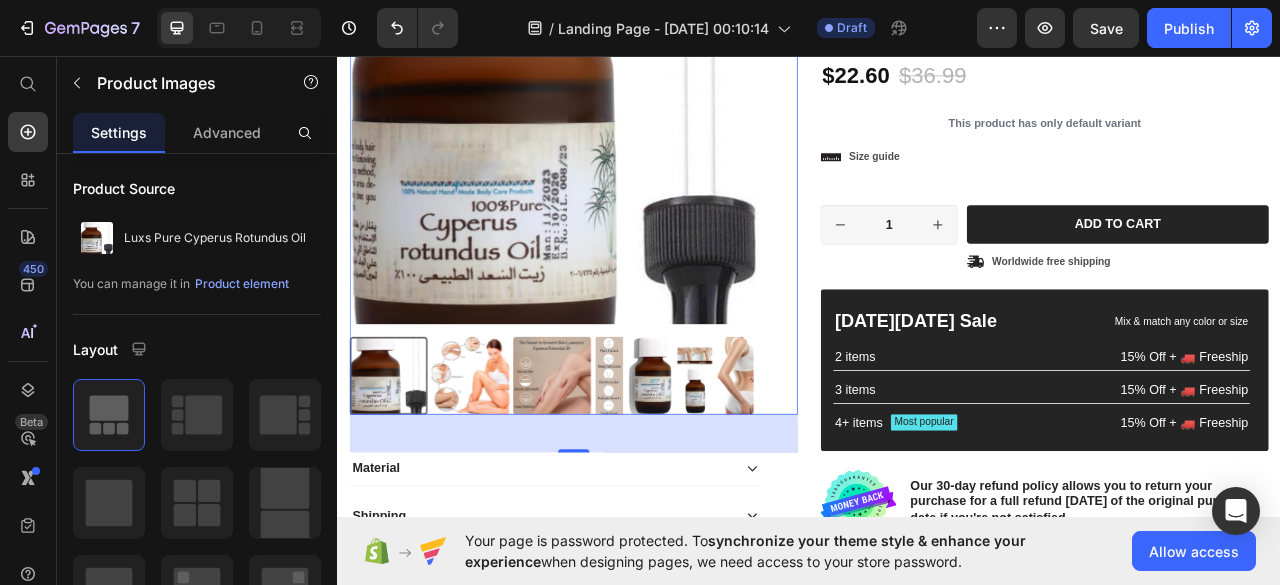 click at bounding box center (505, 463) 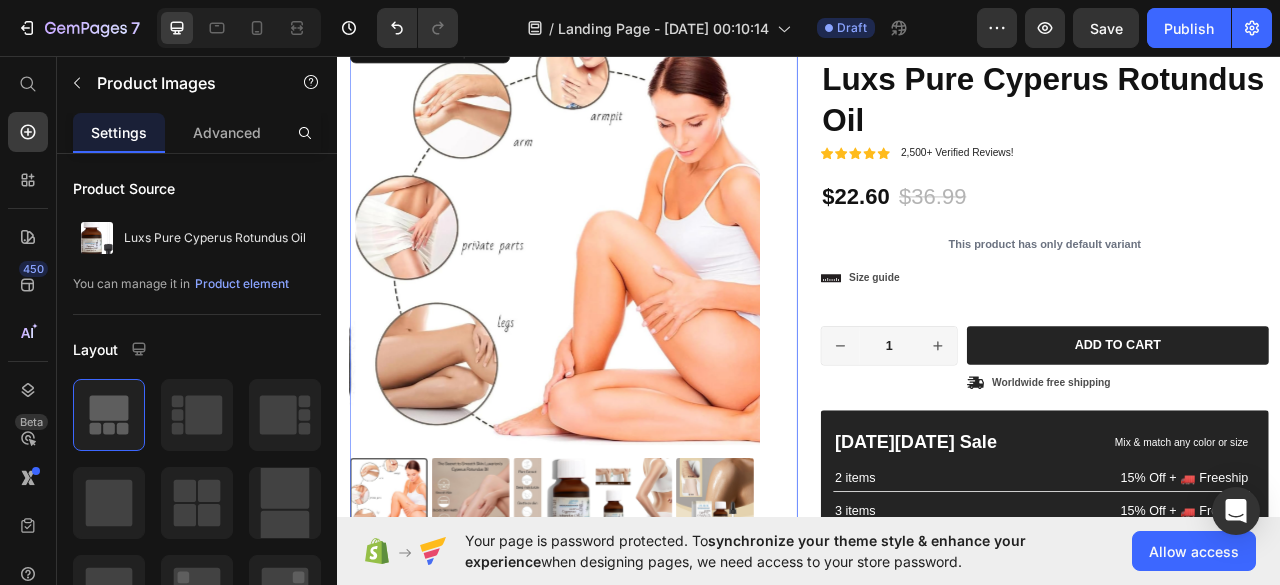 scroll, scrollTop: 181, scrollLeft: 0, axis: vertical 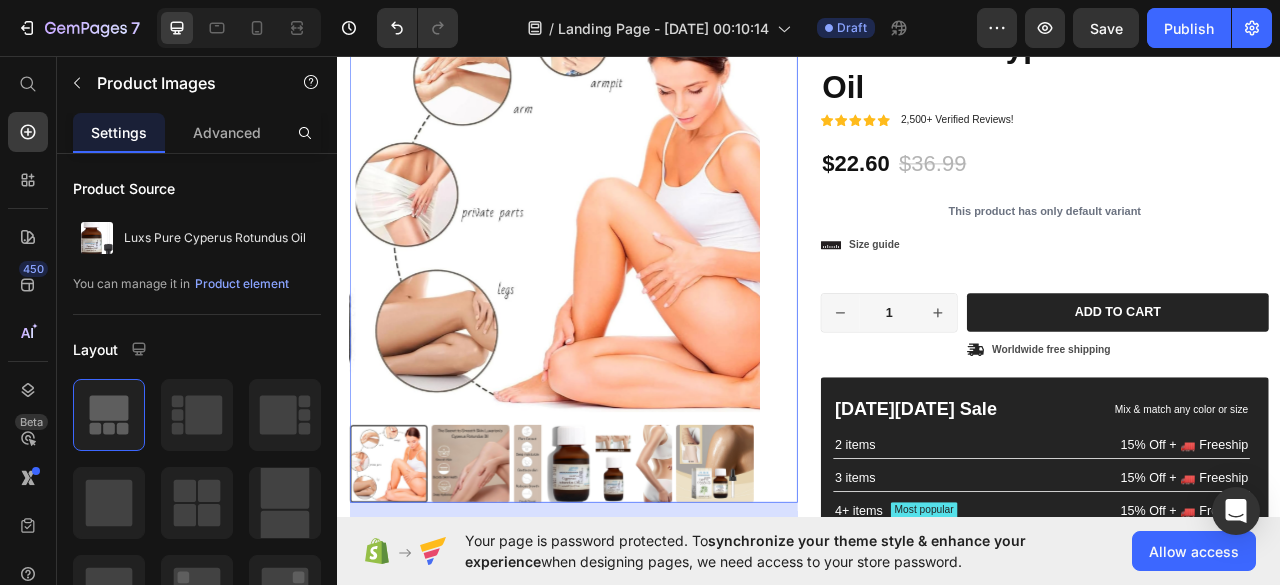 click at bounding box center [505, 575] 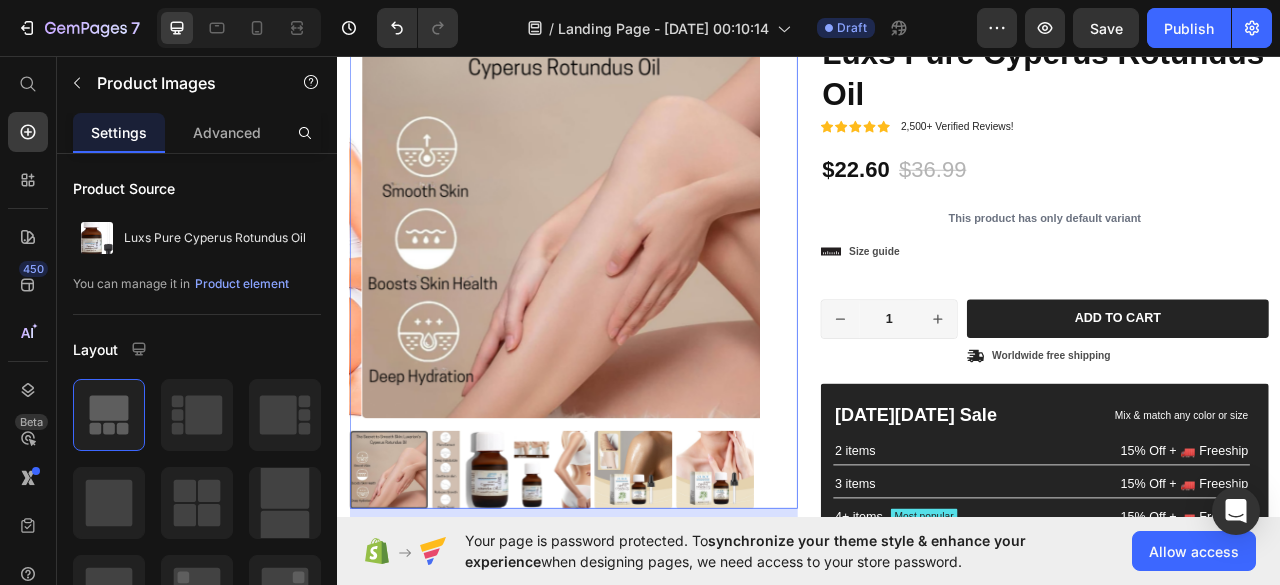 scroll, scrollTop: 181, scrollLeft: 0, axis: vertical 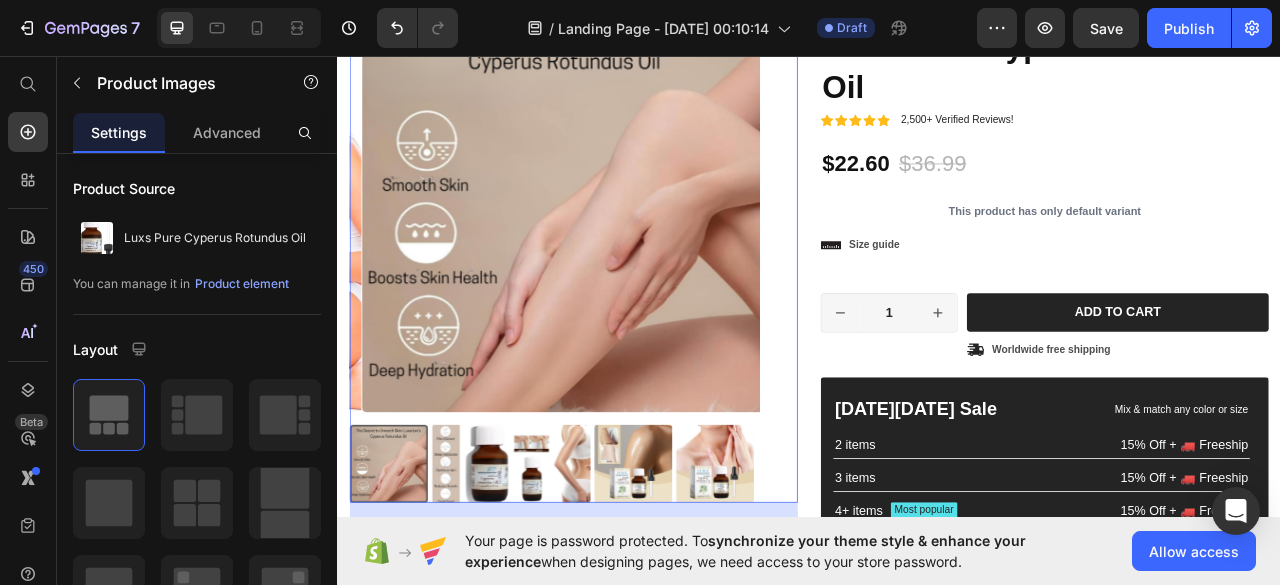 click at bounding box center [609, 575] 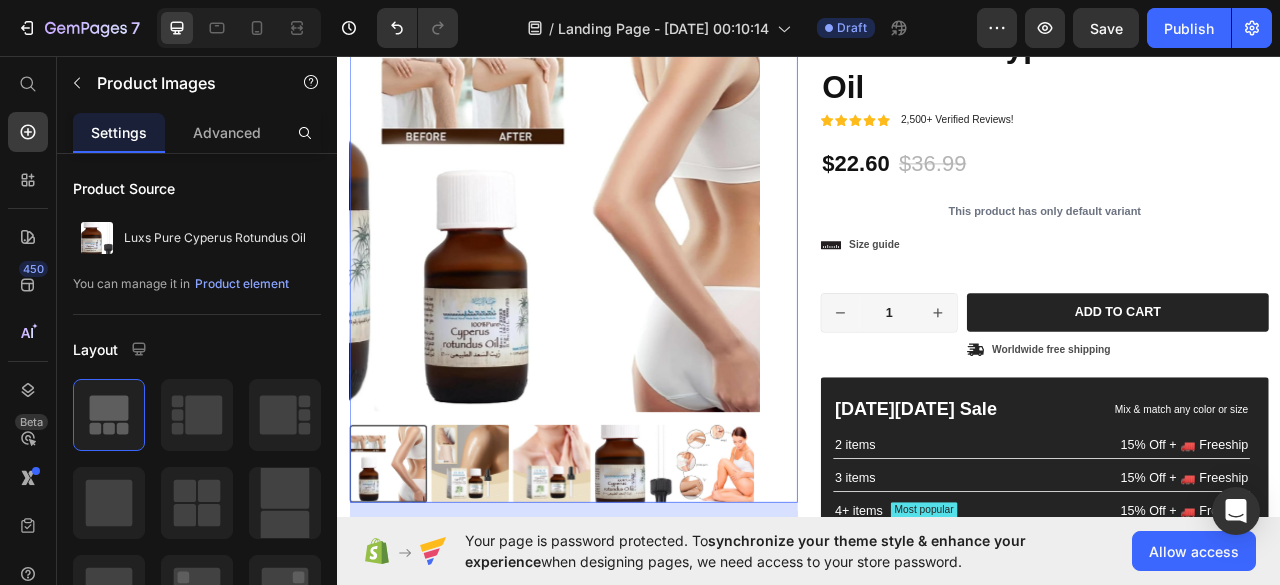 click at bounding box center (613, 306) 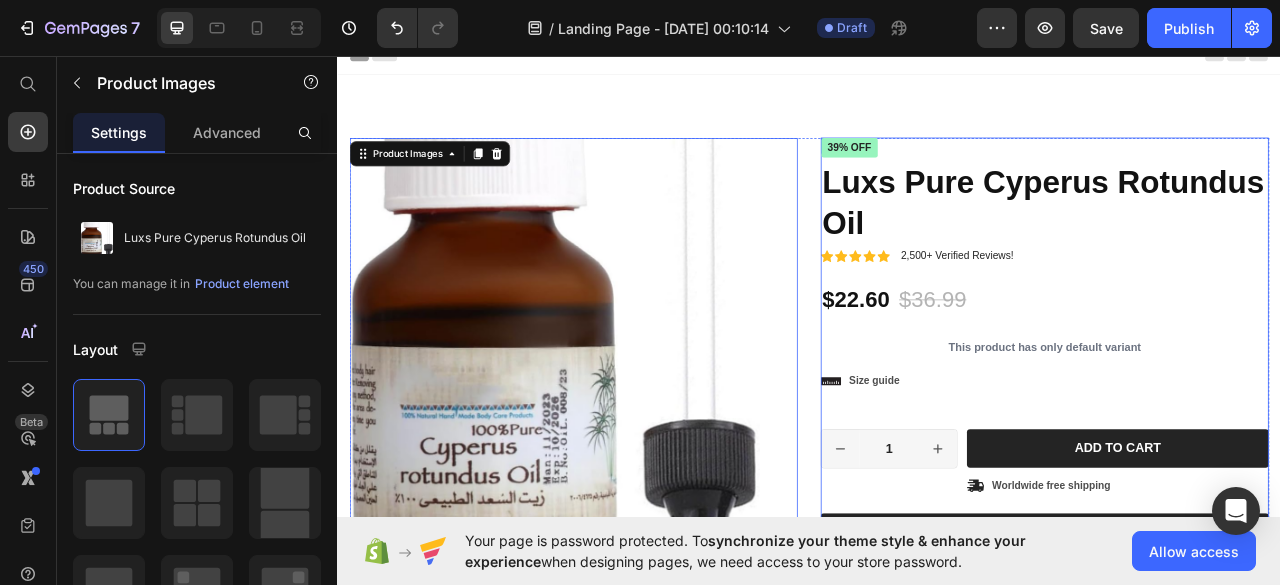 scroll, scrollTop: 7, scrollLeft: 0, axis: vertical 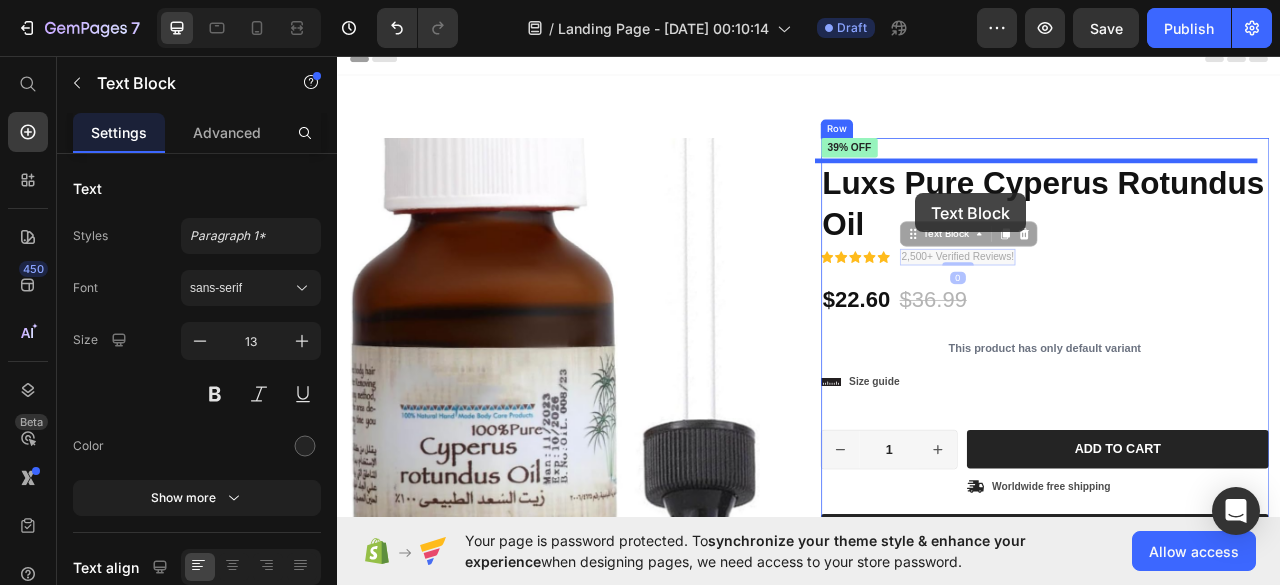 drag, startPoint x: 1084, startPoint y: 313, endPoint x: 1072, endPoint y: 232, distance: 81.88406 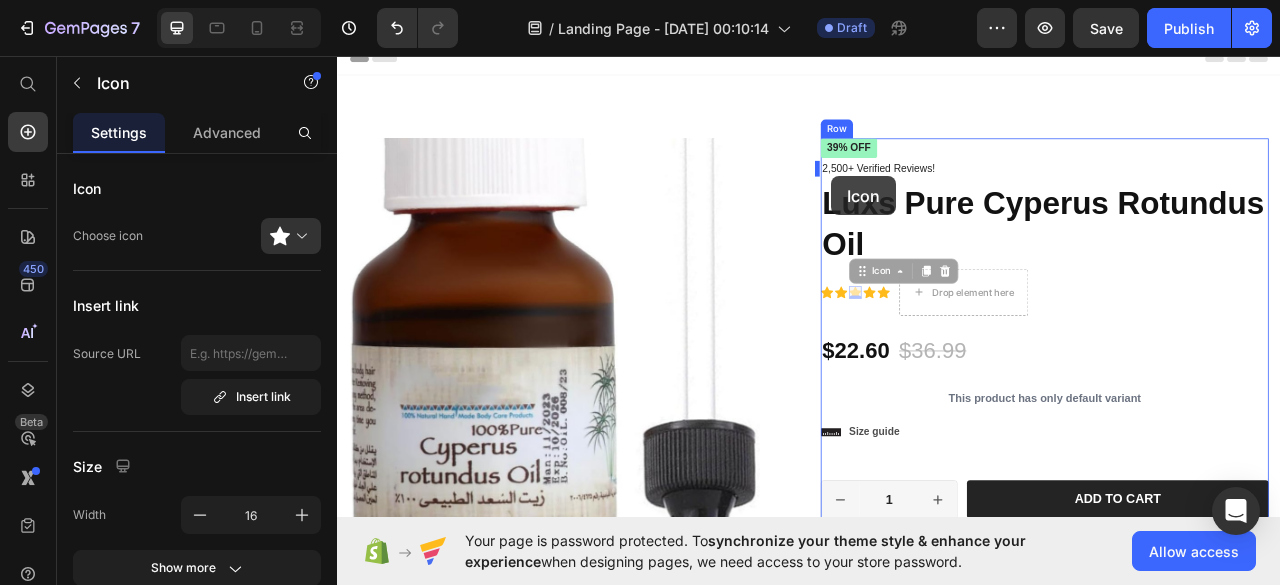 drag, startPoint x: 994, startPoint y: 348, endPoint x: 966, endPoint y: 210, distance: 140.81194 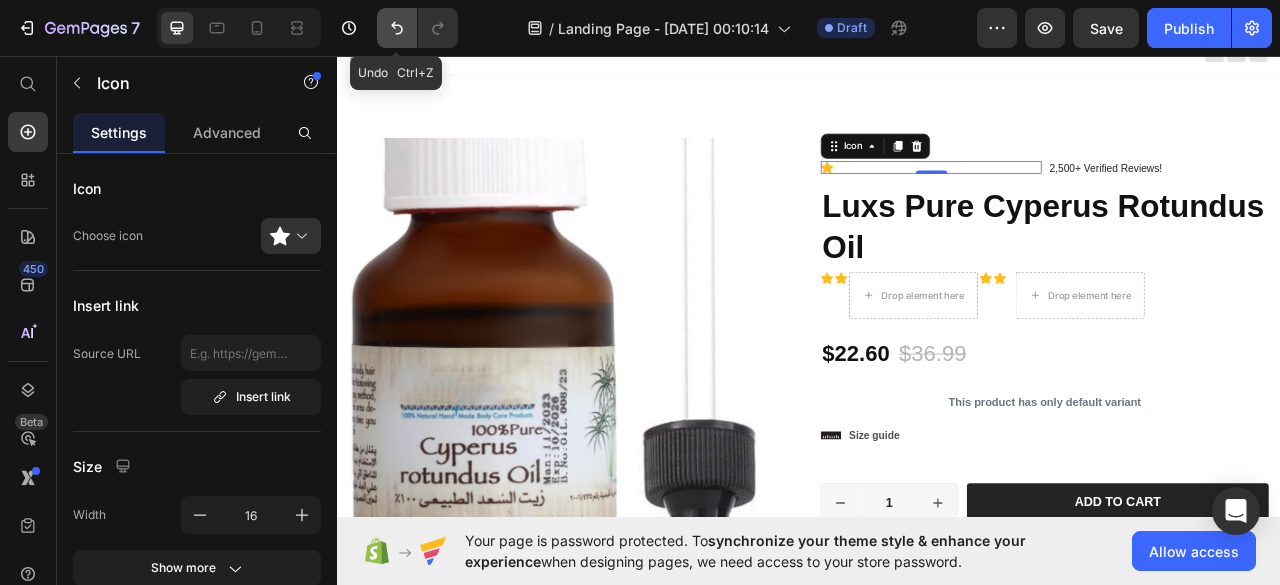 click 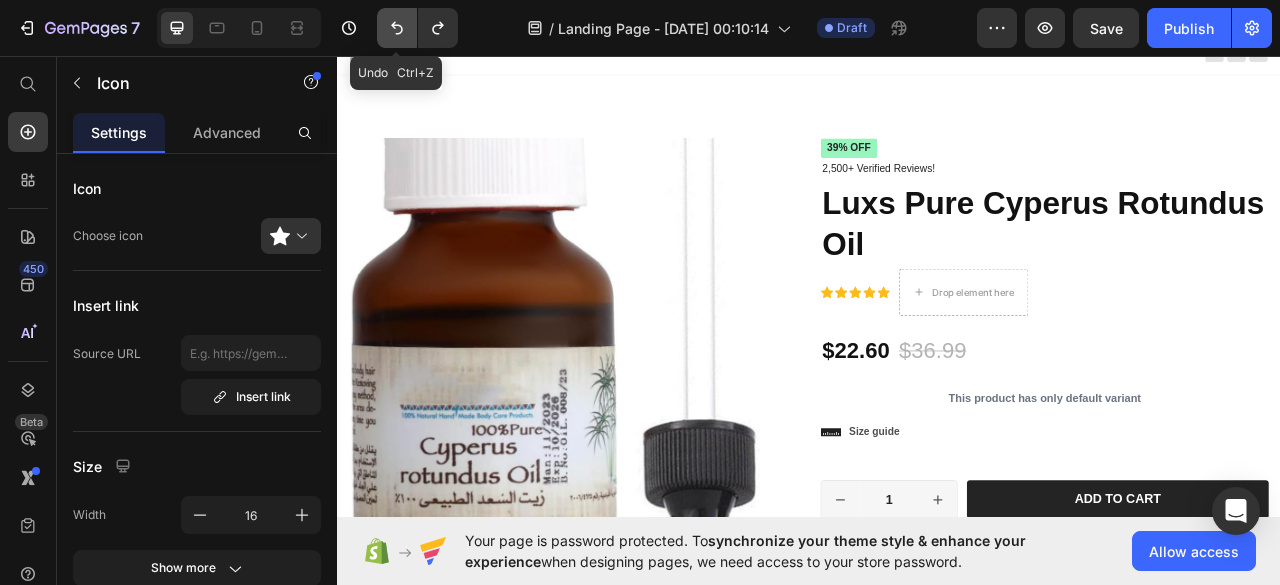 click 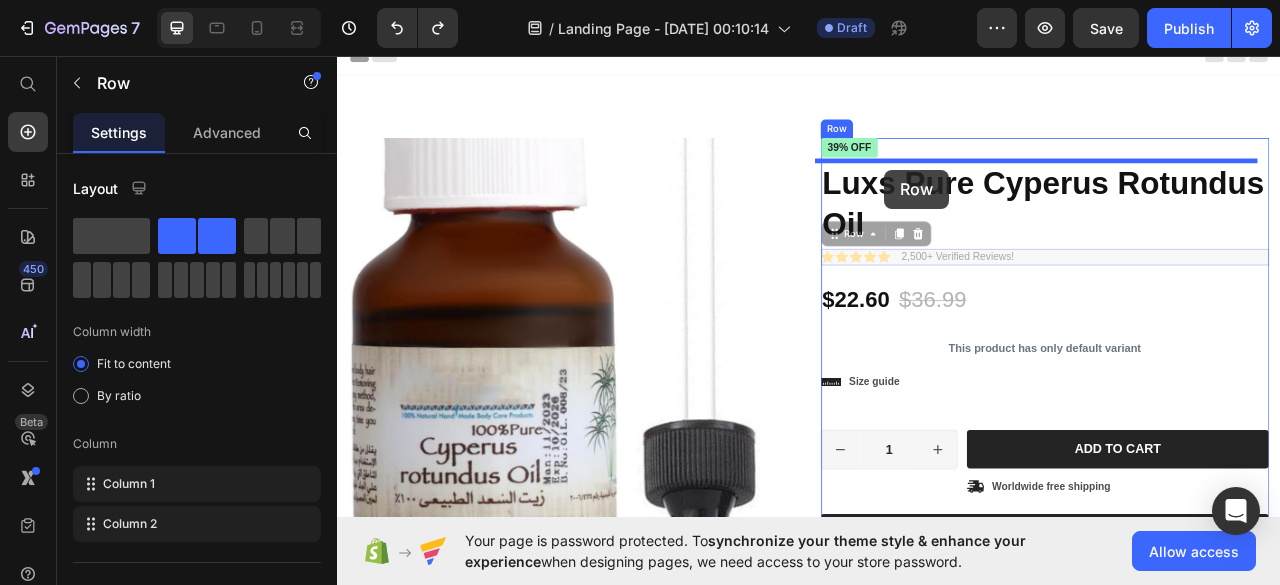drag, startPoint x: 1036, startPoint y: 314, endPoint x: 1033, endPoint y: 202, distance: 112.04017 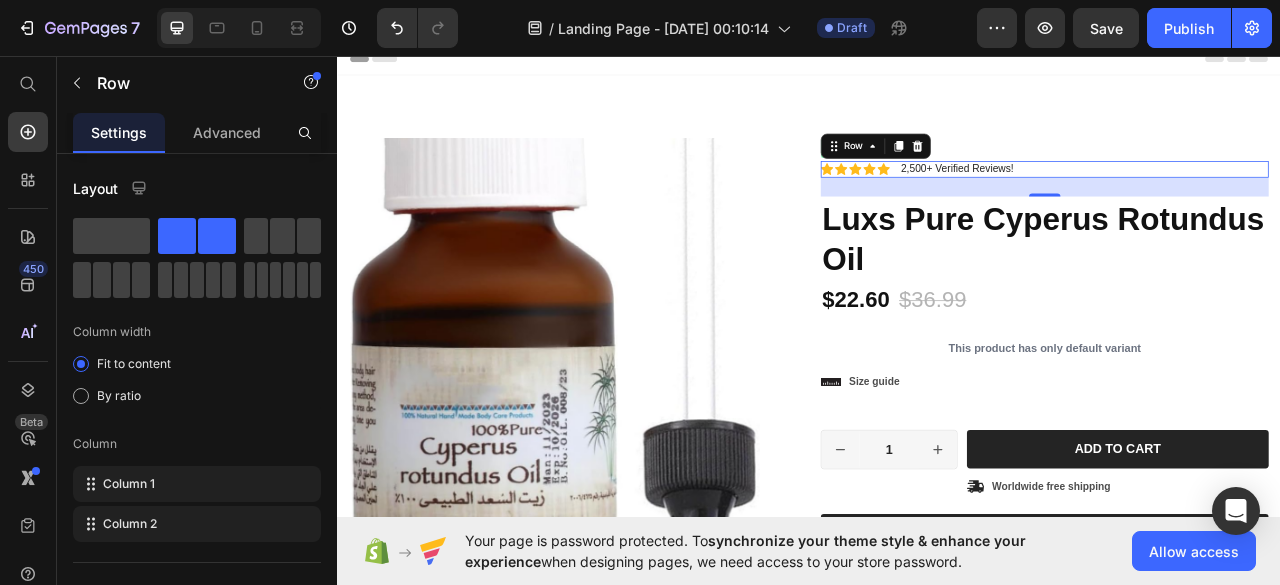 click on "Icon Icon Icon Icon Icon Icon List 2,500+ Verified Reviews! Text Block Row   0" at bounding box center [1237, 201] 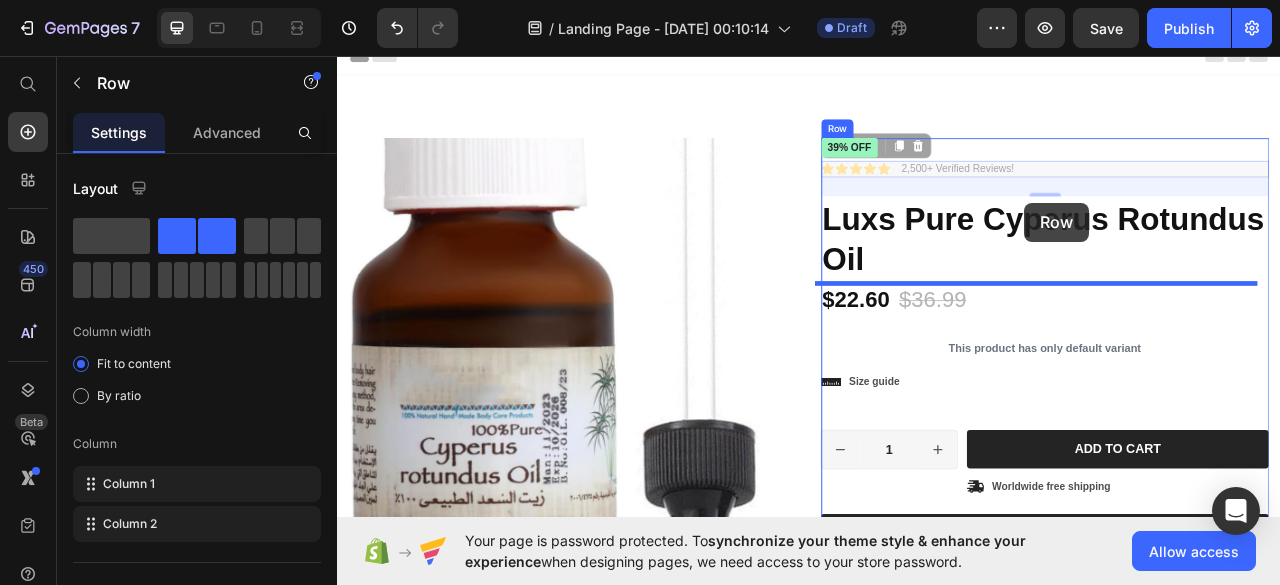 drag, startPoint x: 1212, startPoint y: 200, endPoint x: 1211, endPoint y: 244, distance: 44.011364 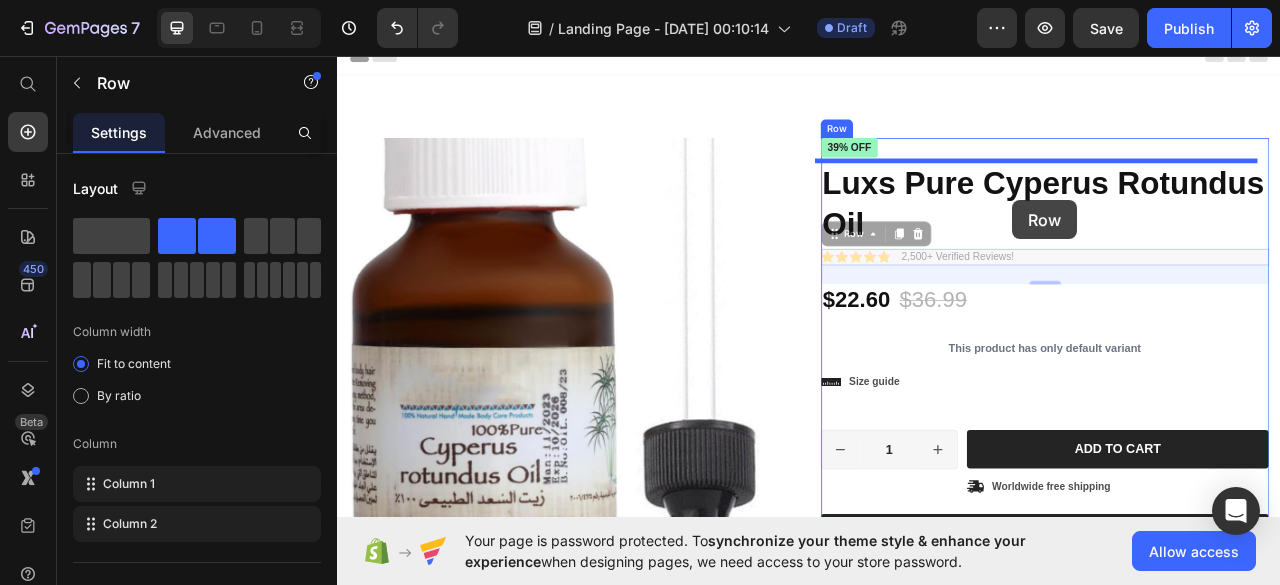 drag, startPoint x: 1216, startPoint y: 311, endPoint x: 1199, endPoint y: 240, distance: 73.00685 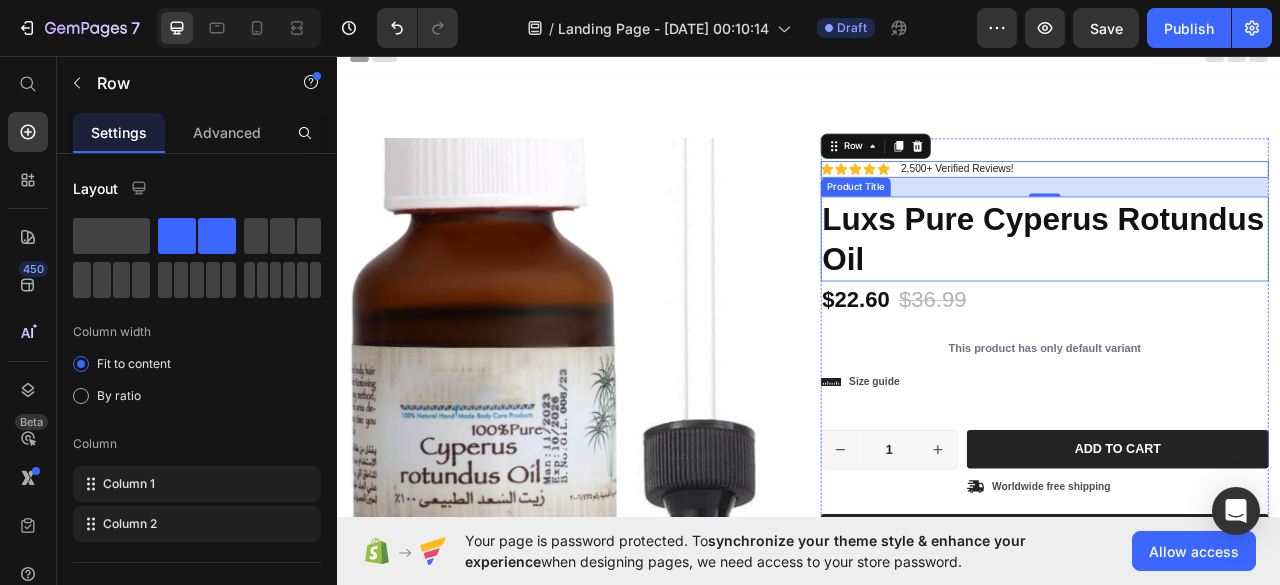 click on "Luxs Pure Cyperus Rotundus Oil" at bounding box center [1237, 290] 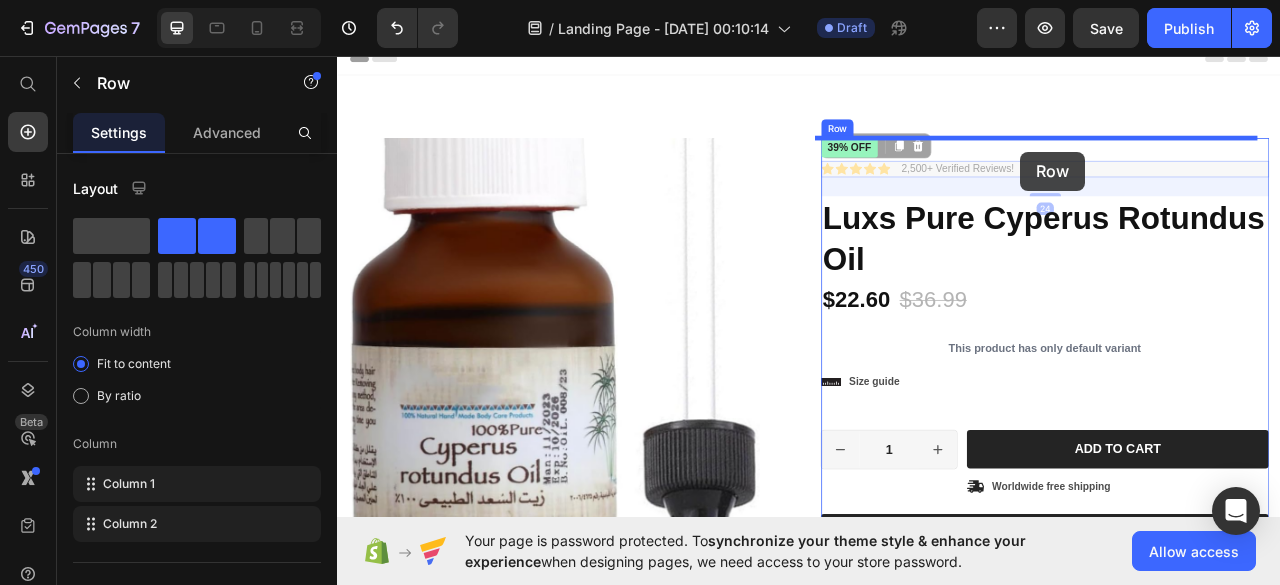 drag, startPoint x: 1222, startPoint y: 209, endPoint x: 1206, endPoint y: 179, distance: 34 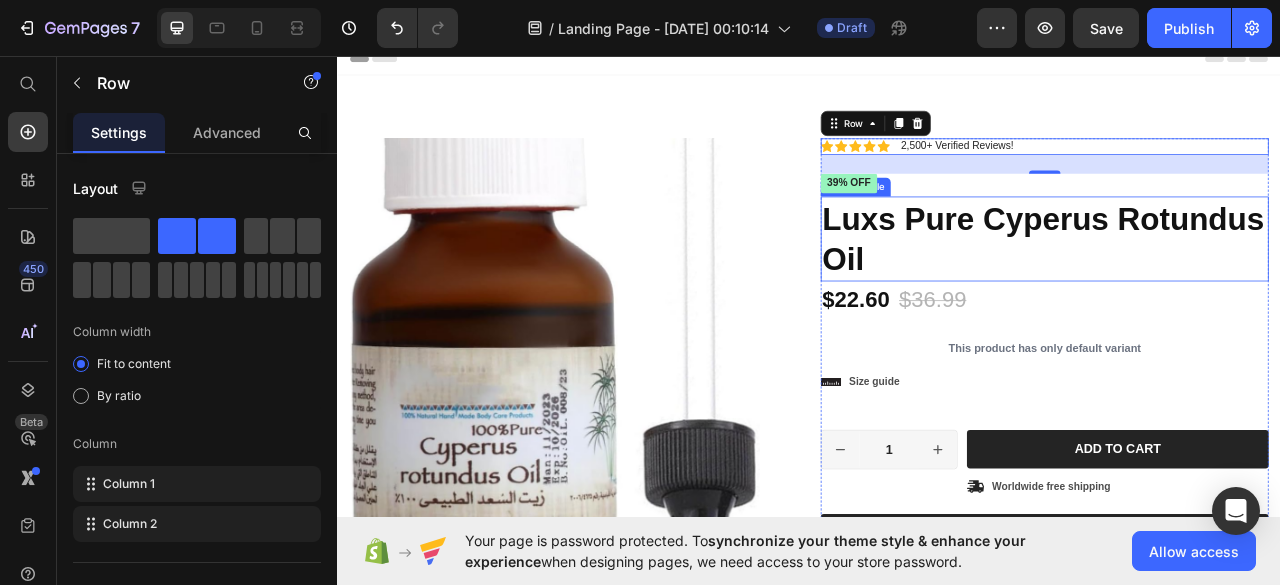 click on "Luxs Pure Cyperus Rotundus Oil" at bounding box center [1237, 290] 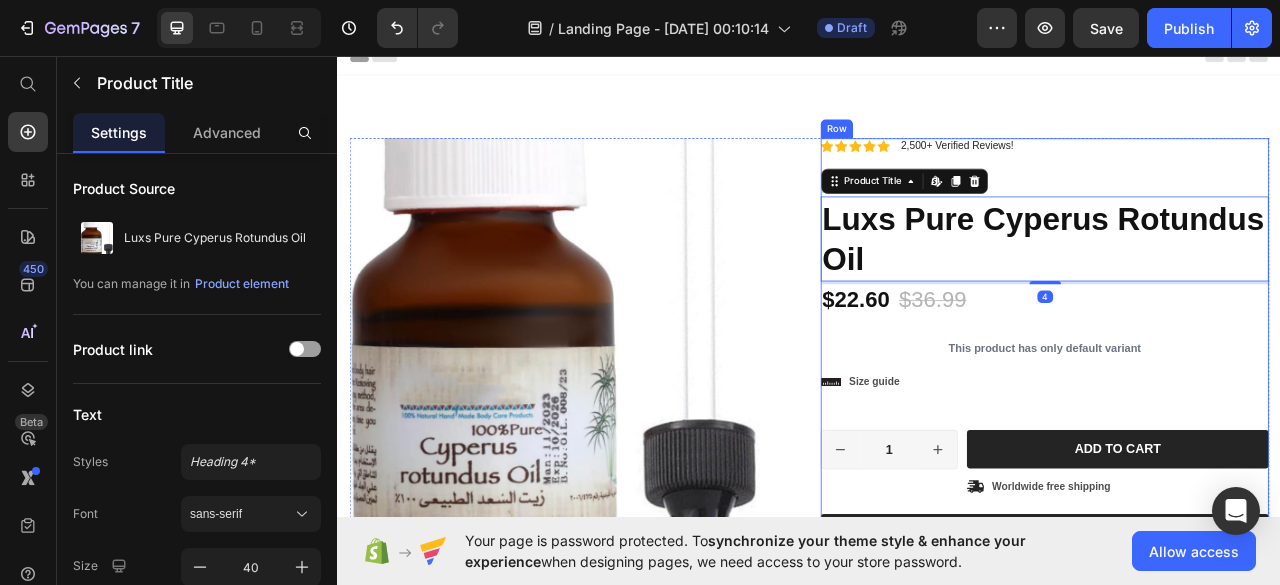 click on "Icon Icon Icon Icon Icon Icon List 2,500+ Verified Reviews! Text Block Row Icon Icon Icon Icon Icon Icon List 2,500+ Verified Reviews! Text Block Row 39% off Product Badge Luxs Pure Cyperus Rotundus Oil Product Title   Edit content in Shopify 4 $22.60 Product Price $36.99 Product Price 39% off Product Badge Row This product has only default variant Product Variants & Swatches This product has only default variant Product Variants & Swatches
Icon Size guide Text Block Row 1 Product Quantity Row Add to cart Add to Cart
Icon Worldwide free shipping Text Block Row Row [DATE][DATE] Sale Text Block Mix & match any color or size Text Block Row 2 items Text Block 15% Off + 🚛 Freeship Text Block Row 3 items Text Block 15% Off + 🚛 Freeship Text Block Row 4+ items Text Block Most popular Text Block Row 15% Off + 🚛 Freeship Text Block Row Row Image Our 30-day refund policy allows you to return your purchase for a full refund [DATE] of the original purchase date if you're not satisfied. Text Block" at bounding box center [1237, 556] 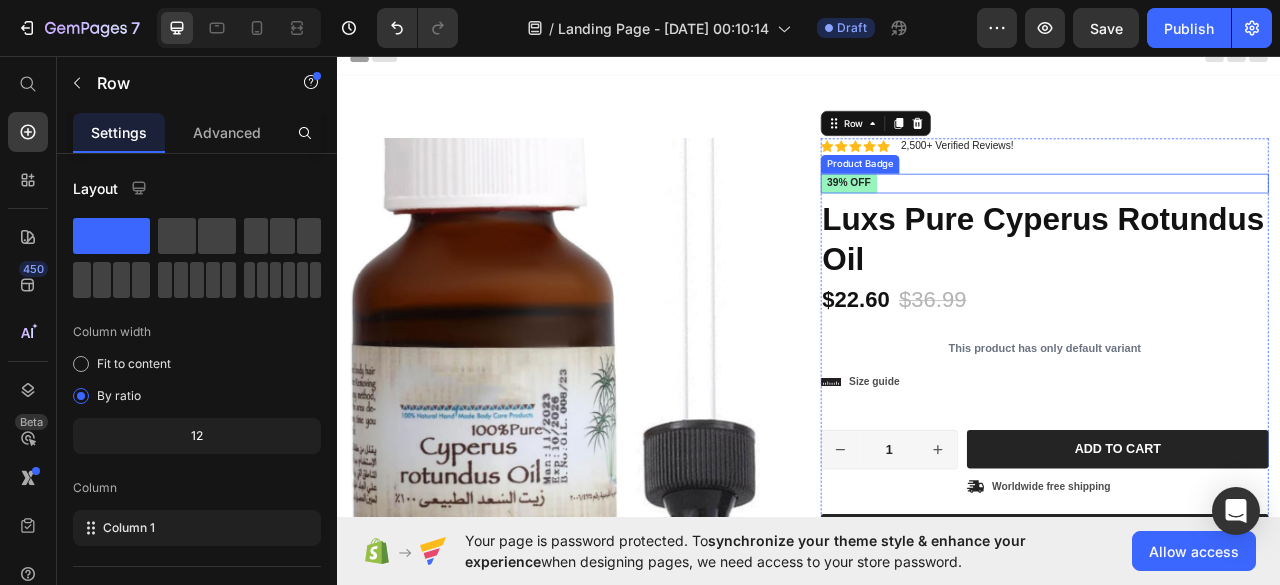 click on "39% off" at bounding box center (988, 219) 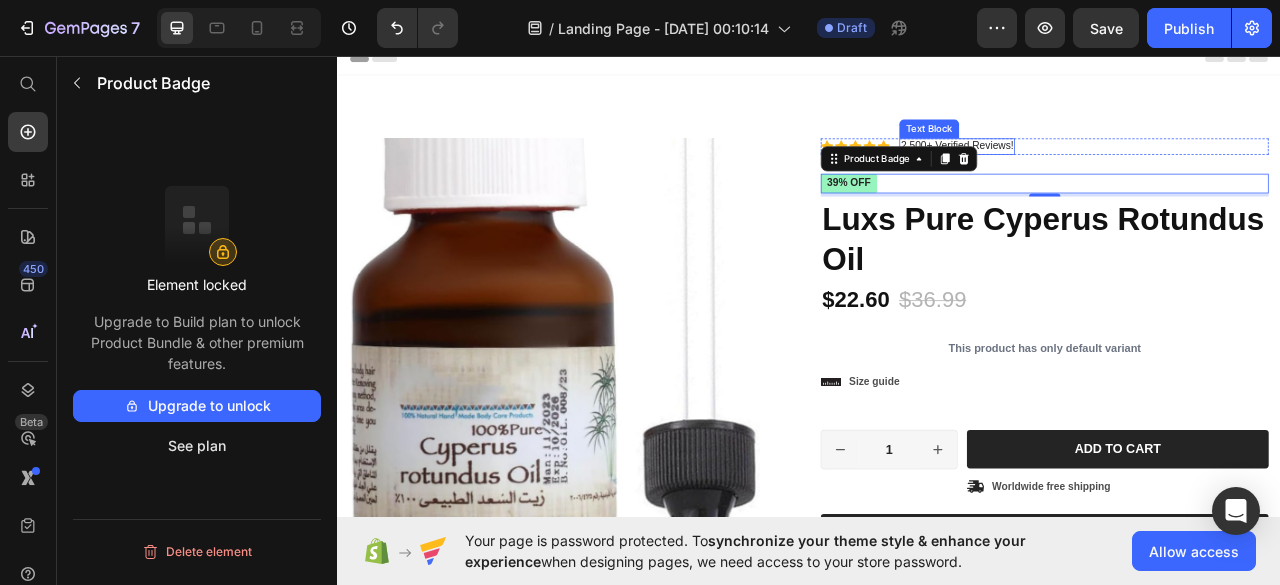 click on "2,500+ Verified Reviews!" at bounding box center [1125, 172] 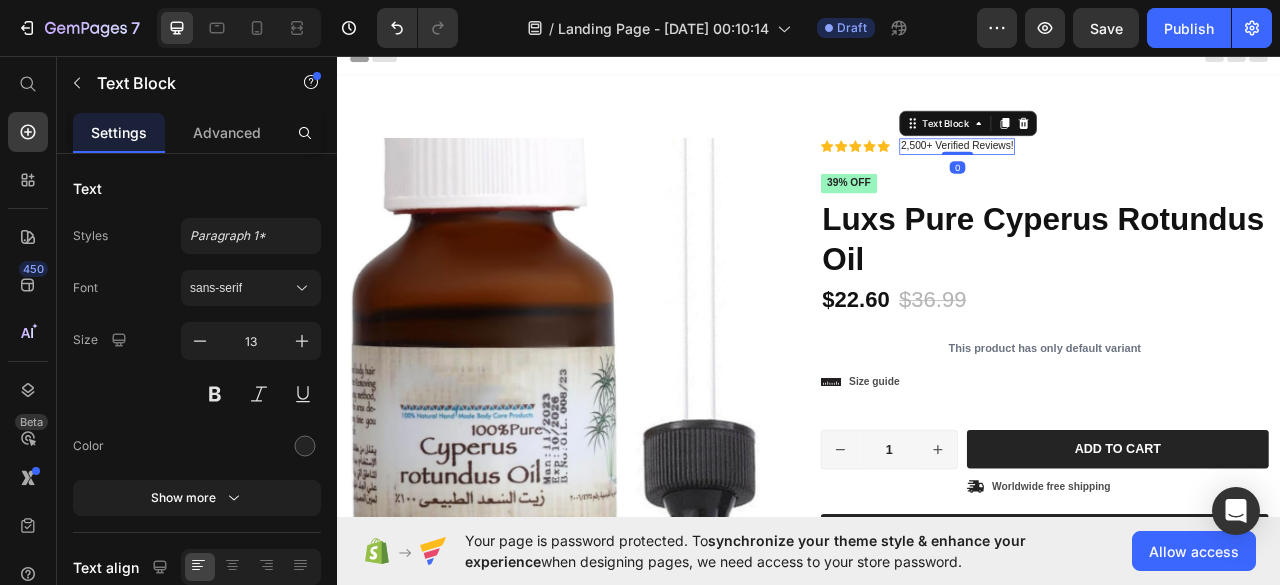 click on "2,500+ Verified Reviews!" at bounding box center (1125, 172) 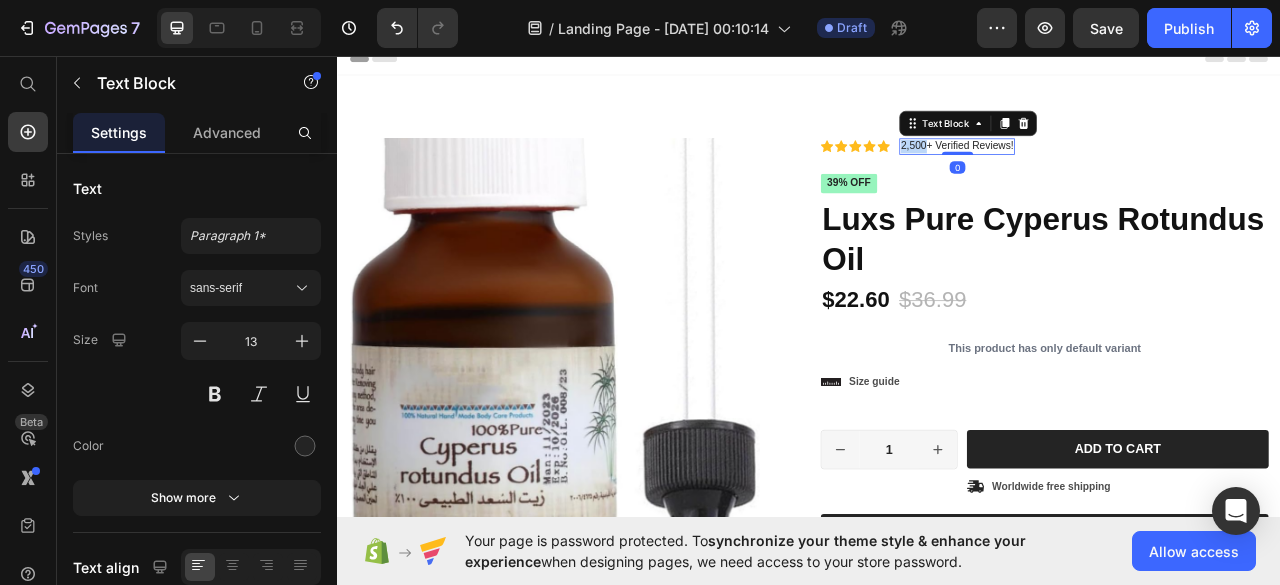 click on "2,500+ Verified Reviews!" at bounding box center (1125, 172) 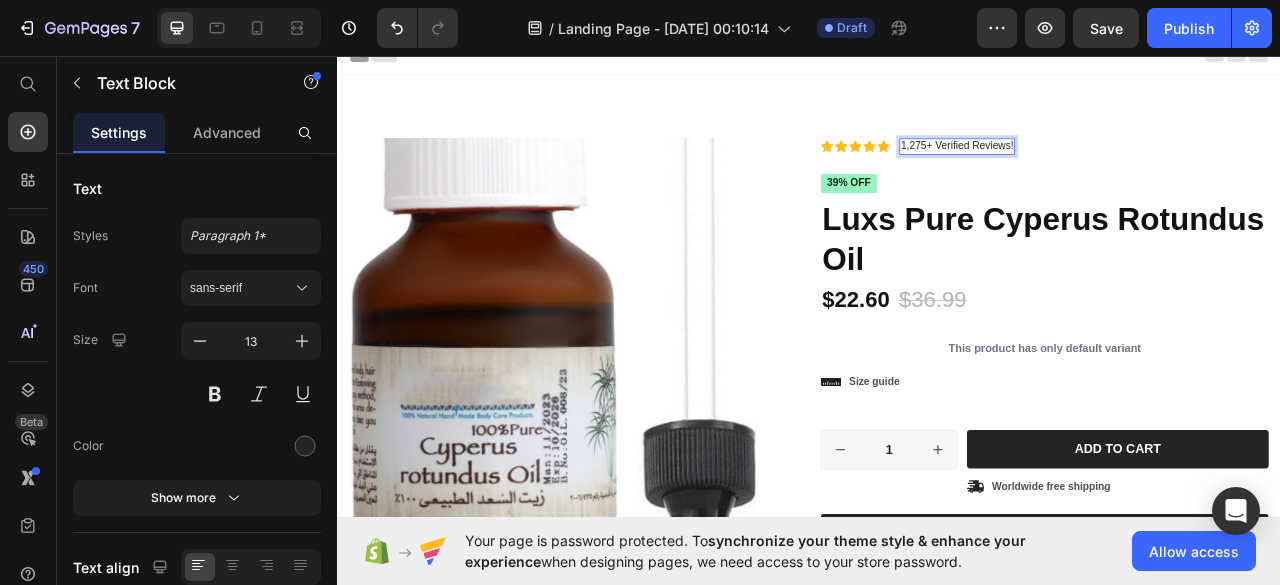 click on "1,275+ Verified Reviews!" at bounding box center [1125, 172] 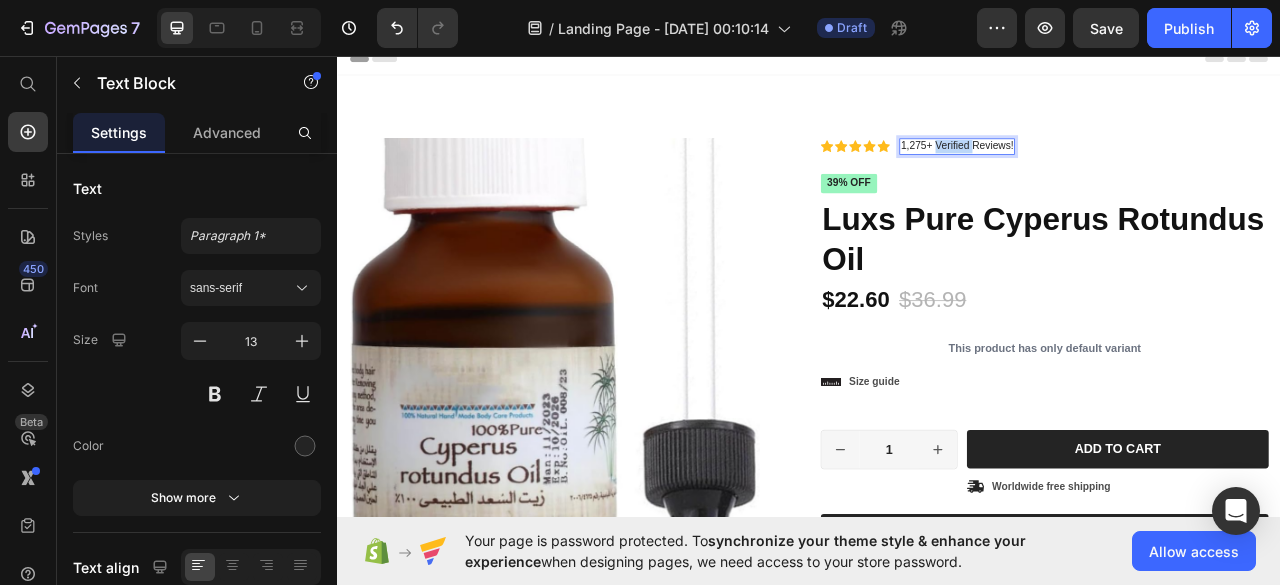 click on "1,275+ Verified Reviews!" at bounding box center [1125, 172] 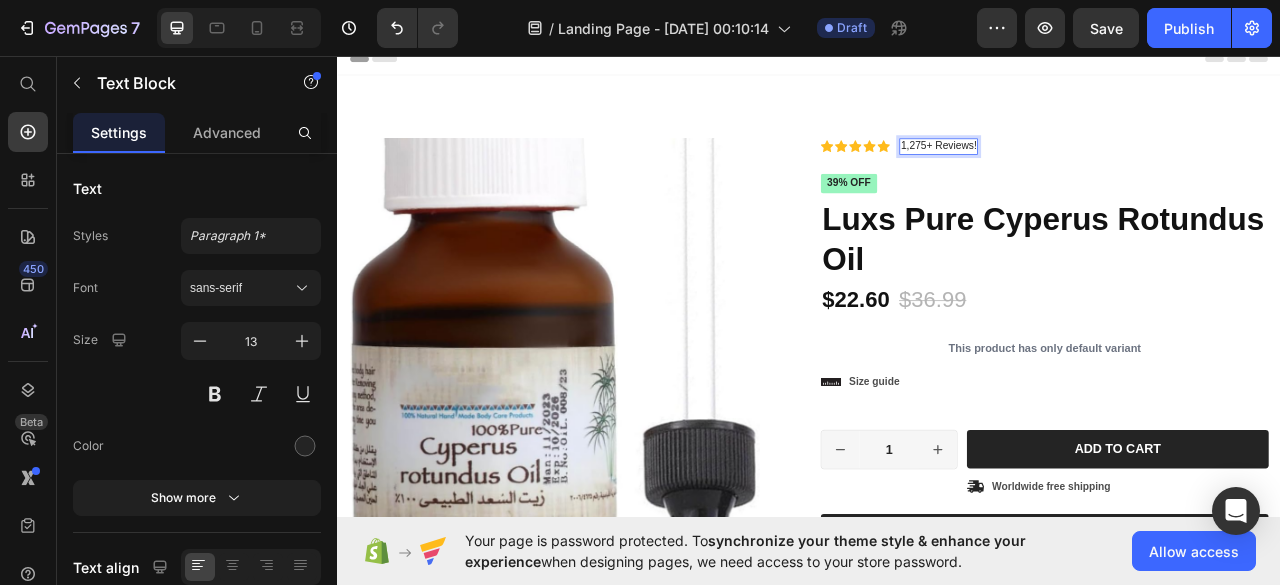 click on "1,275+ Reviews!" at bounding box center [1102, 172] 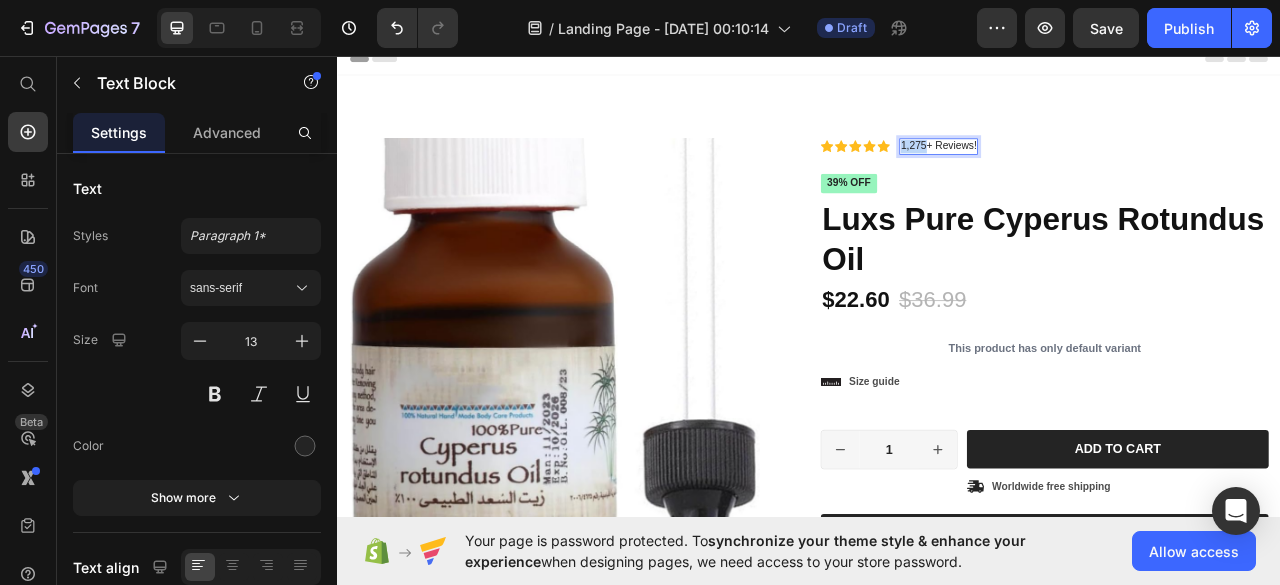 click on "1,275+ Reviews!" at bounding box center [1102, 172] 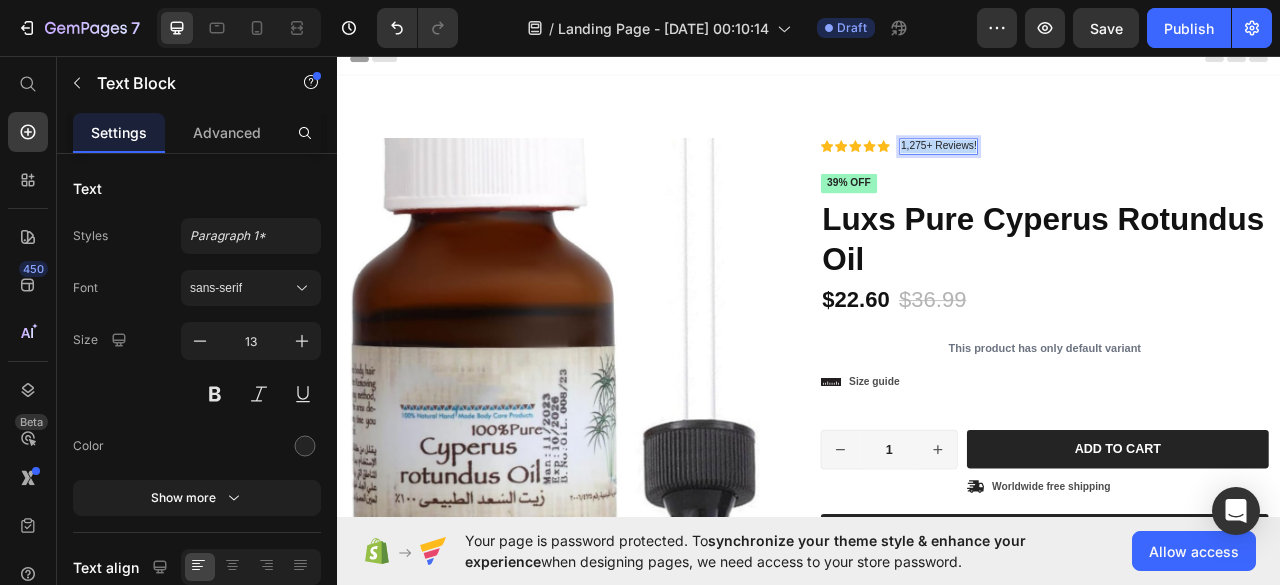 click on "1,275+ Reviews!" at bounding box center (1102, 172) 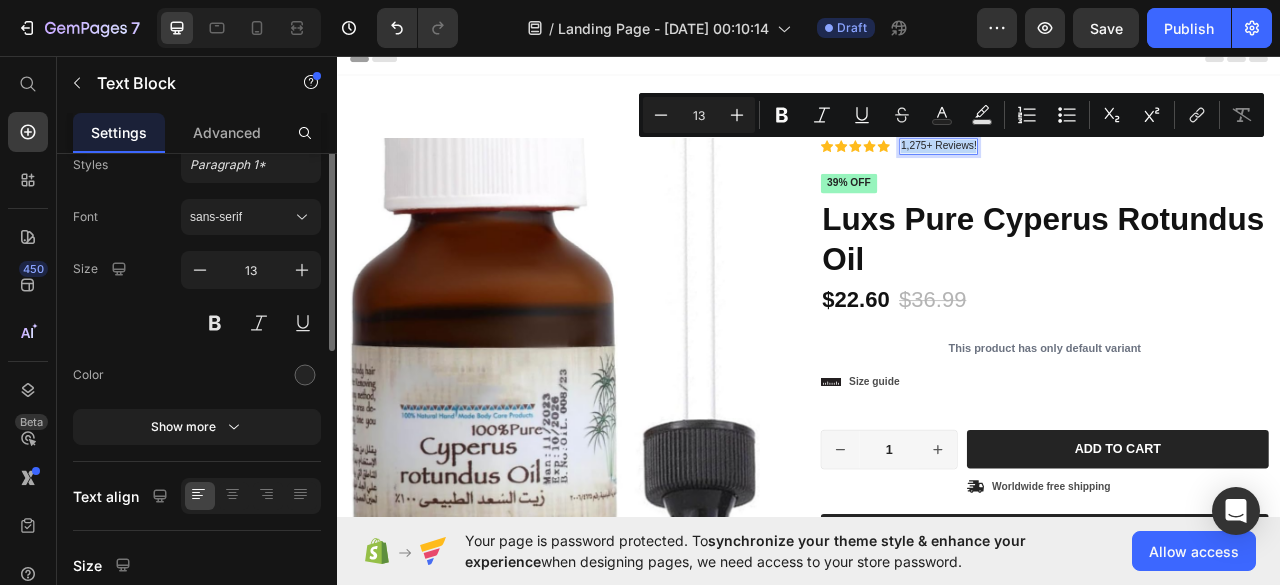 scroll, scrollTop: 0, scrollLeft: 0, axis: both 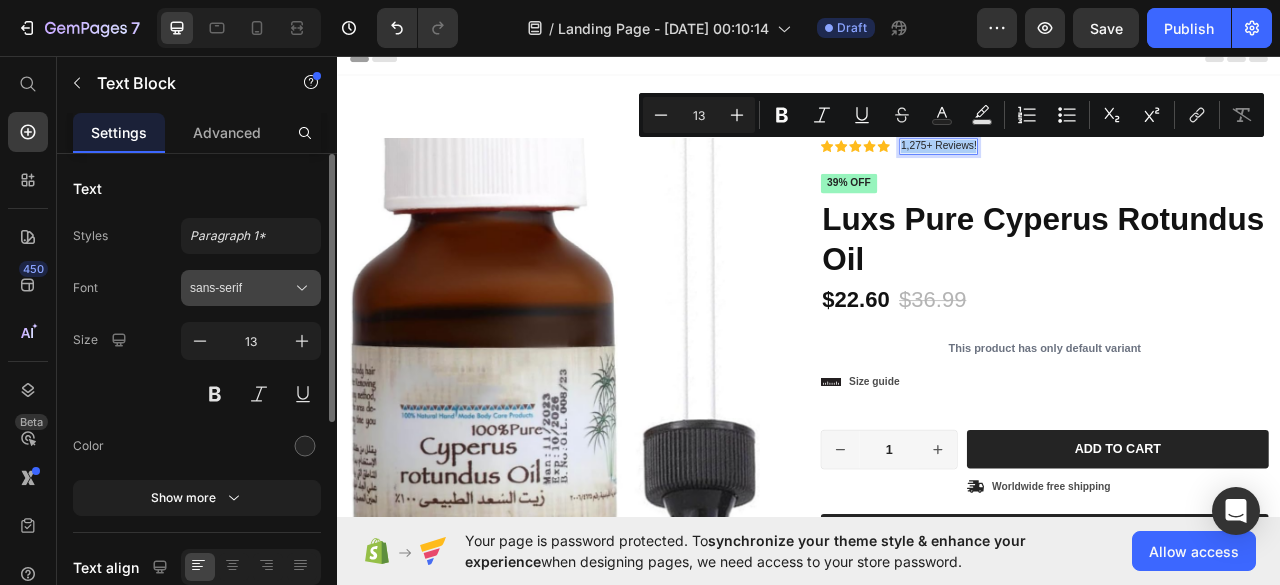 click on "sans-serif" at bounding box center (251, 288) 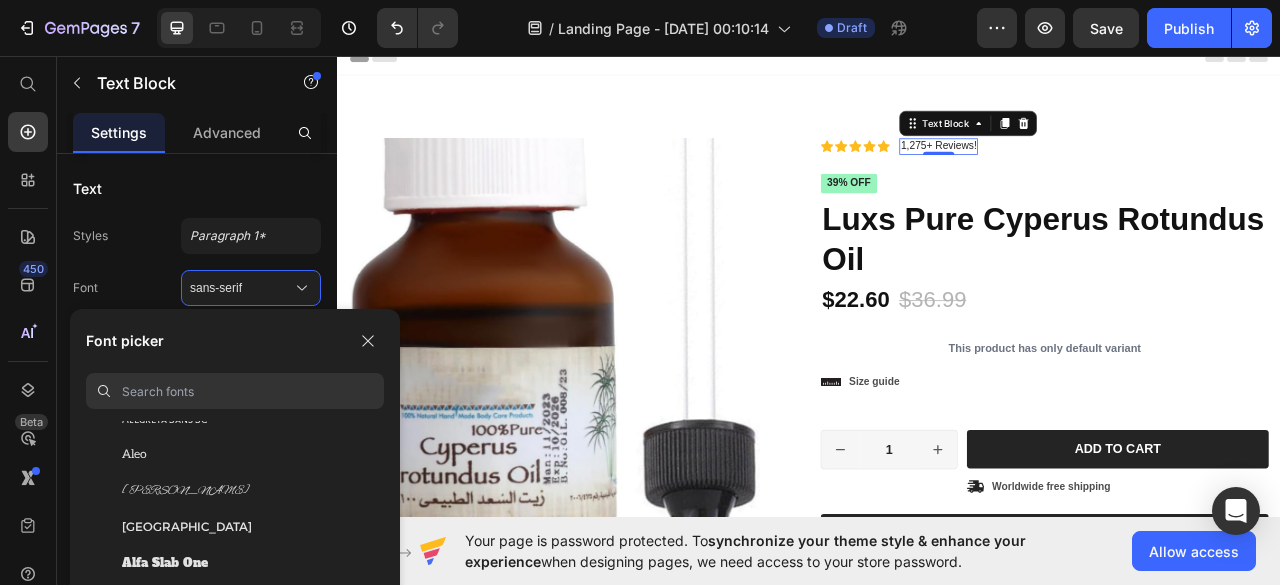 scroll, scrollTop: 1302, scrollLeft: 0, axis: vertical 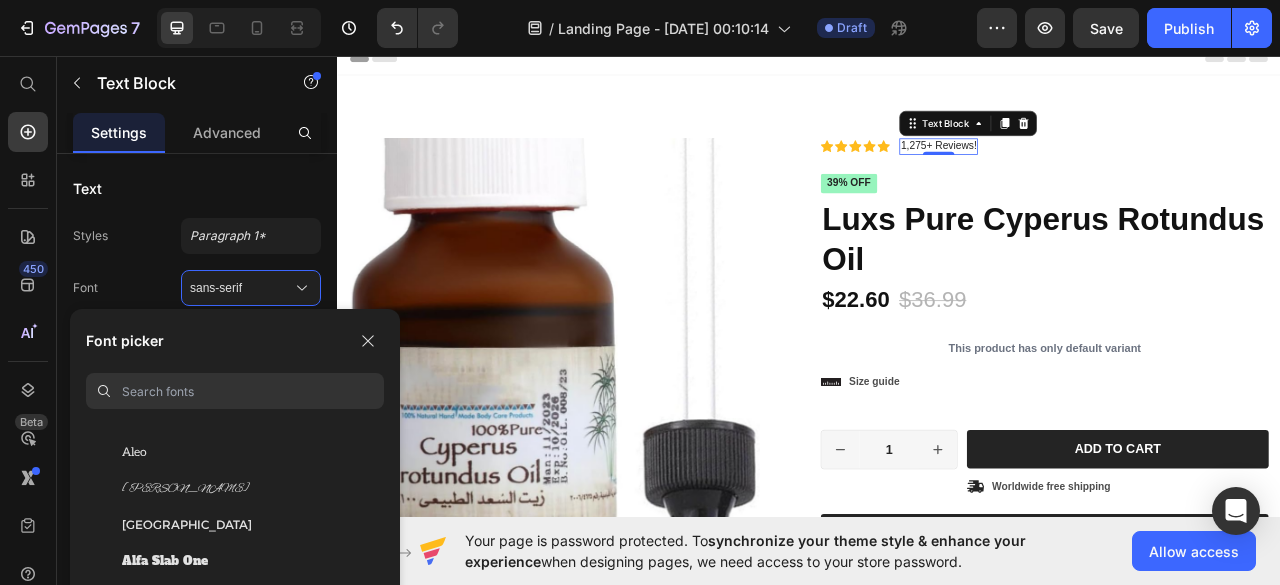 click on "[GEOGRAPHIC_DATA]" 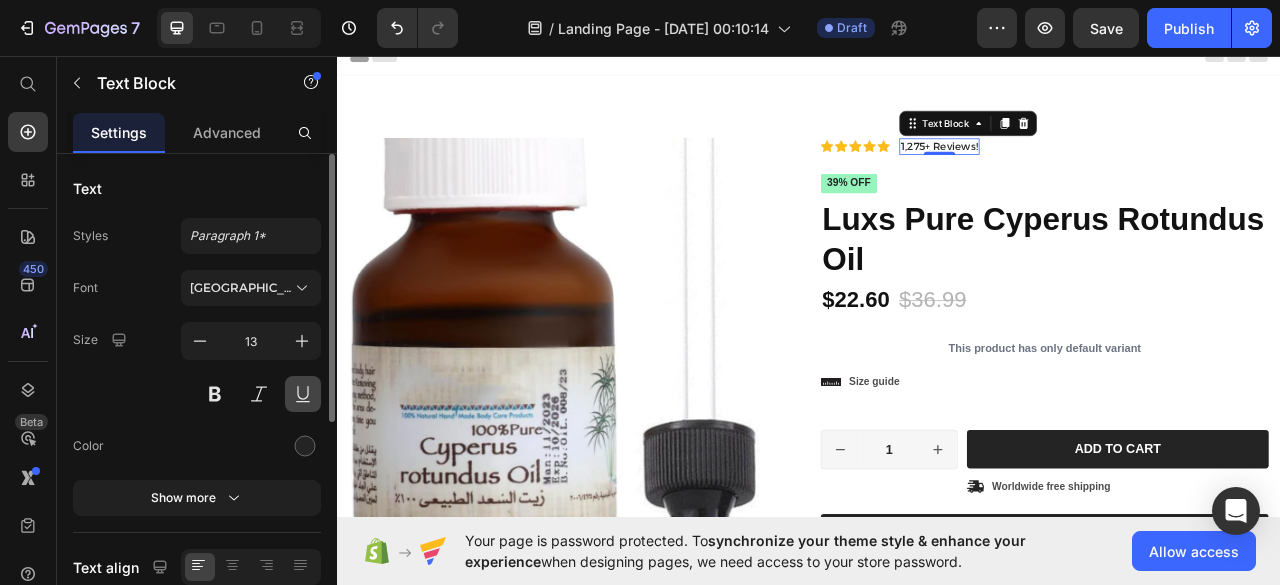 click at bounding box center (303, 394) 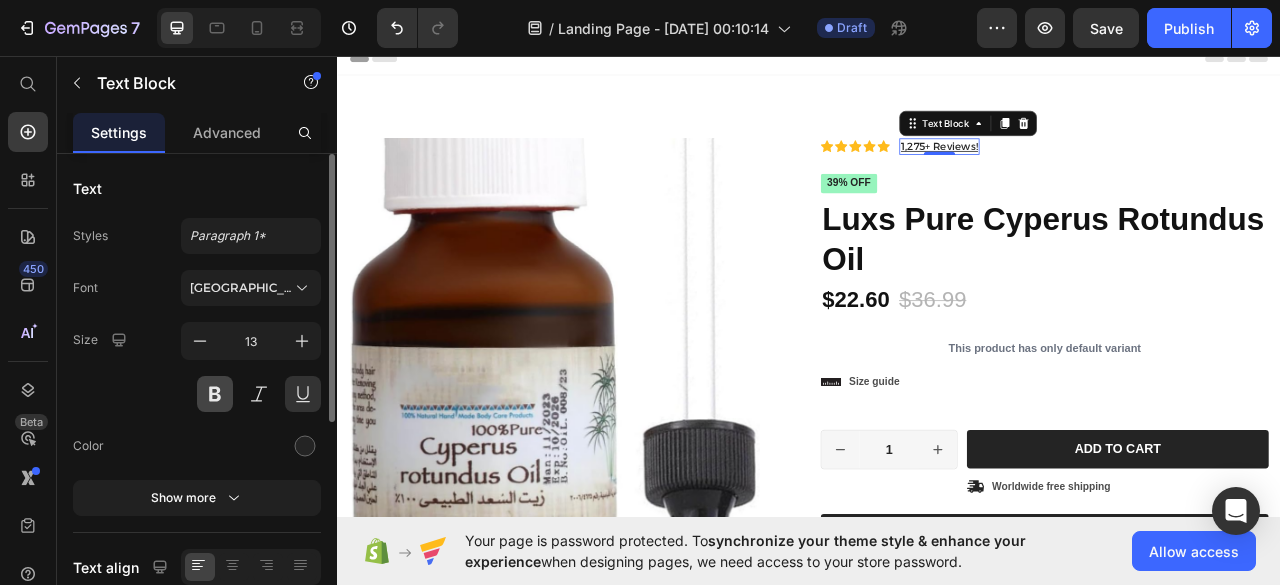 click at bounding box center [215, 394] 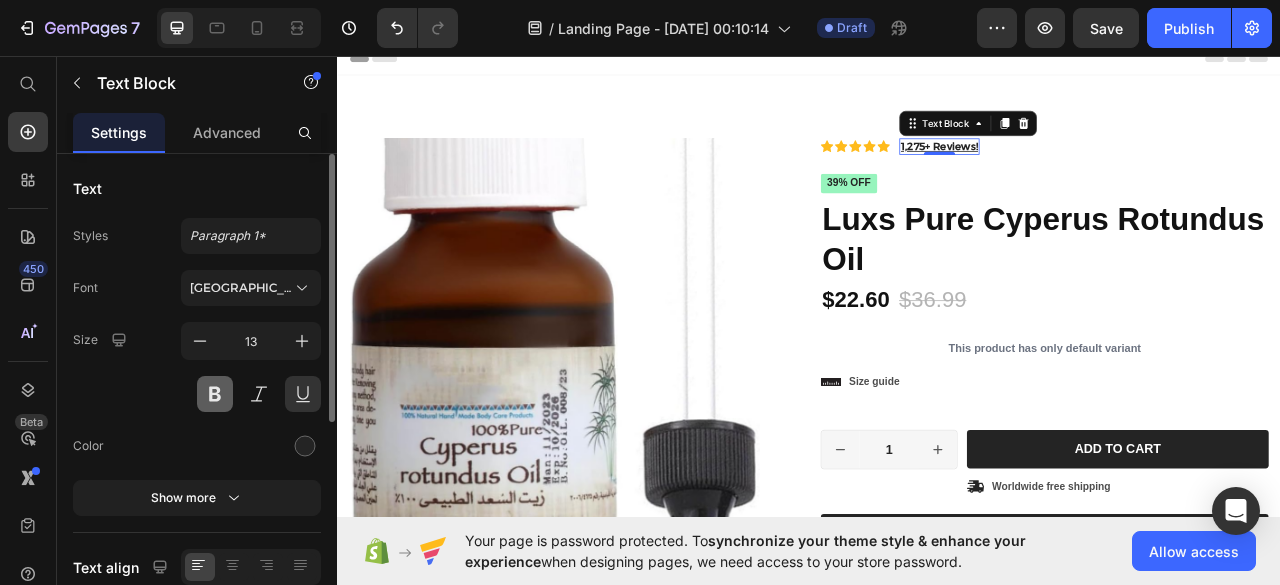 click at bounding box center [215, 394] 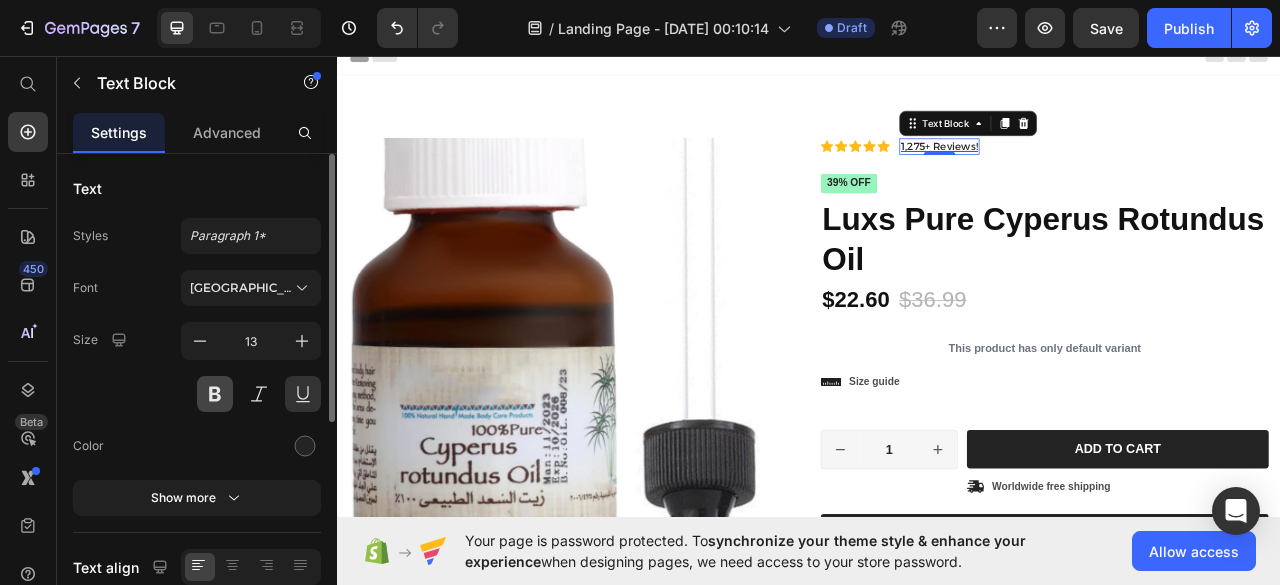 click at bounding box center (215, 394) 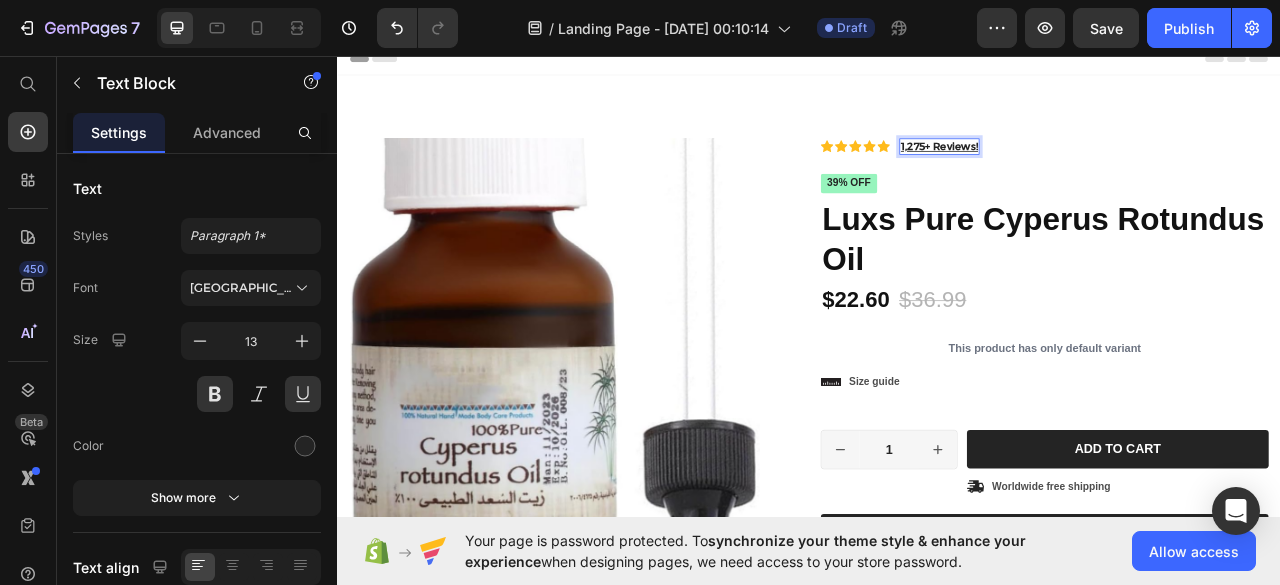 click on "1,275+ Reviews!" at bounding box center [1103, 172] 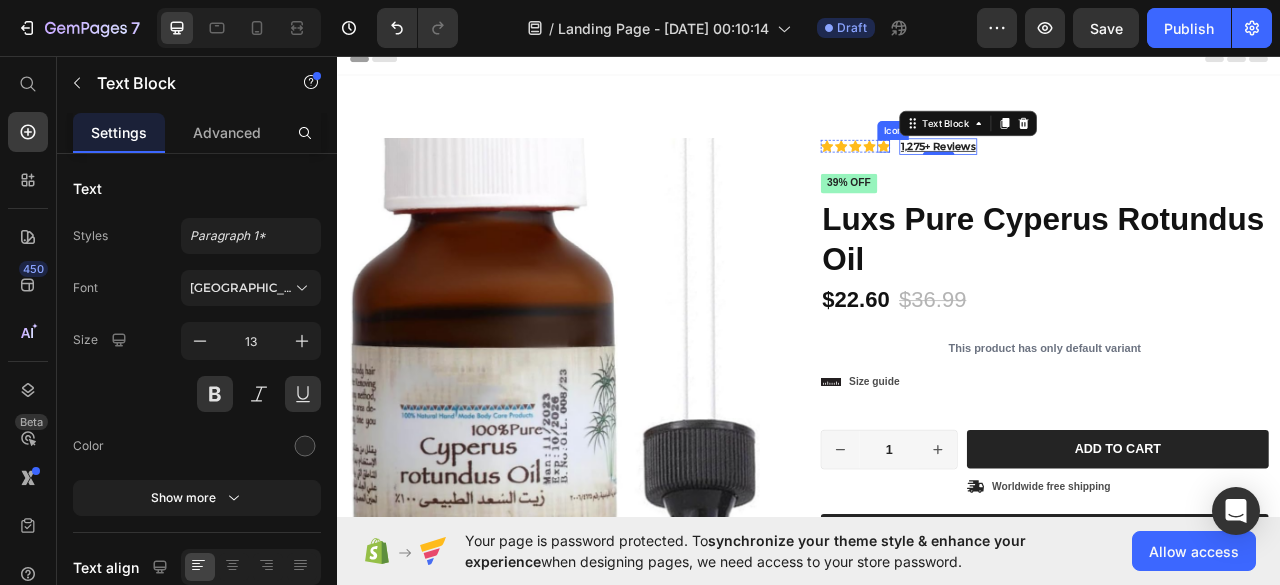 click 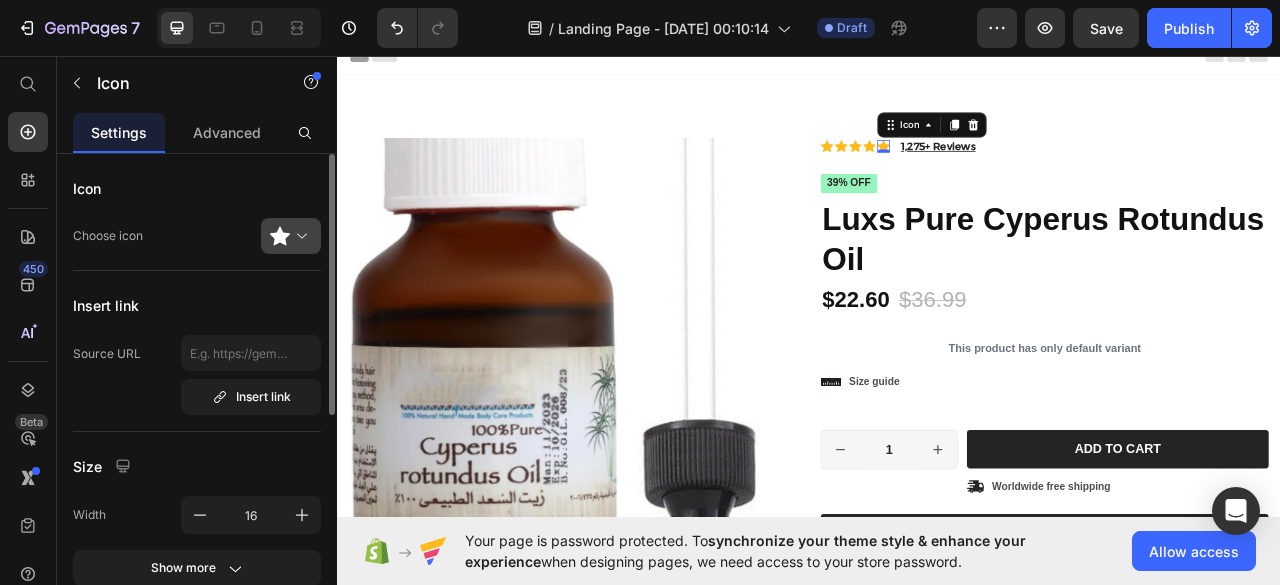 click at bounding box center (299, 236) 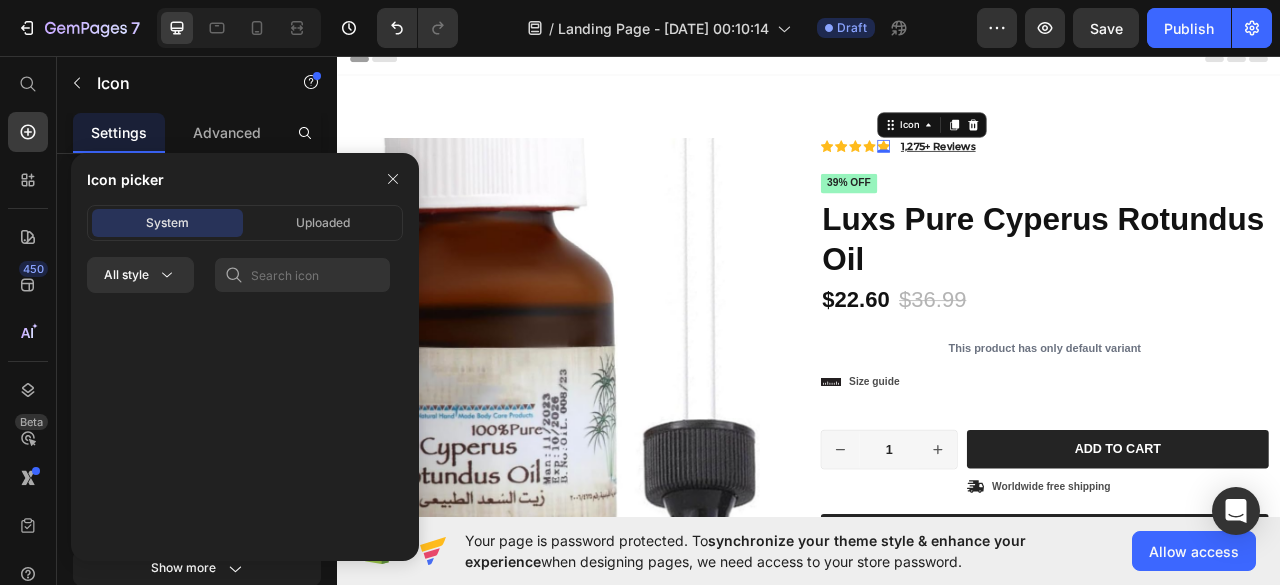 scroll, scrollTop: 8432, scrollLeft: 0, axis: vertical 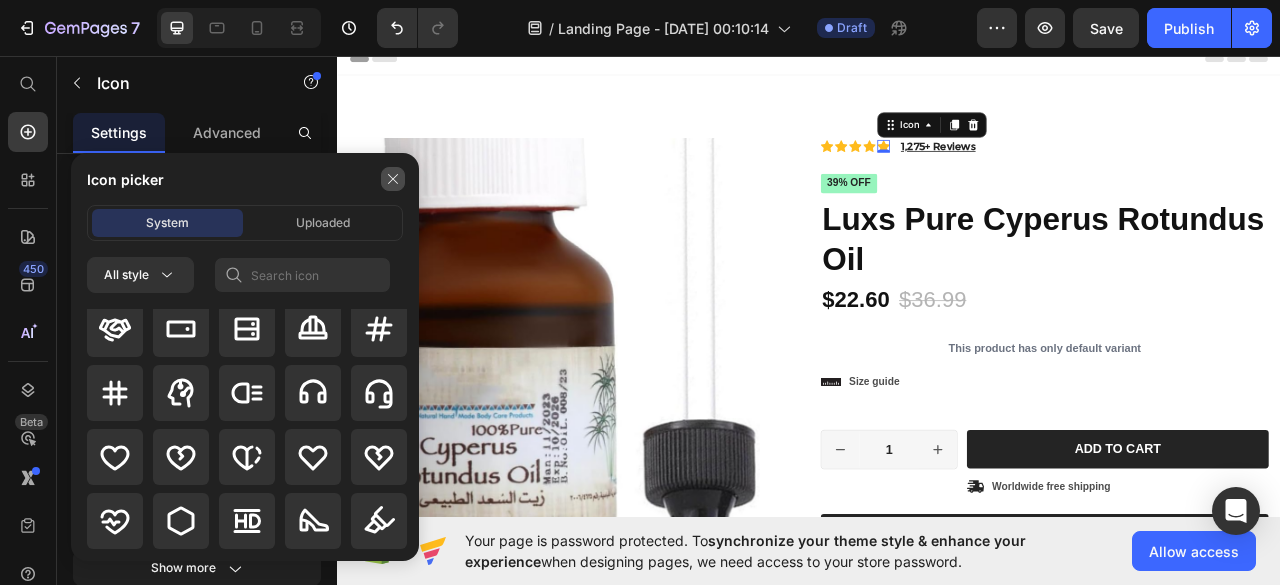 click 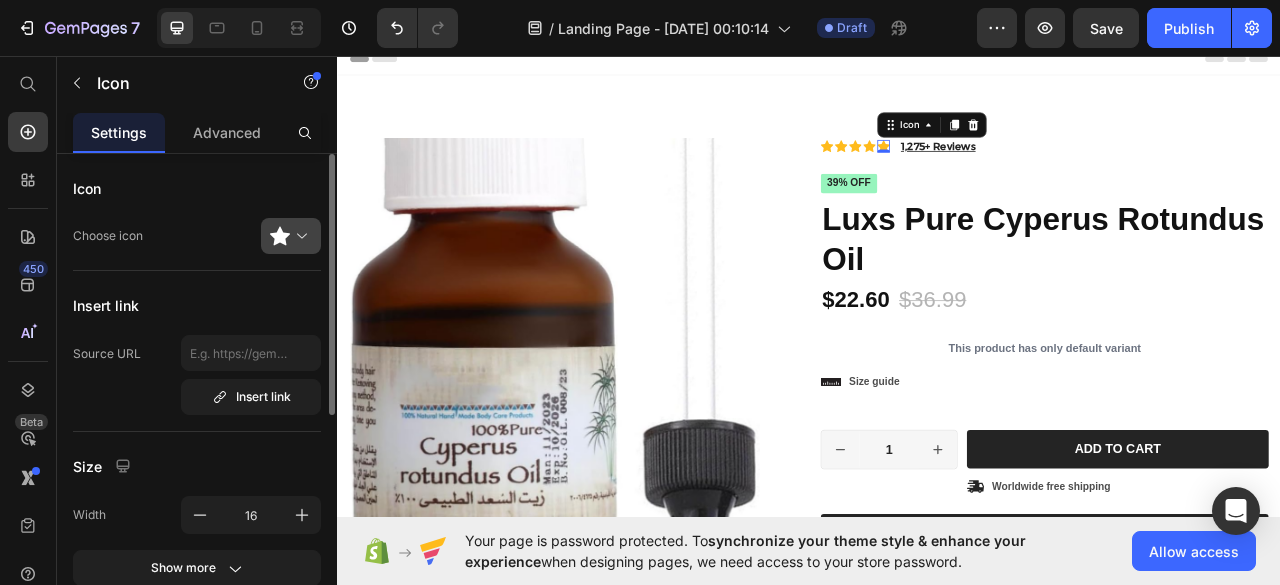click at bounding box center [299, 236] 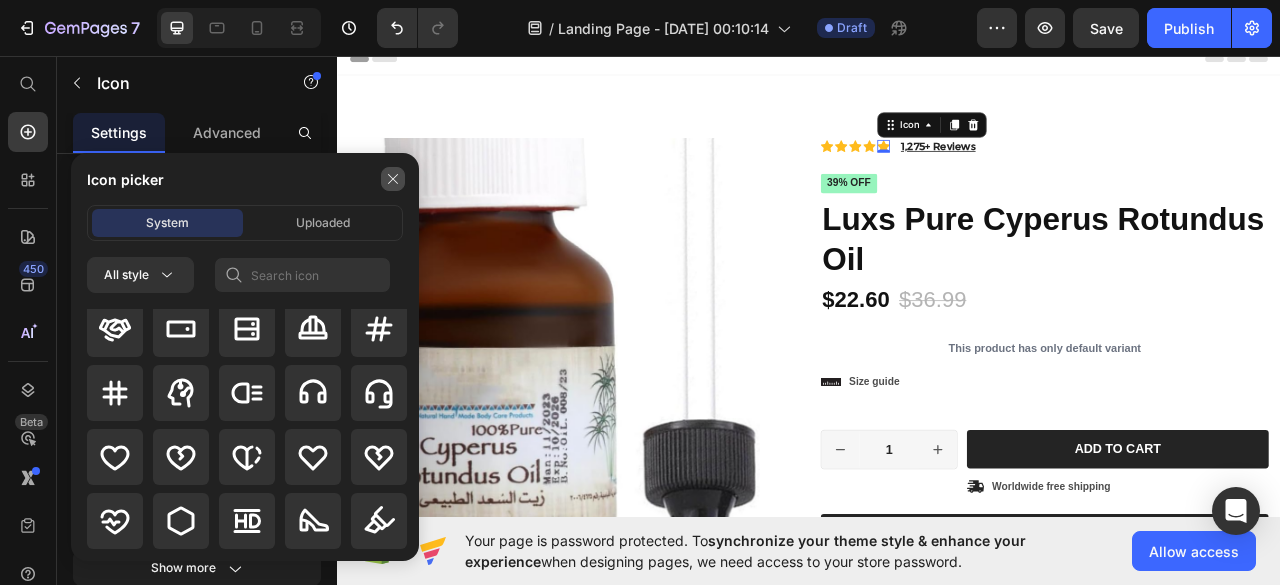 click at bounding box center (393, 179) 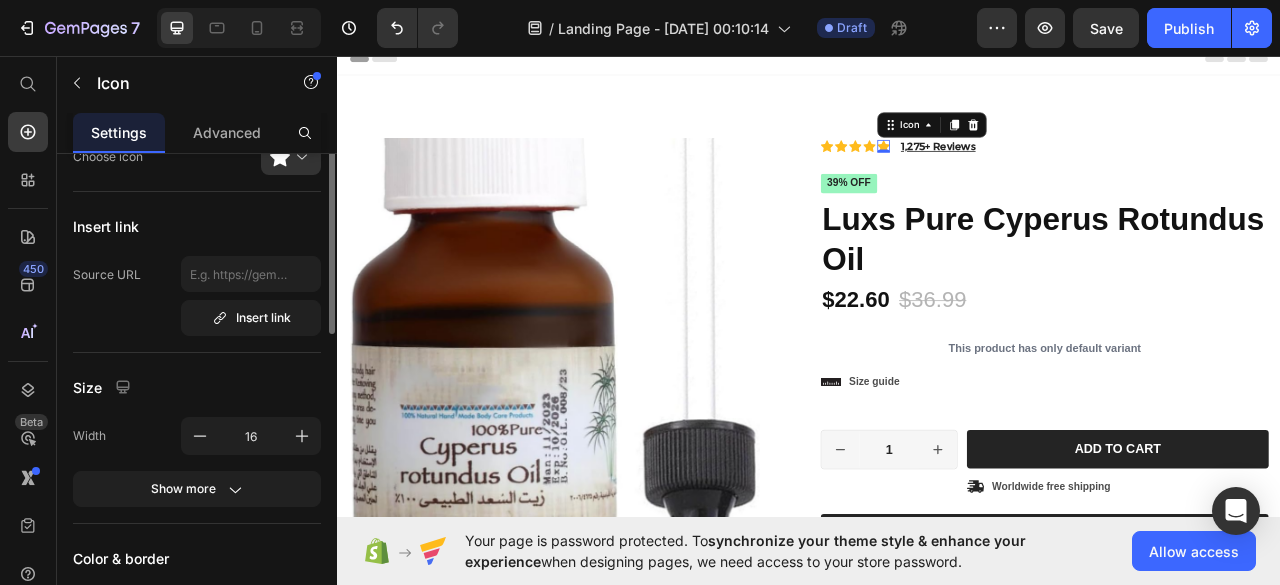 scroll, scrollTop: 0, scrollLeft: 0, axis: both 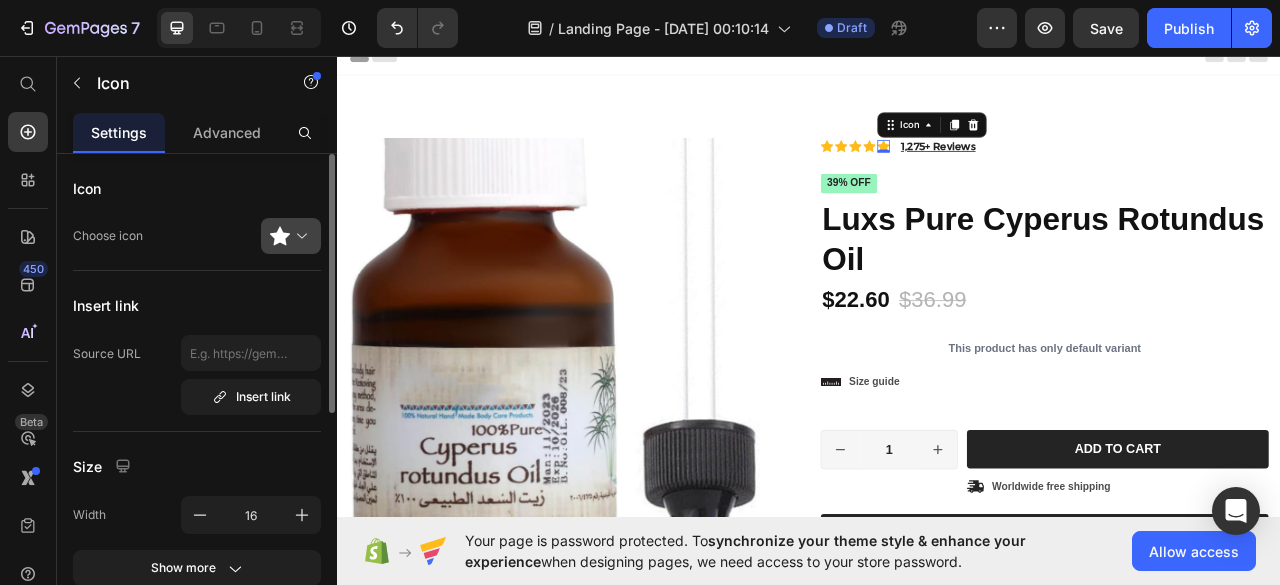 click at bounding box center [299, 236] 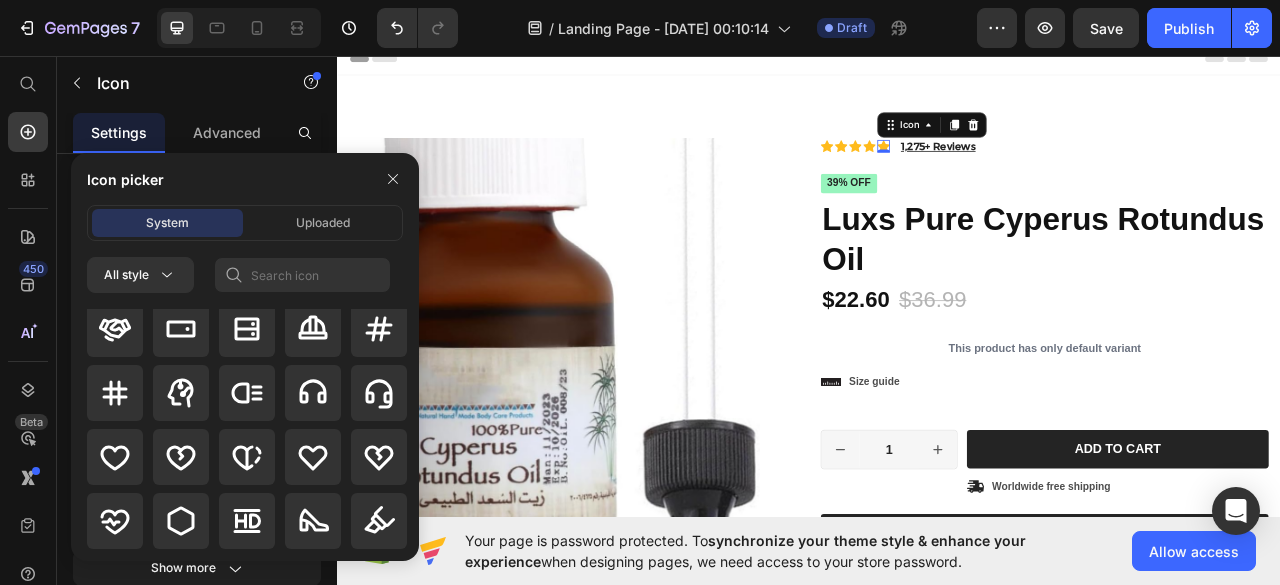 click at bounding box center [393, 179] 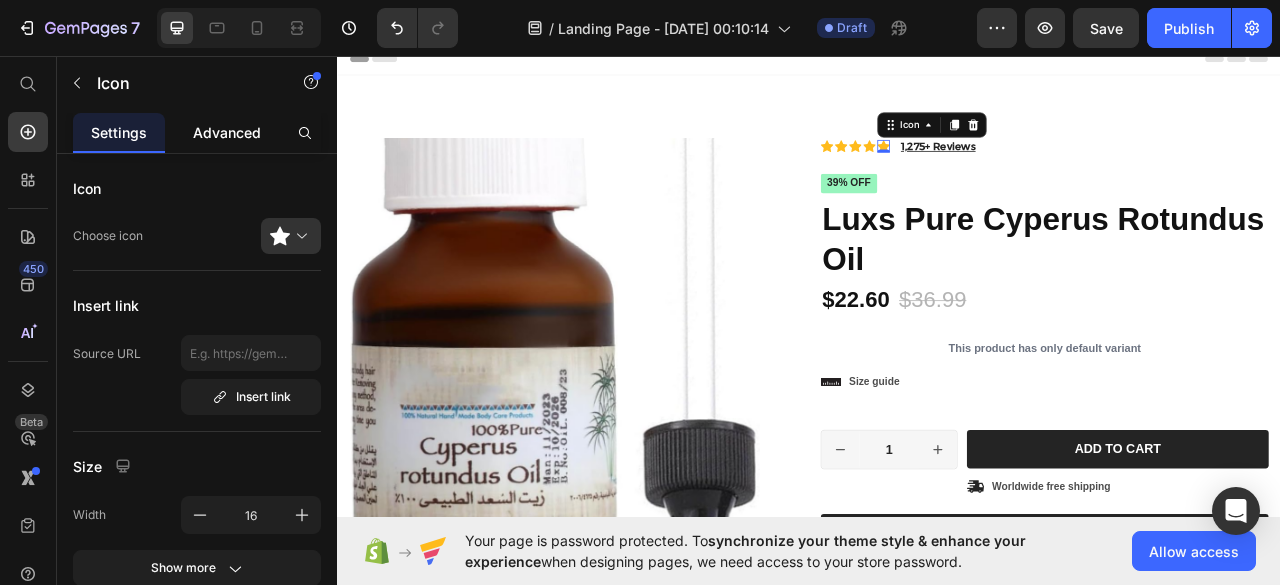click on "Advanced" at bounding box center [227, 132] 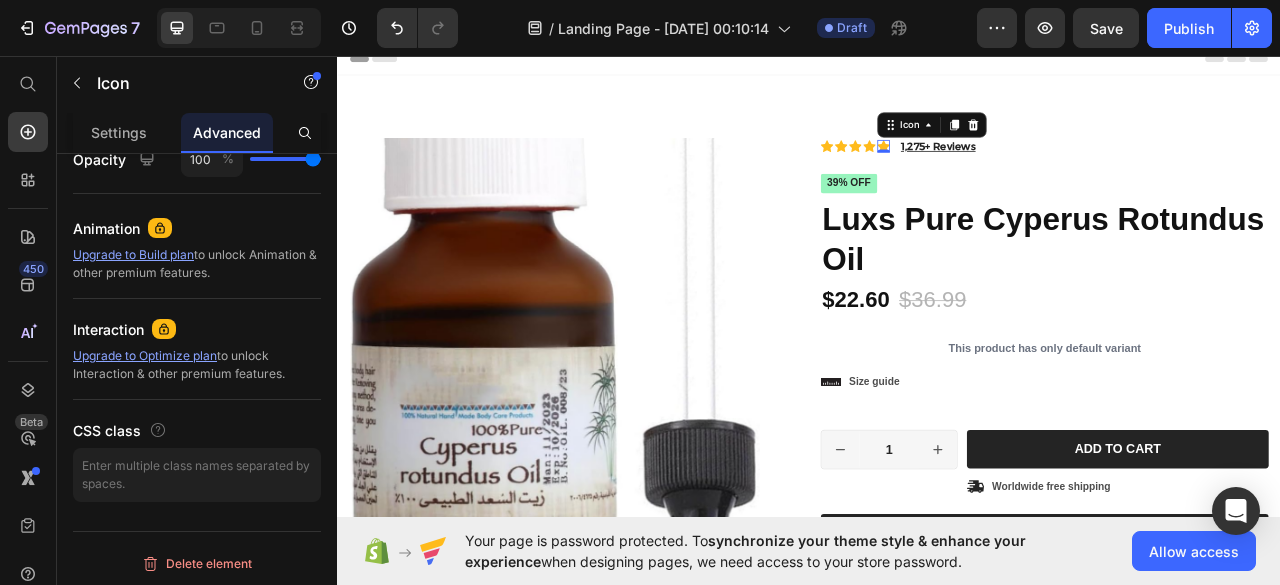 scroll, scrollTop: 0, scrollLeft: 0, axis: both 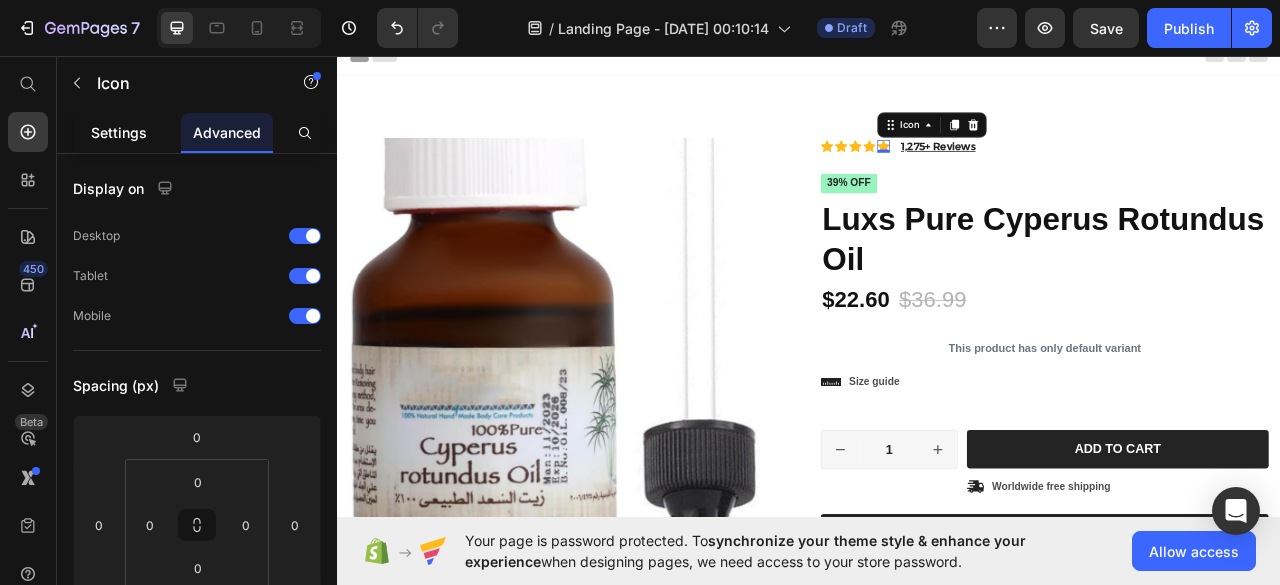 click on "Settings" 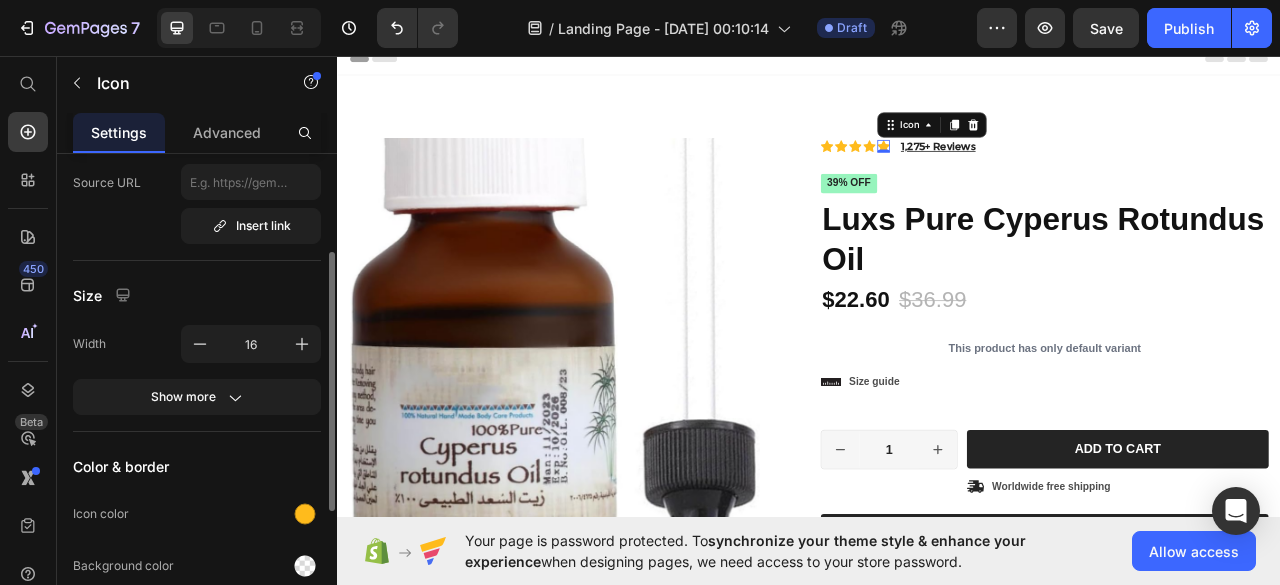 scroll, scrollTop: 176, scrollLeft: 0, axis: vertical 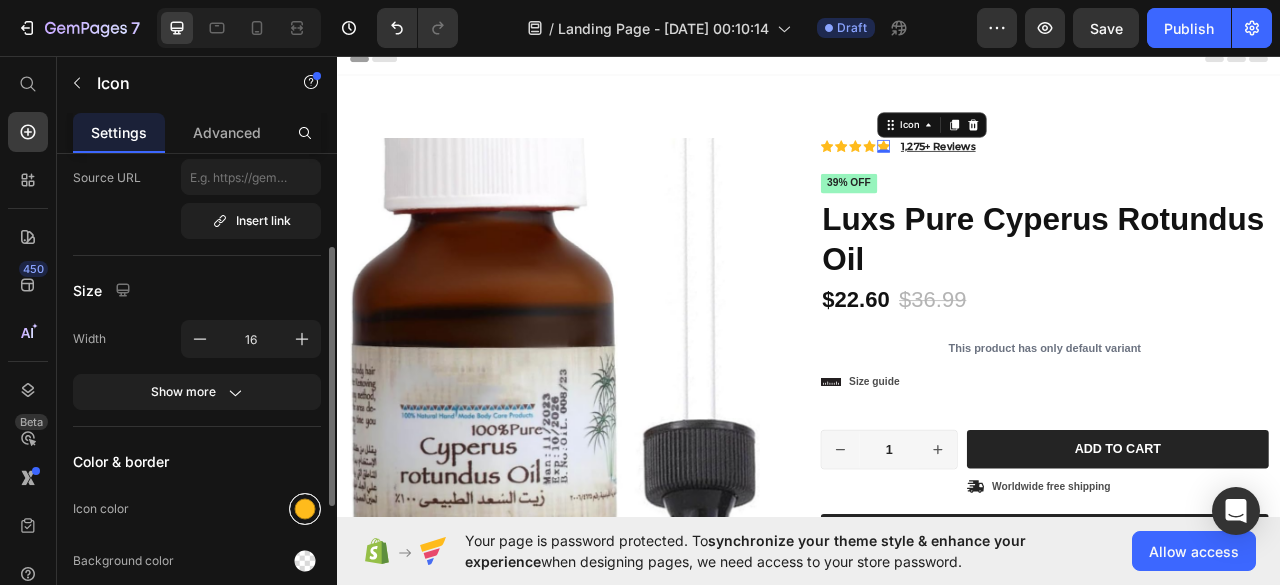 click at bounding box center (305, 509) 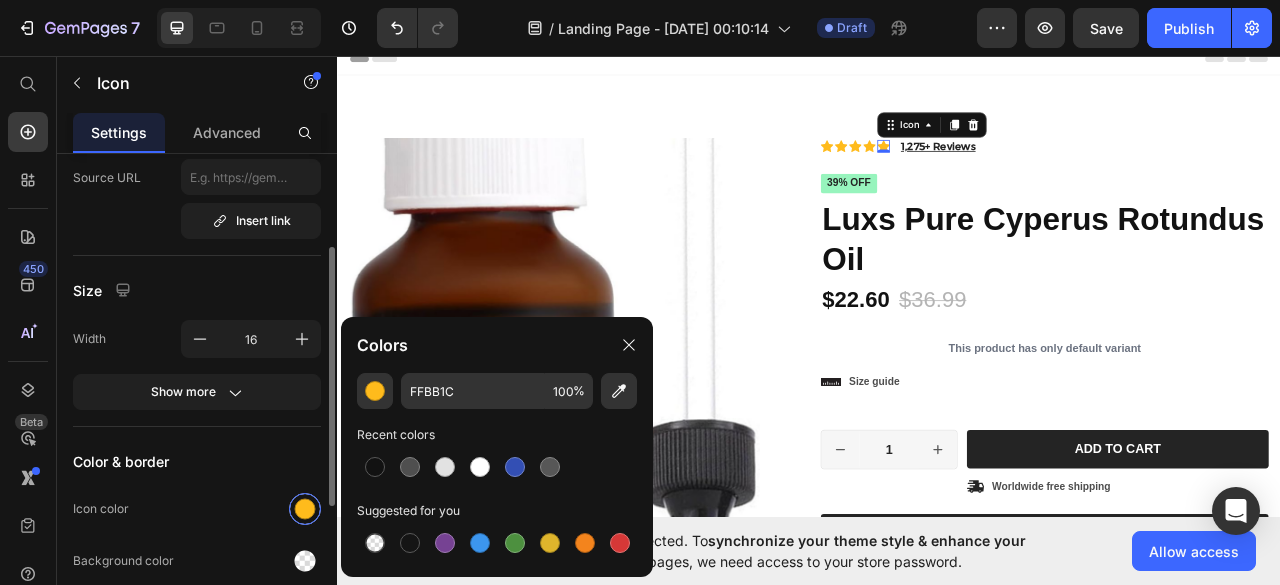 click at bounding box center (305, 509) 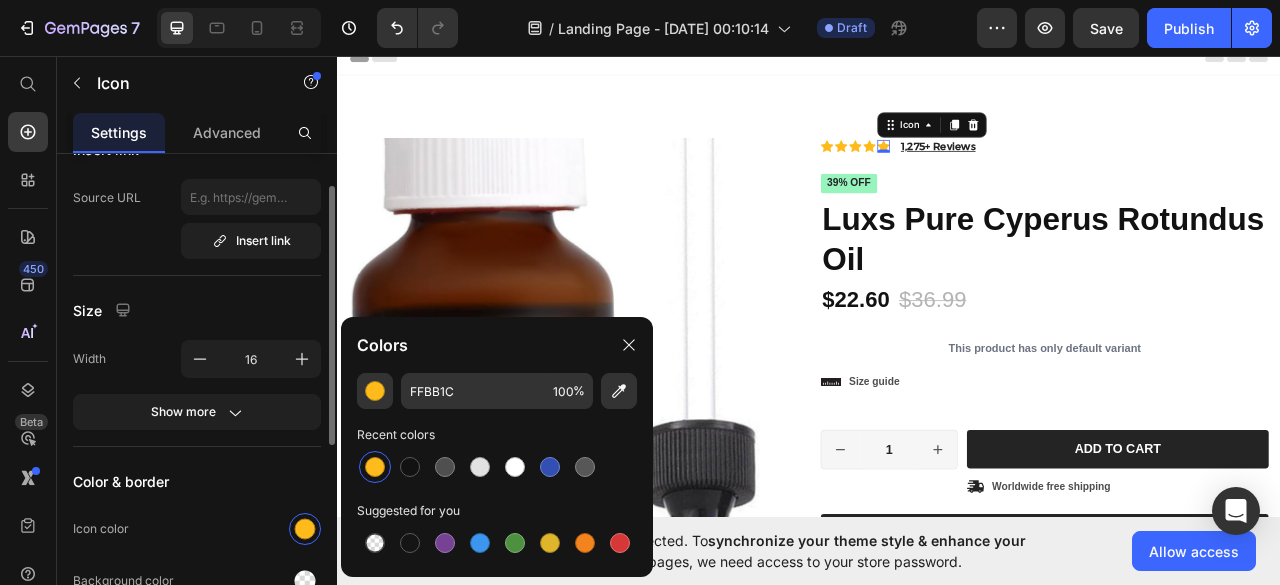 scroll, scrollTop: 0, scrollLeft: 0, axis: both 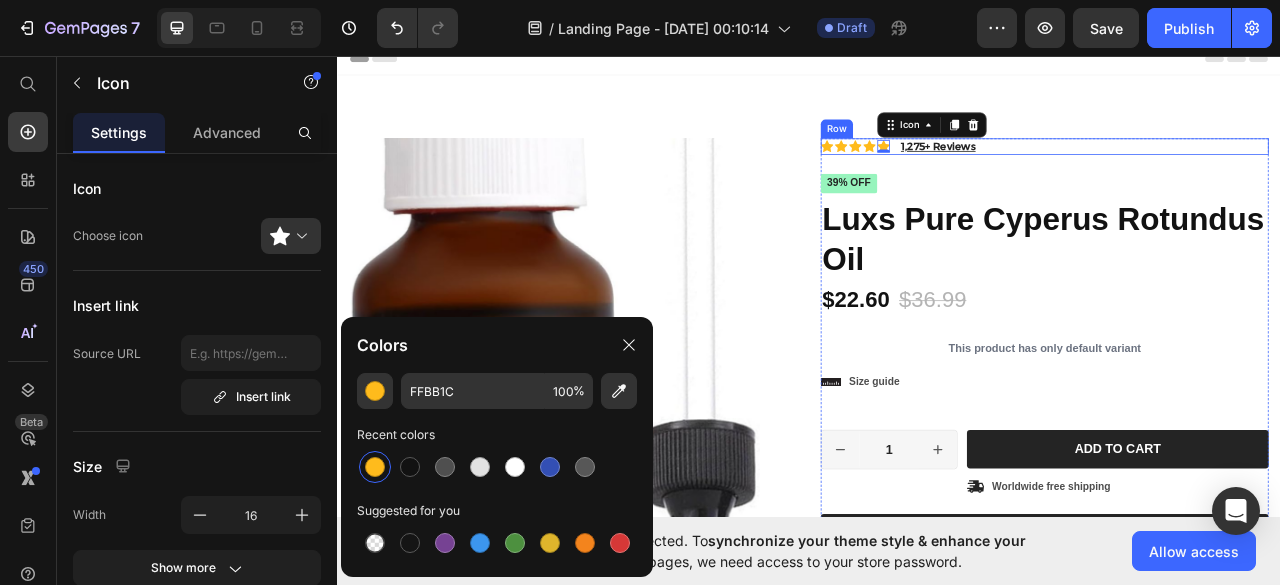 click on "1,275+ Reviews Text Block" at bounding box center [1101, 172] 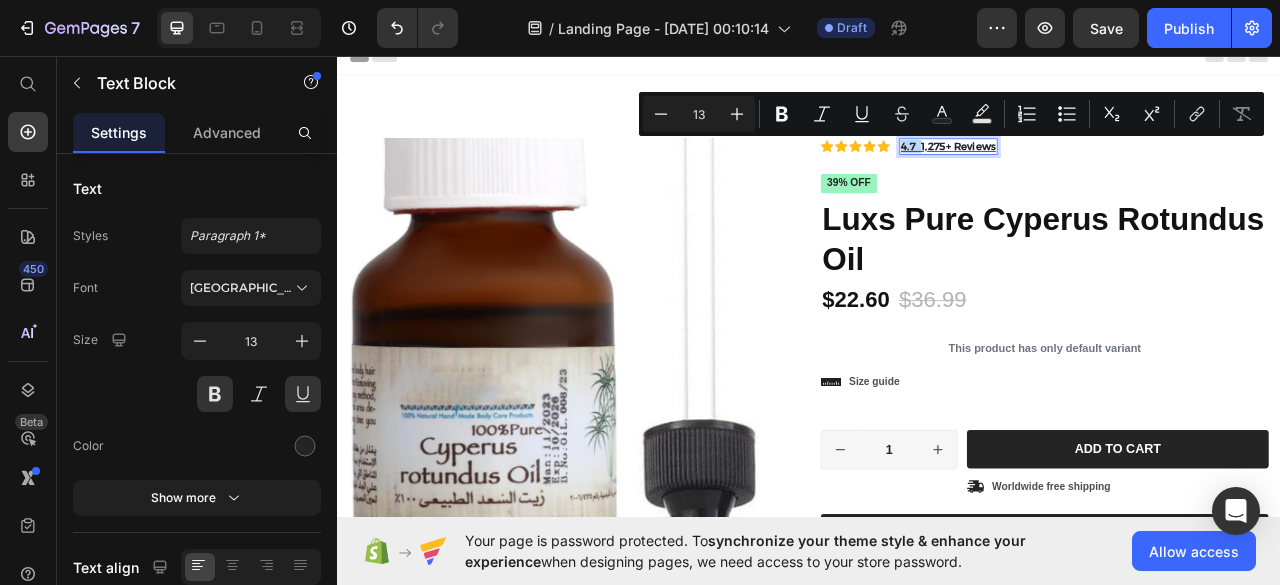 drag, startPoint x: 1045, startPoint y: 171, endPoint x: 1072, endPoint y: 175, distance: 27.294687 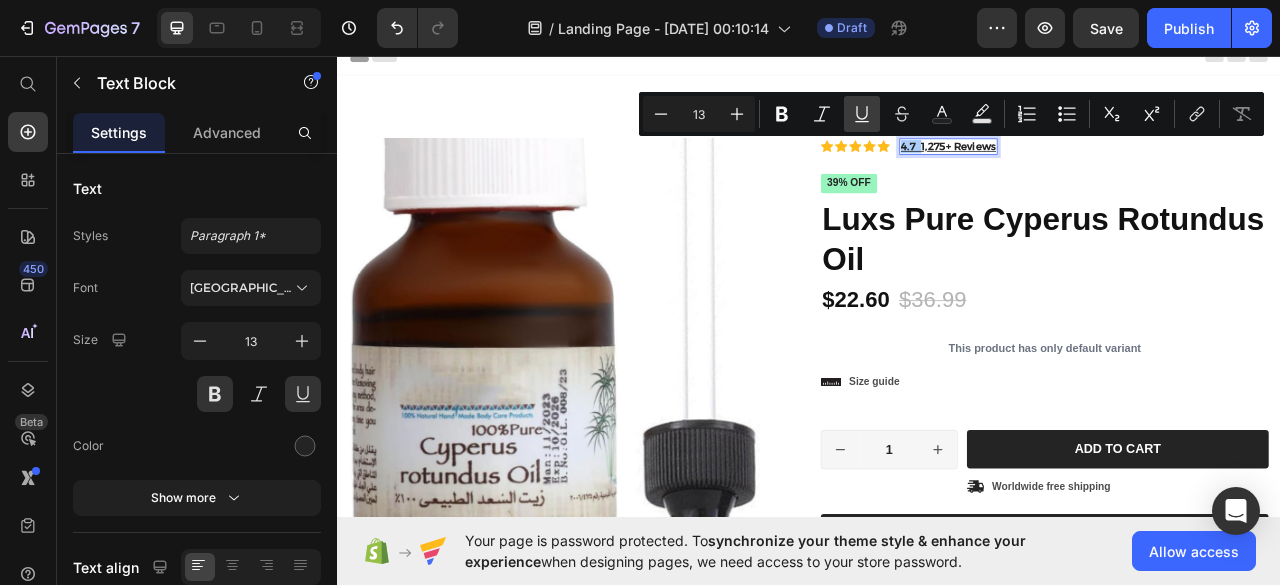 click 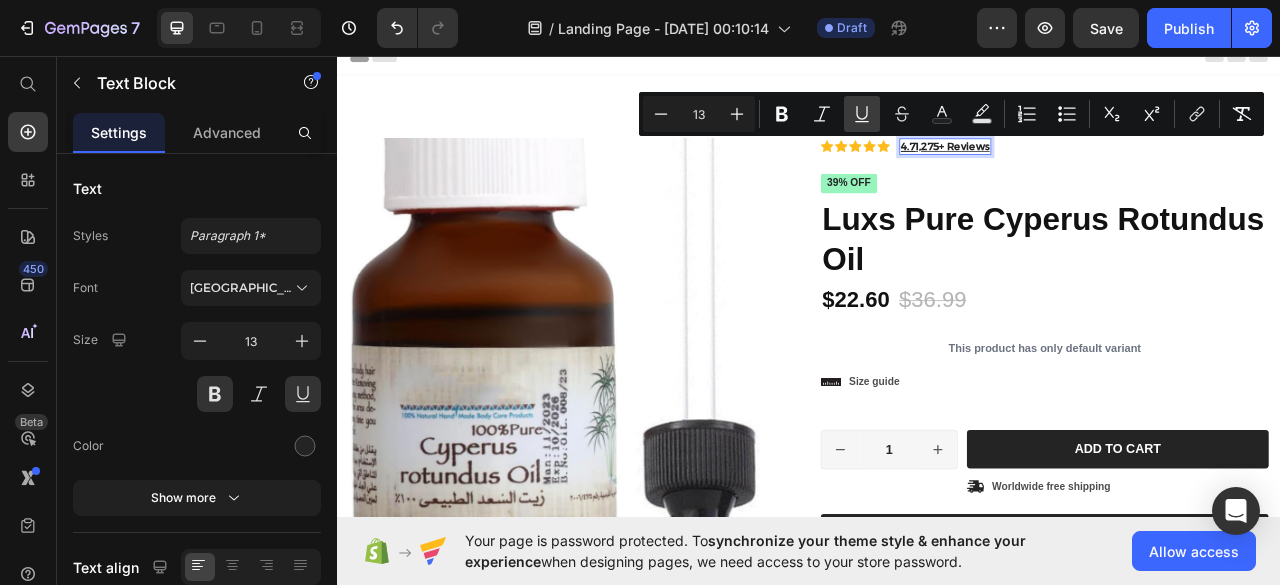 click 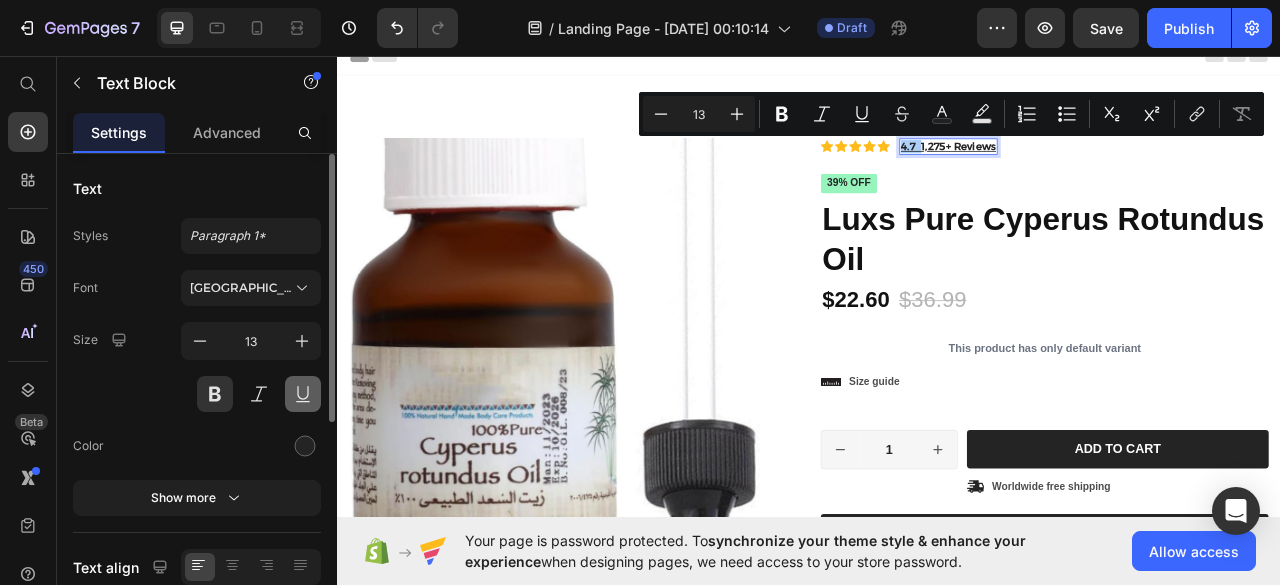 click at bounding box center (303, 394) 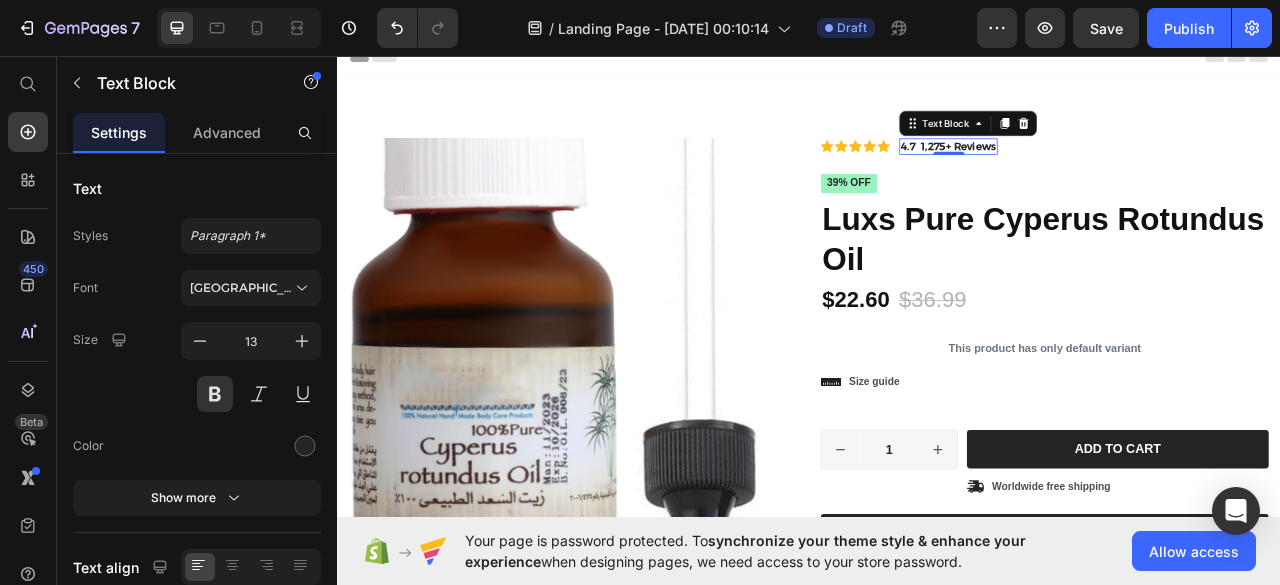 click on "4.7  1,275+ Reviews" at bounding box center (1114, 172) 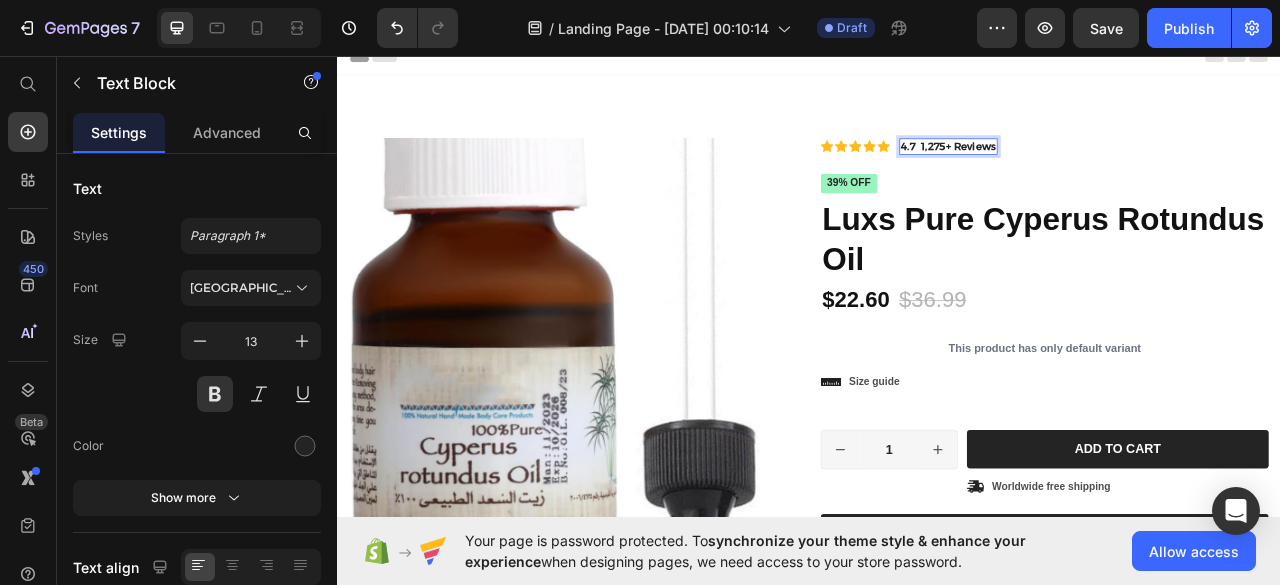 click on "4.7  1,275+ Reviews" at bounding box center [1114, 172] 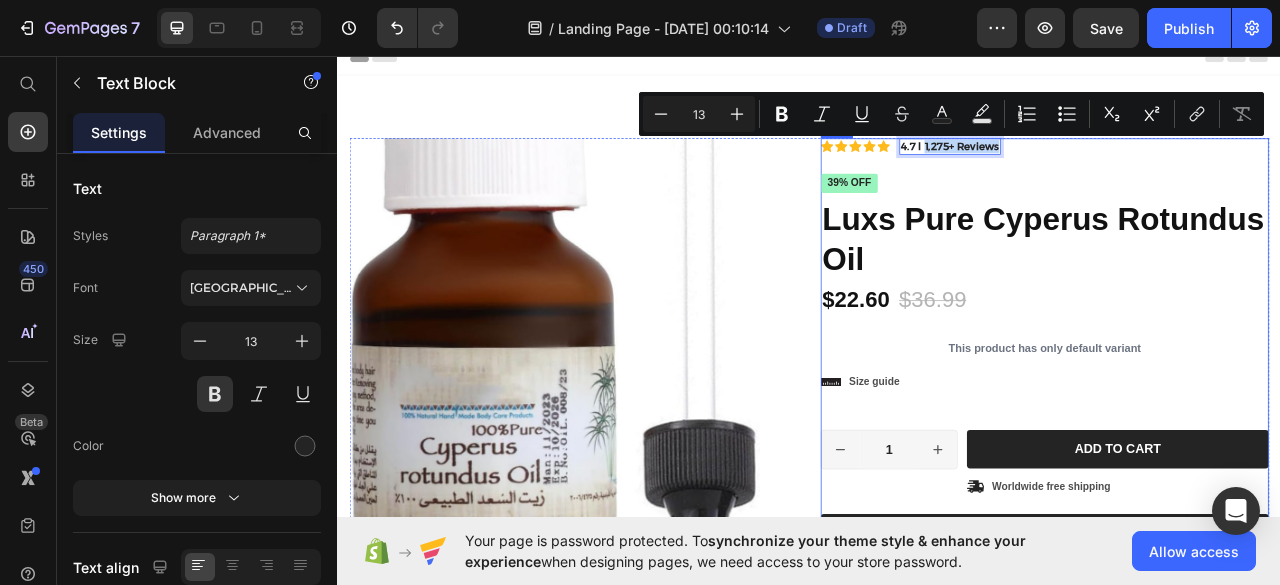 drag, startPoint x: 1074, startPoint y: 172, endPoint x: 1199, endPoint y: 186, distance: 125.781555 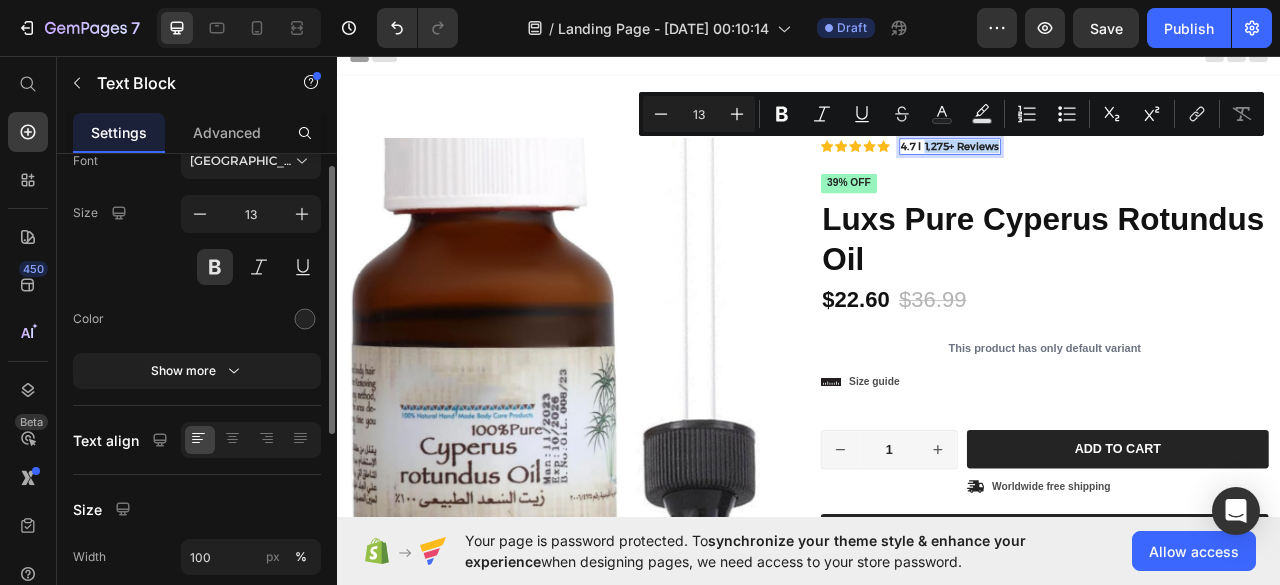 scroll, scrollTop: 68, scrollLeft: 0, axis: vertical 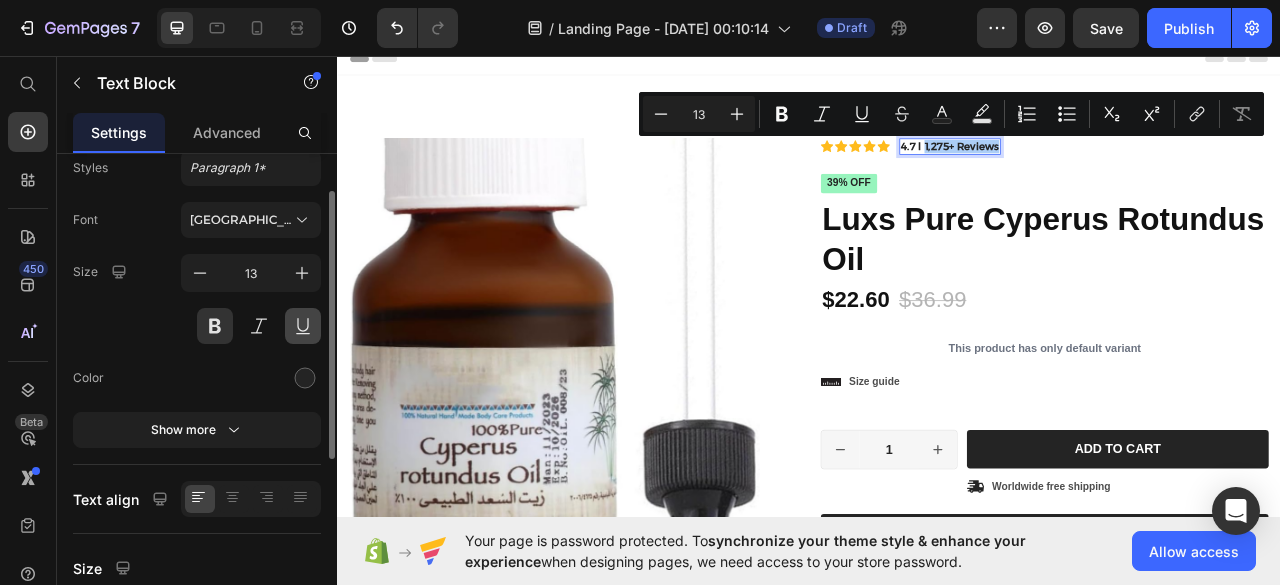 click at bounding box center [303, 326] 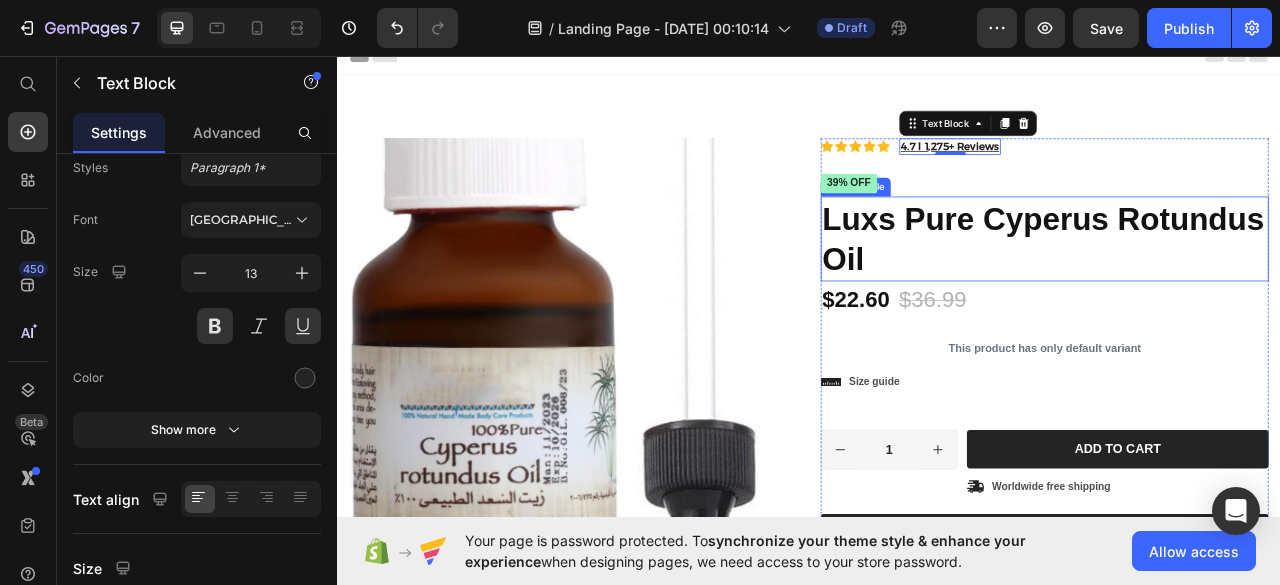 click on "Luxs Pure Cyperus Rotundus Oil" at bounding box center [1237, 290] 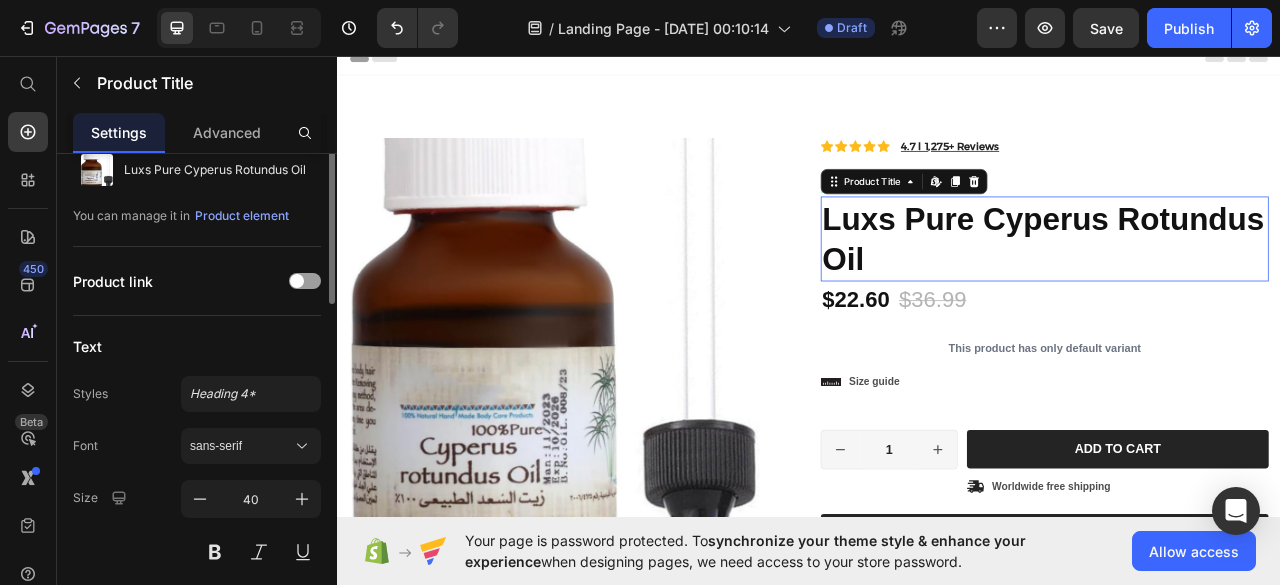scroll, scrollTop: 0, scrollLeft: 0, axis: both 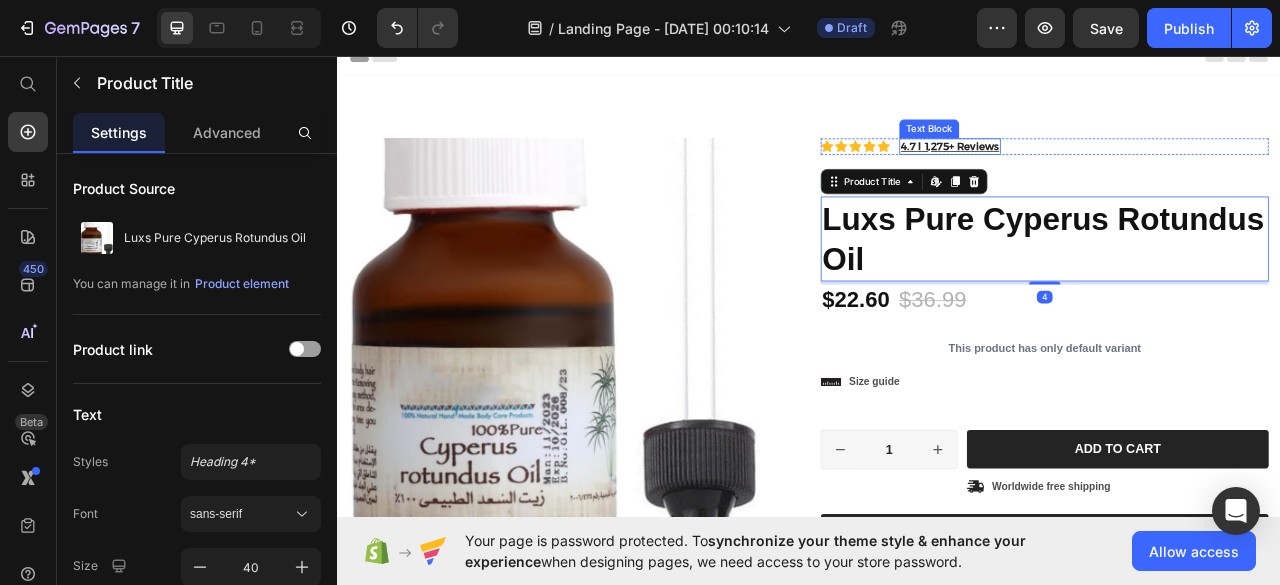 click on "4.7 l 1,275+ Reviews" at bounding box center (1116, 172) 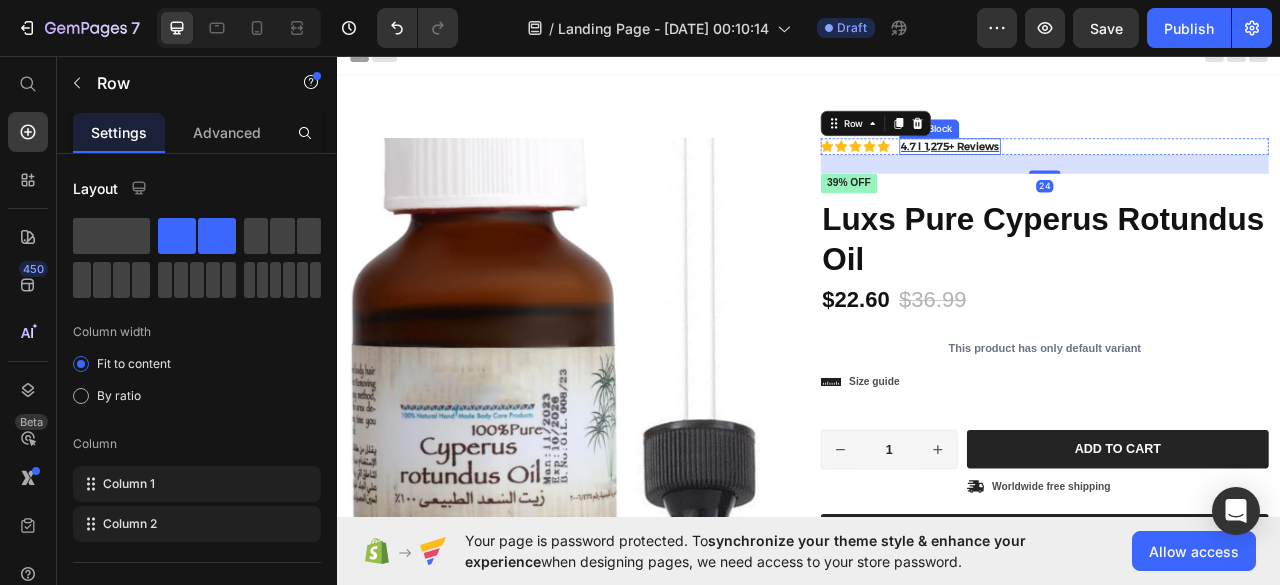 click on "4.7 l 1,275+ Reviews" at bounding box center (1116, 172) 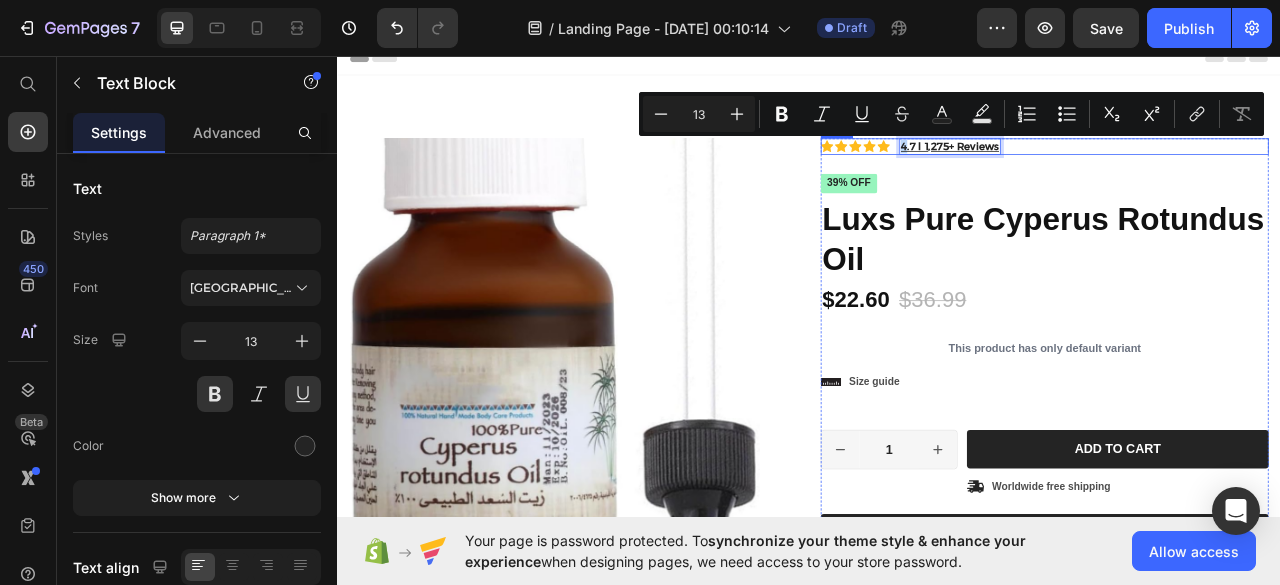 drag, startPoint x: 1050, startPoint y: 171, endPoint x: 1036, endPoint y: 167, distance: 14.56022 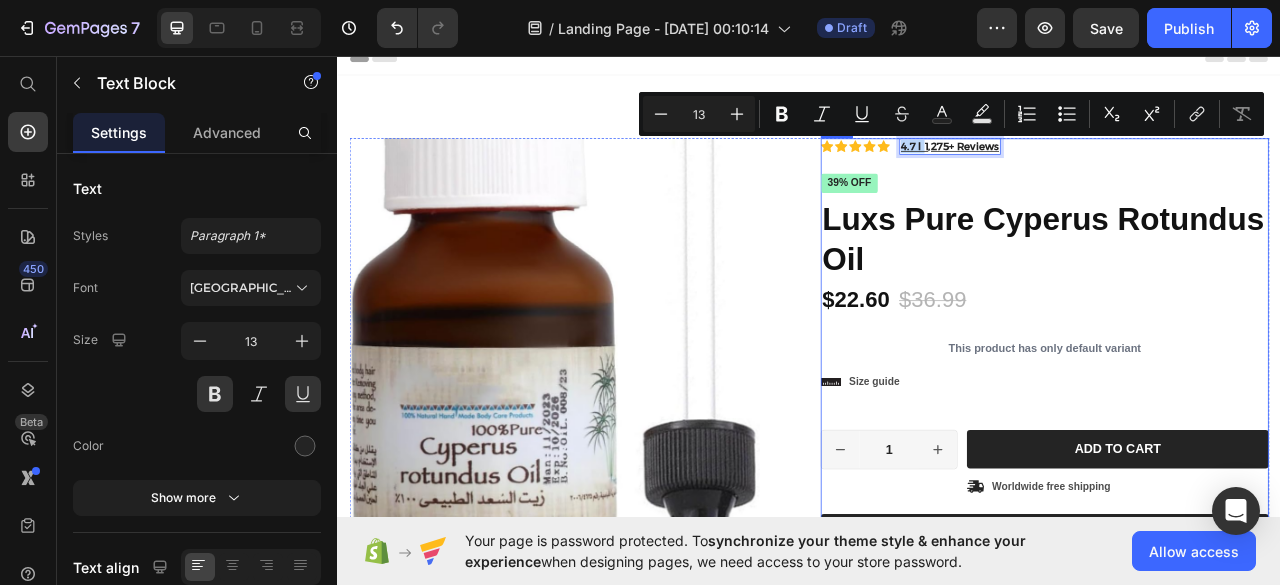 drag, startPoint x: 1075, startPoint y: 173, endPoint x: 1022, endPoint y: 185, distance: 54.34151 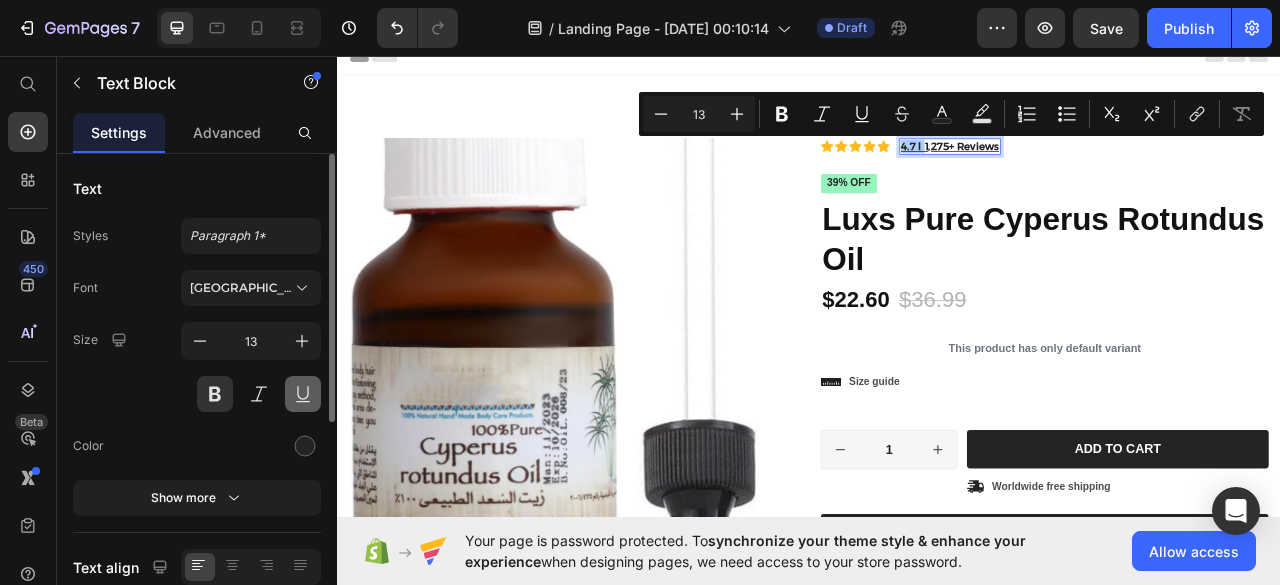 click at bounding box center [303, 394] 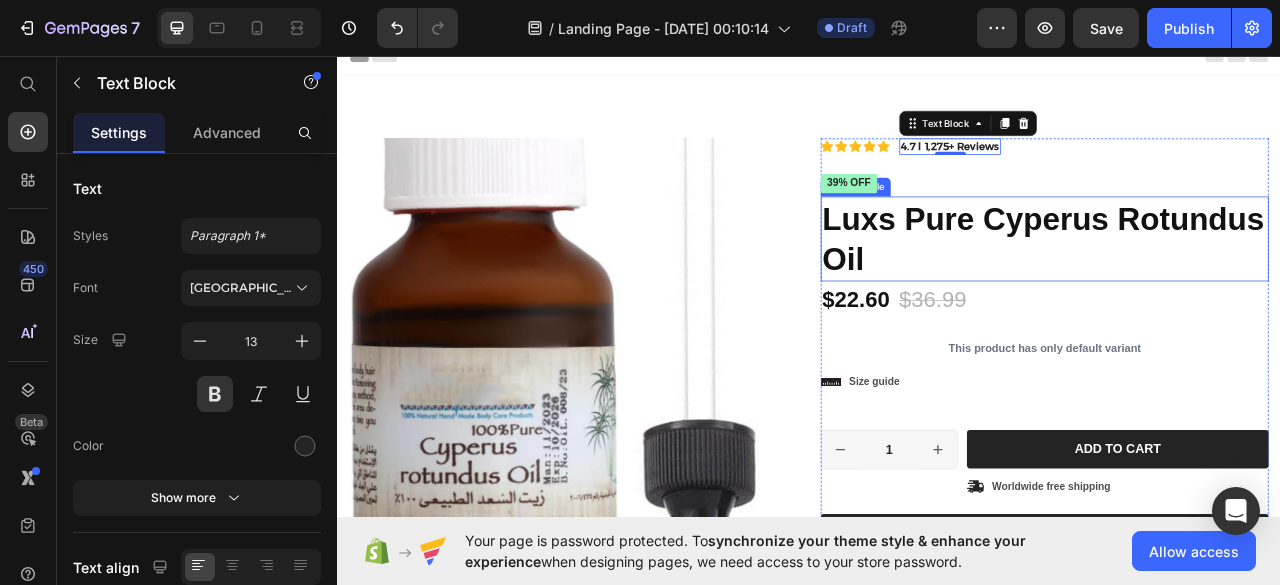 click on "Luxs Pure Cyperus Rotundus Oil" at bounding box center [1237, 290] 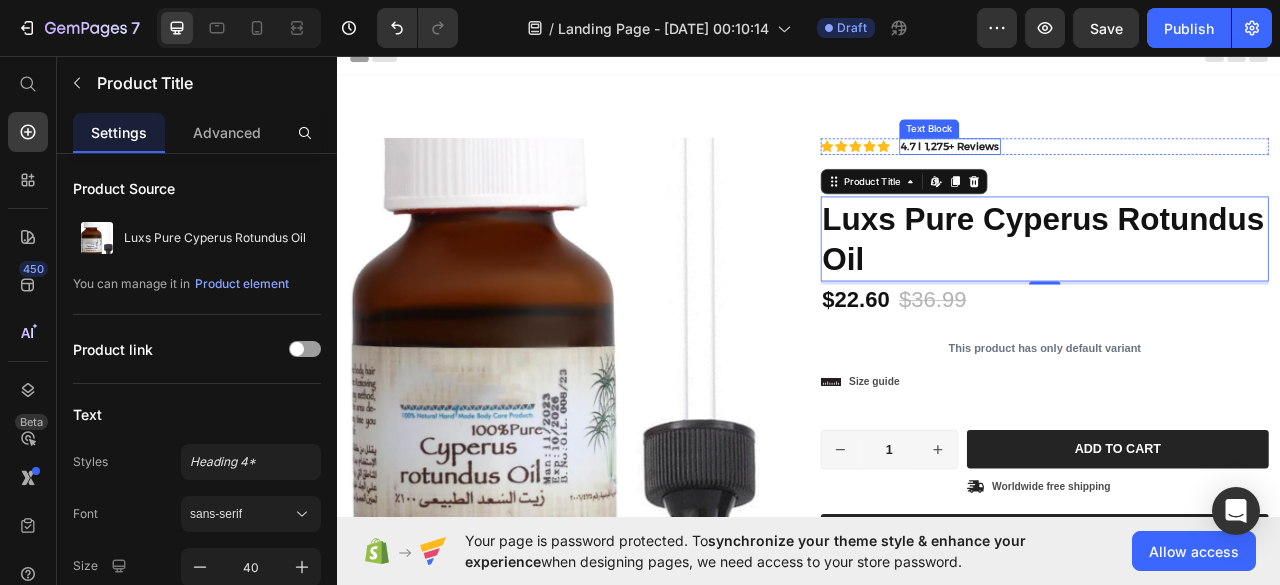 click on "4.7 l 1,275+ Reviews" at bounding box center (1116, 172) 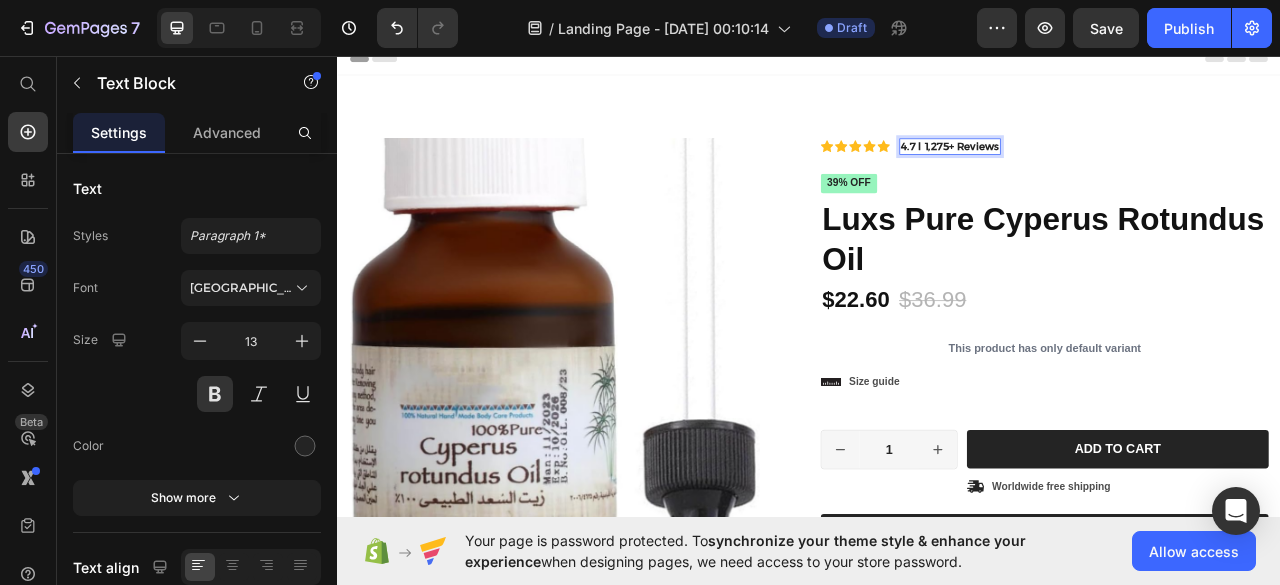 click on "4.7 l 1,275+ Reviews" at bounding box center (1116, 172) 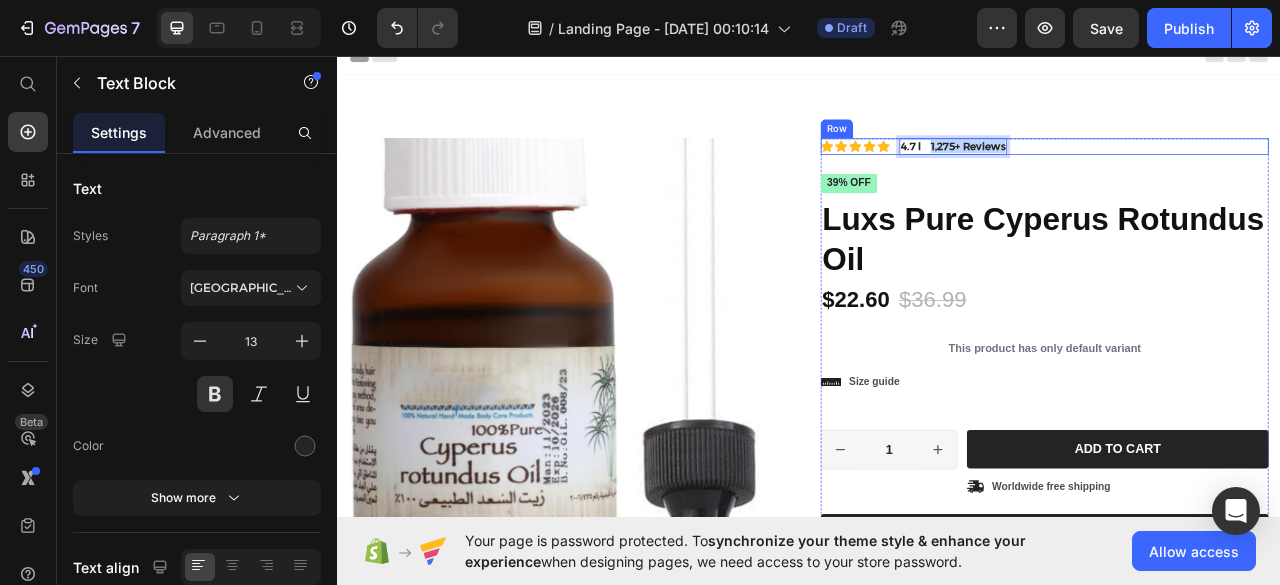 drag, startPoint x: 1082, startPoint y: 174, endPoint x: 1217, endPoint y: 174, distance: 135 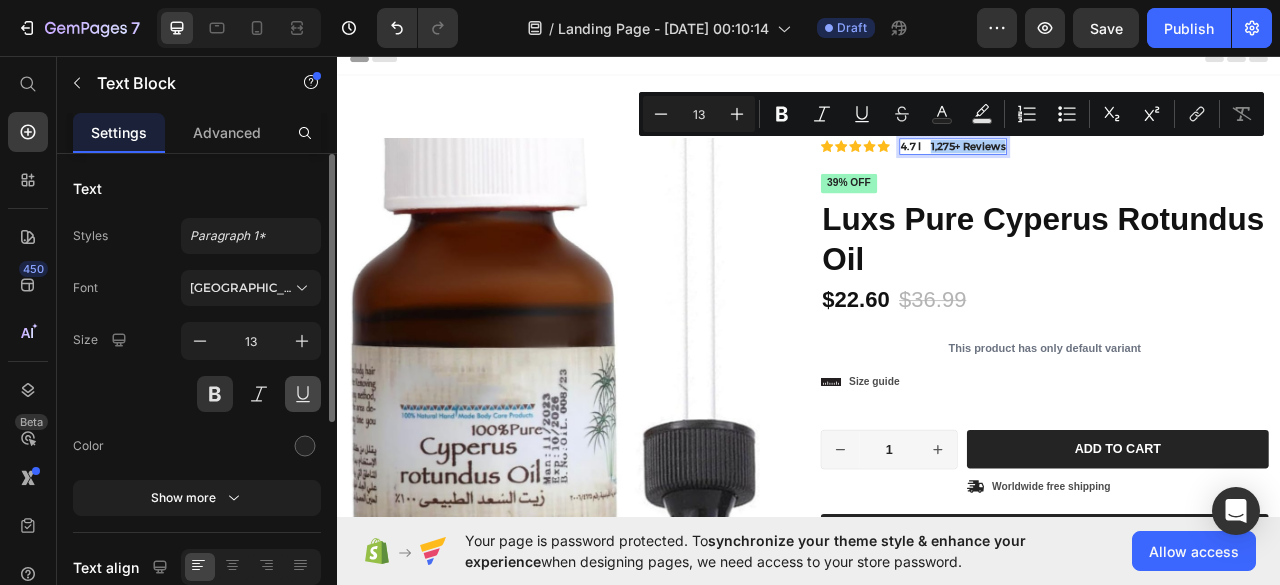 click at bounding box center (303, 394) 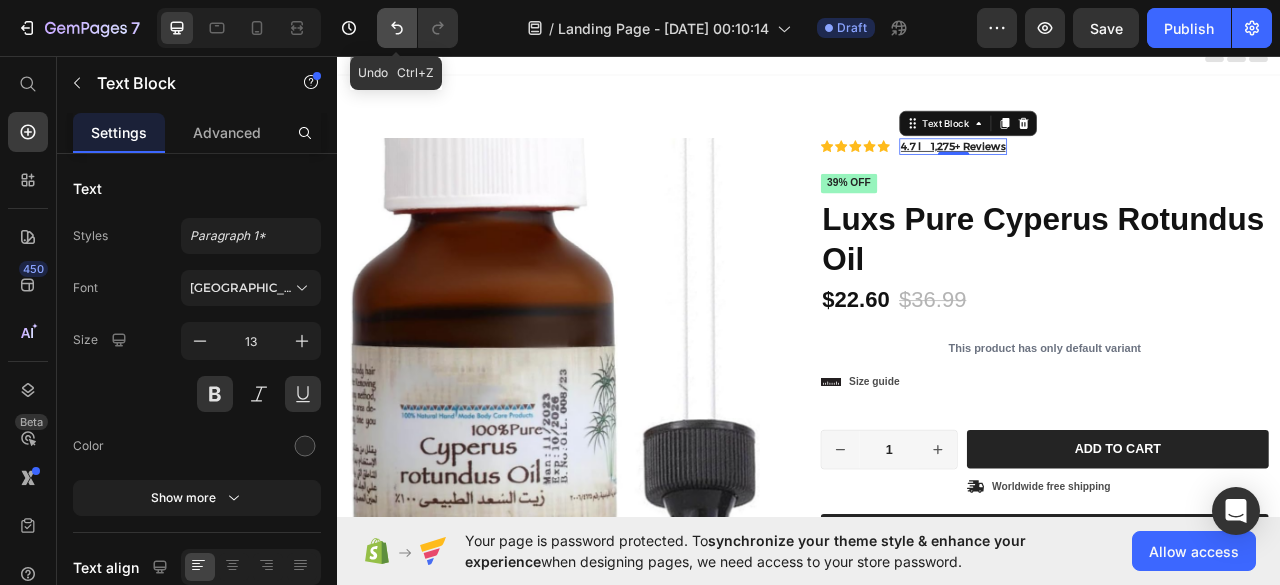 click 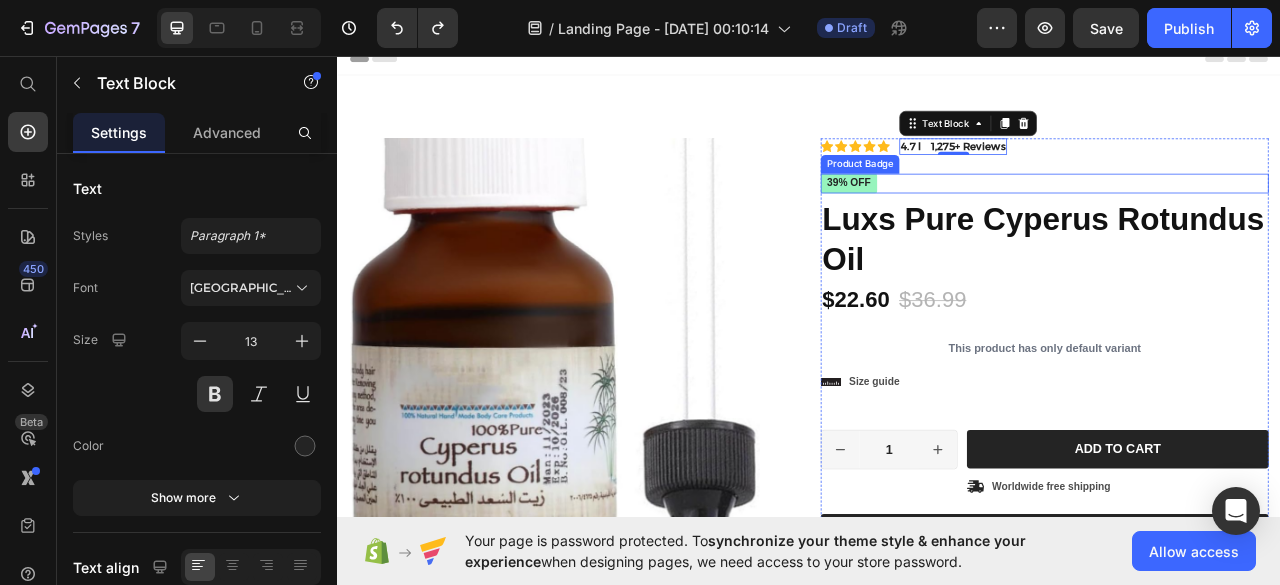 click on "Luxs Pure Cyperus Rotundus Oil" at bounding box center [1237, 290] 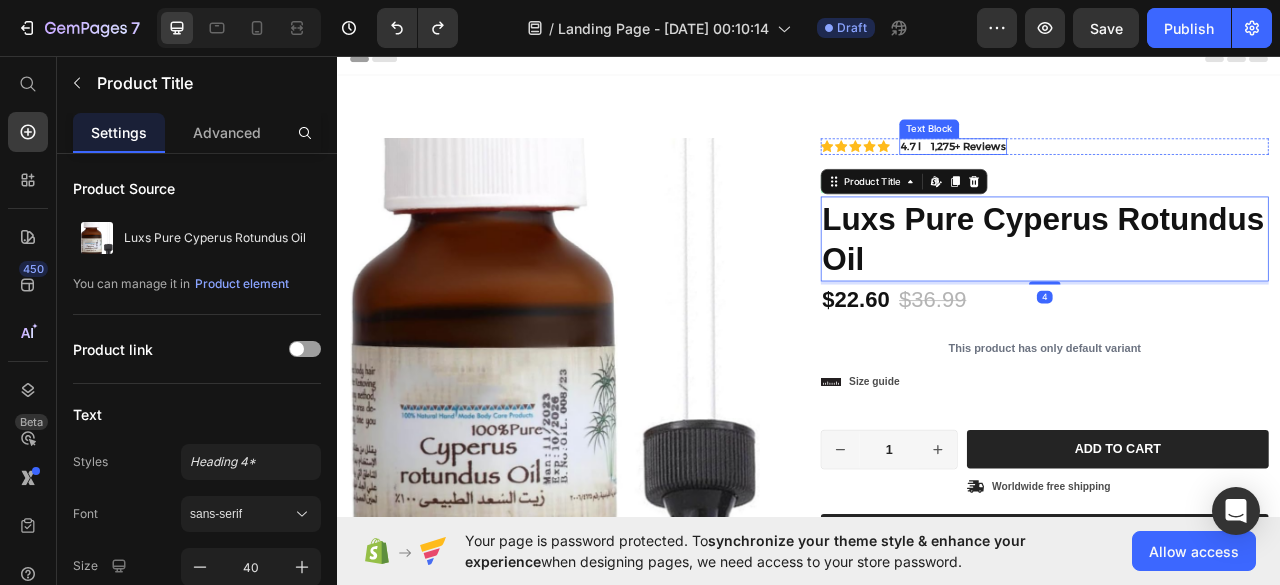 click on "4.7 l   1,275+ Reviews" at bounding box center (1120, 172) 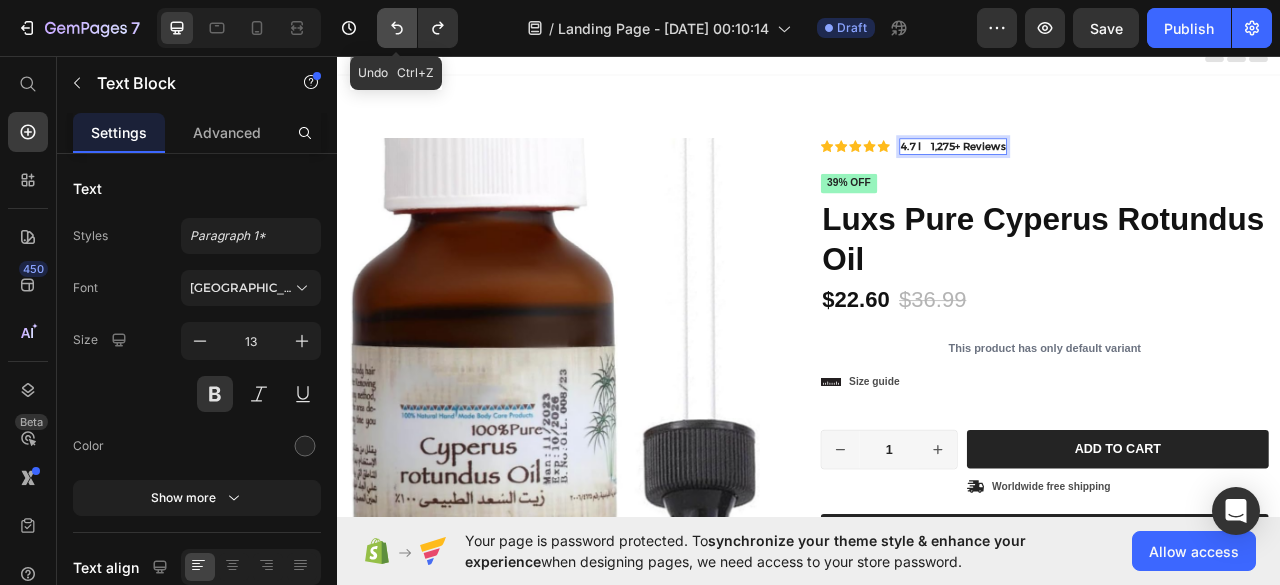 click 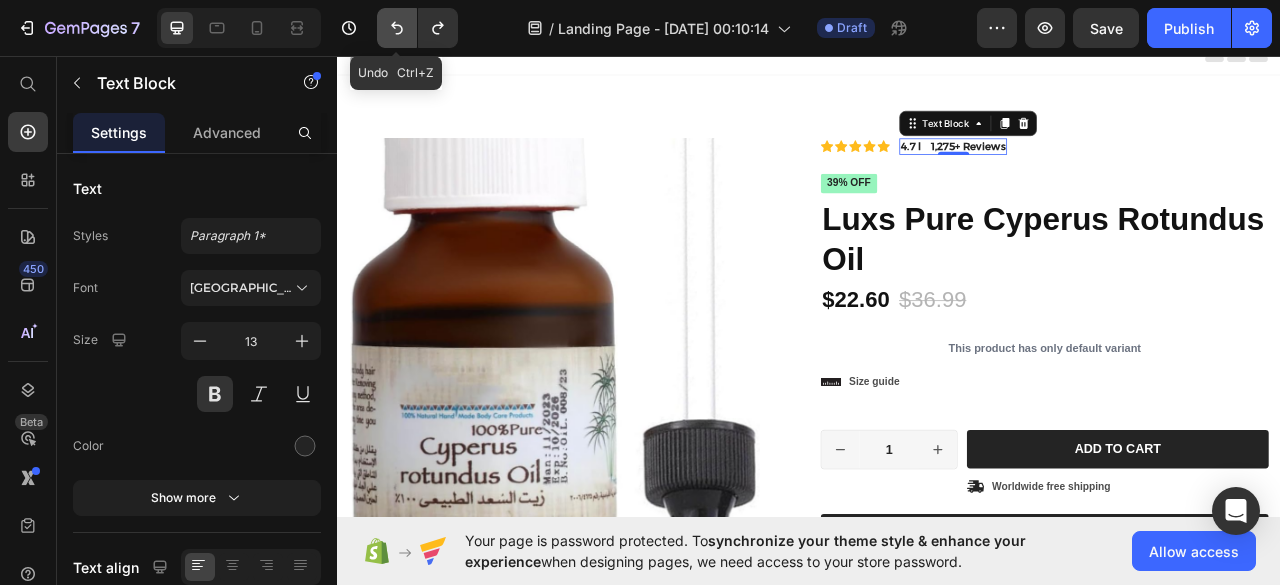 click 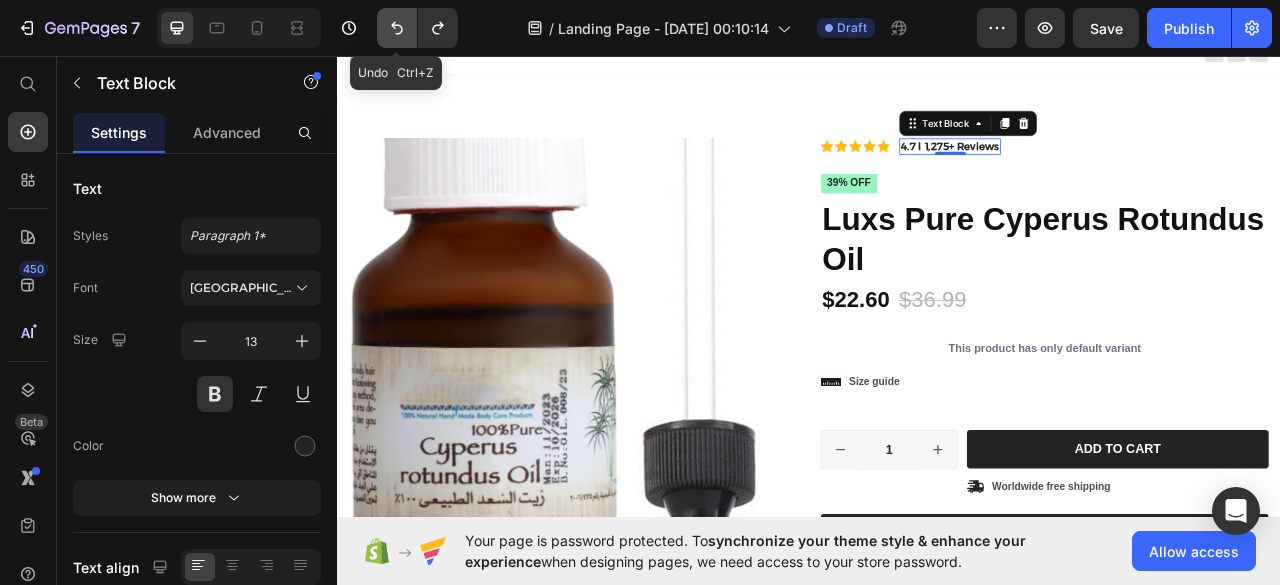click 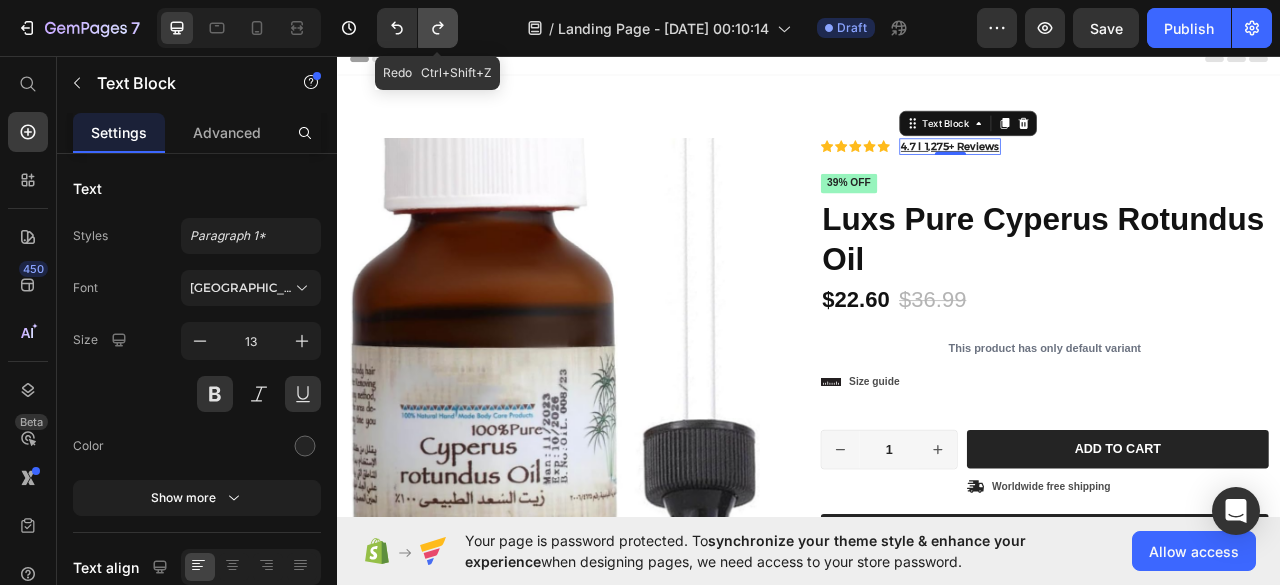 click 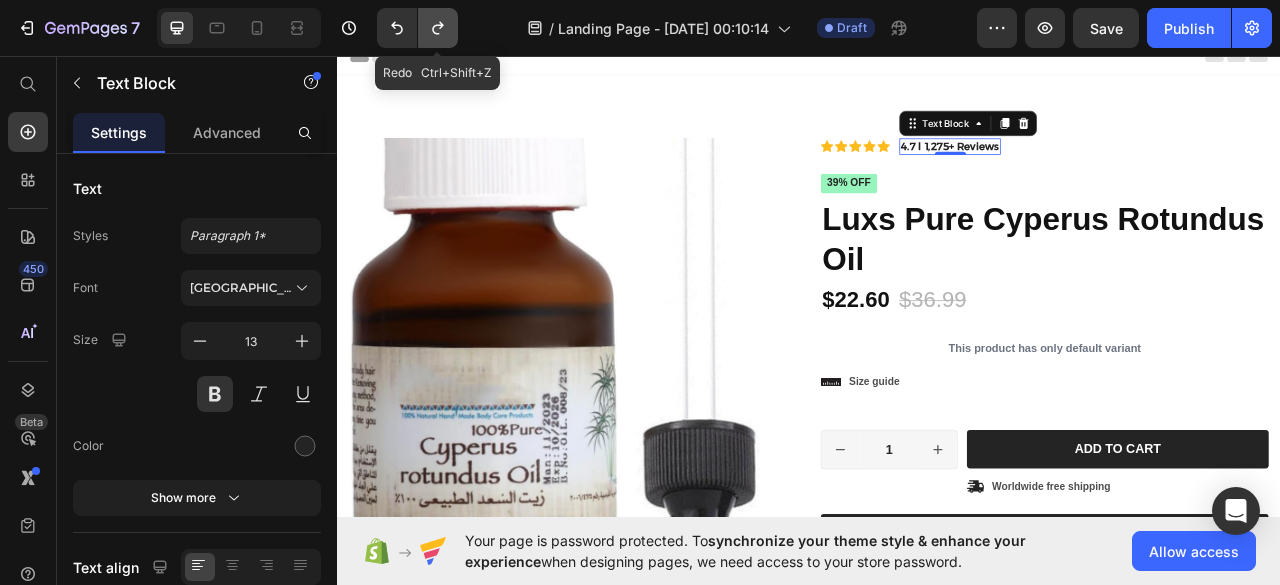 click 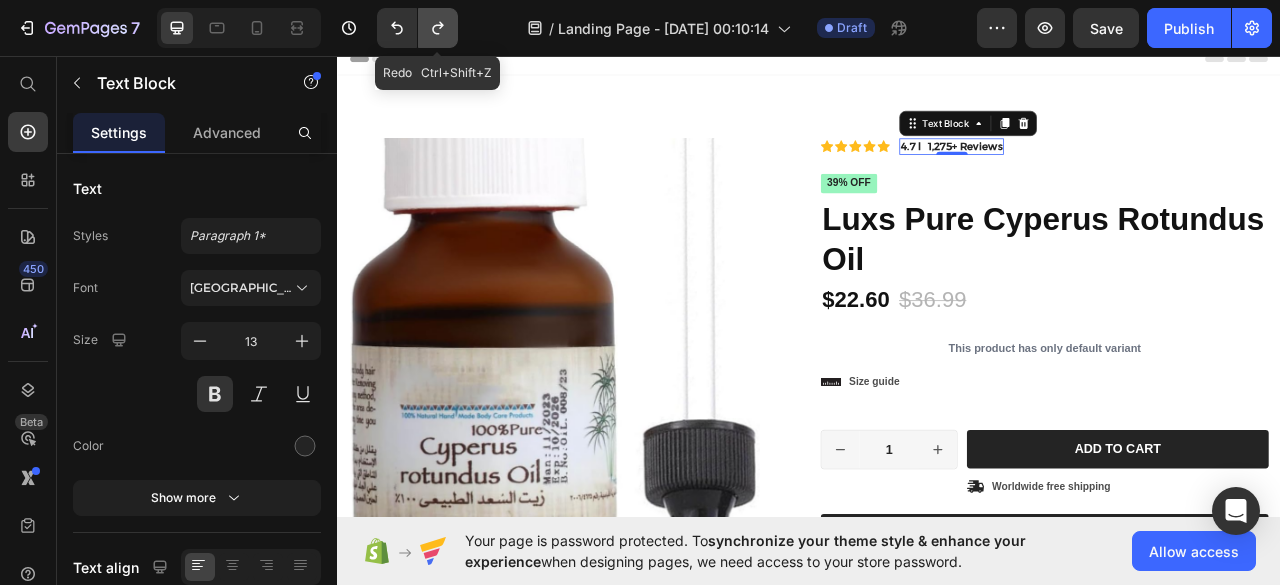 click 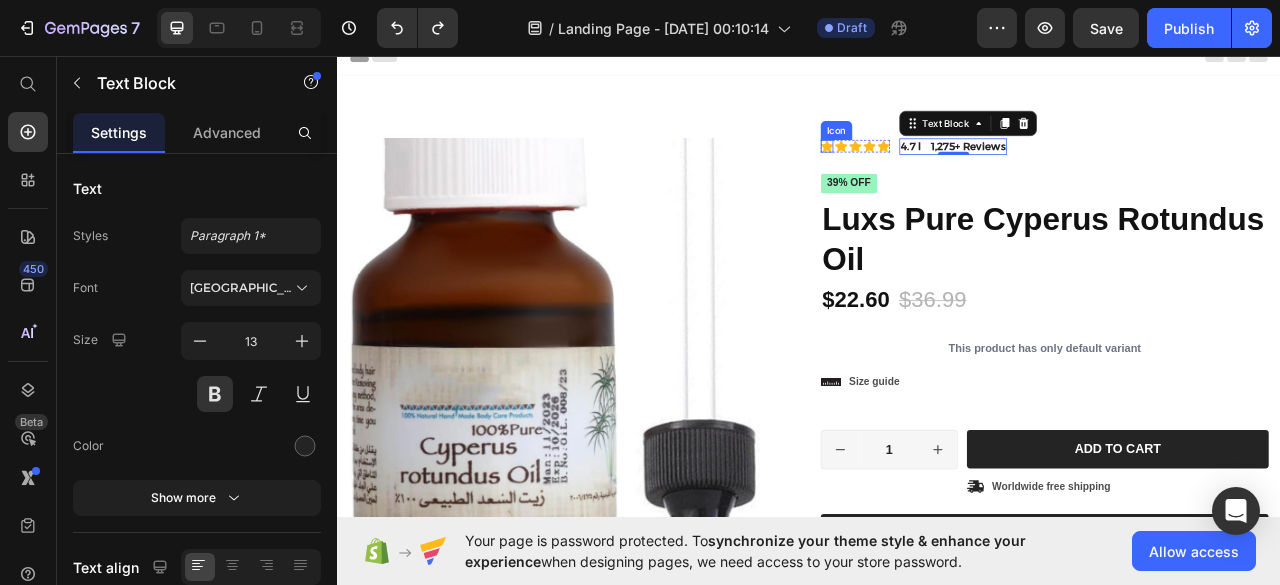 click 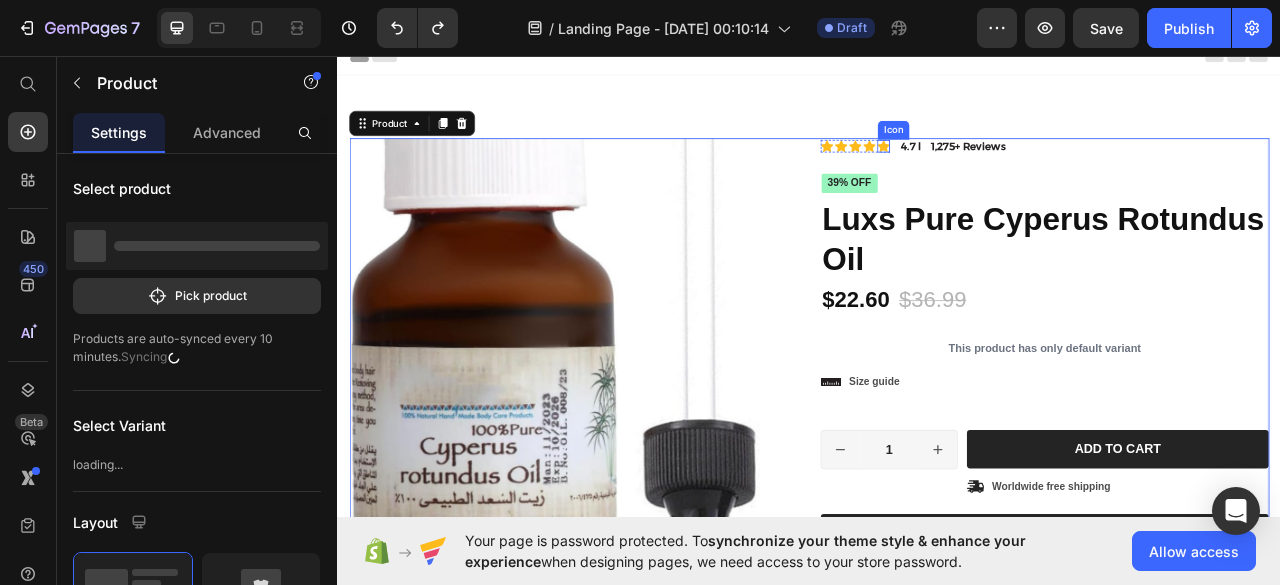 click 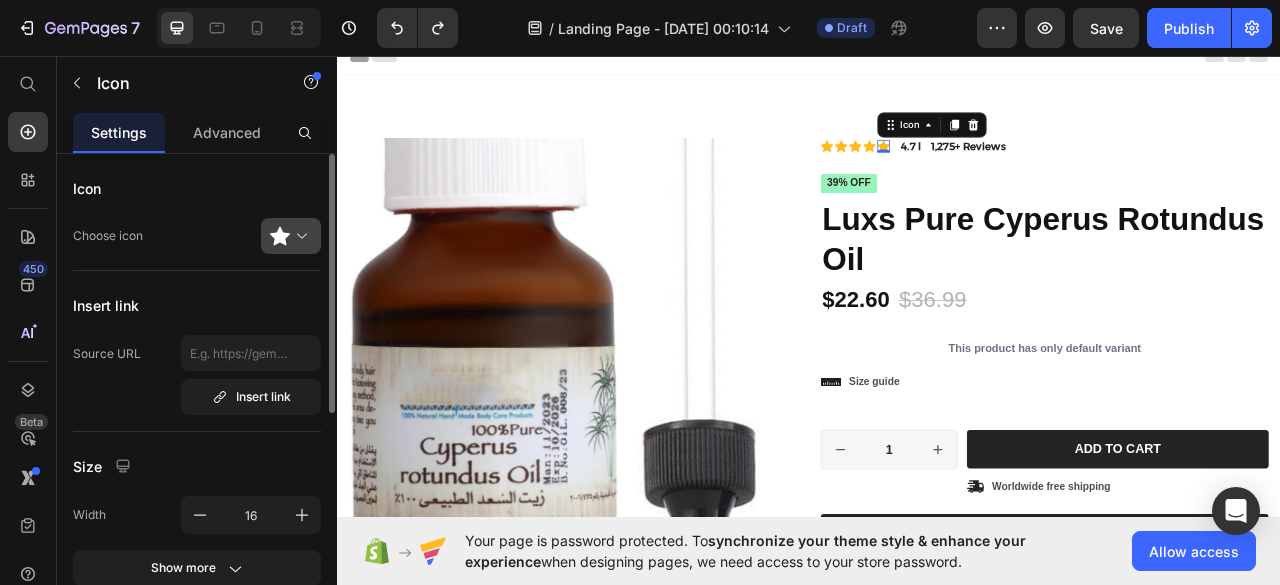 click at bounding box center [299, 236] 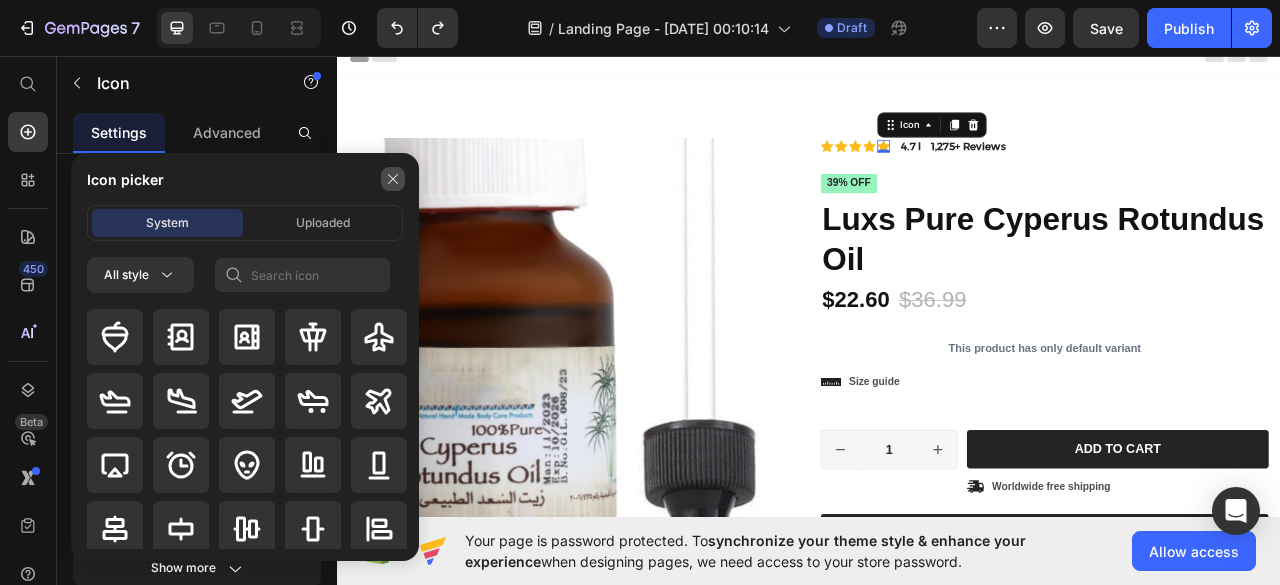 click at bounding box center [393, 179] 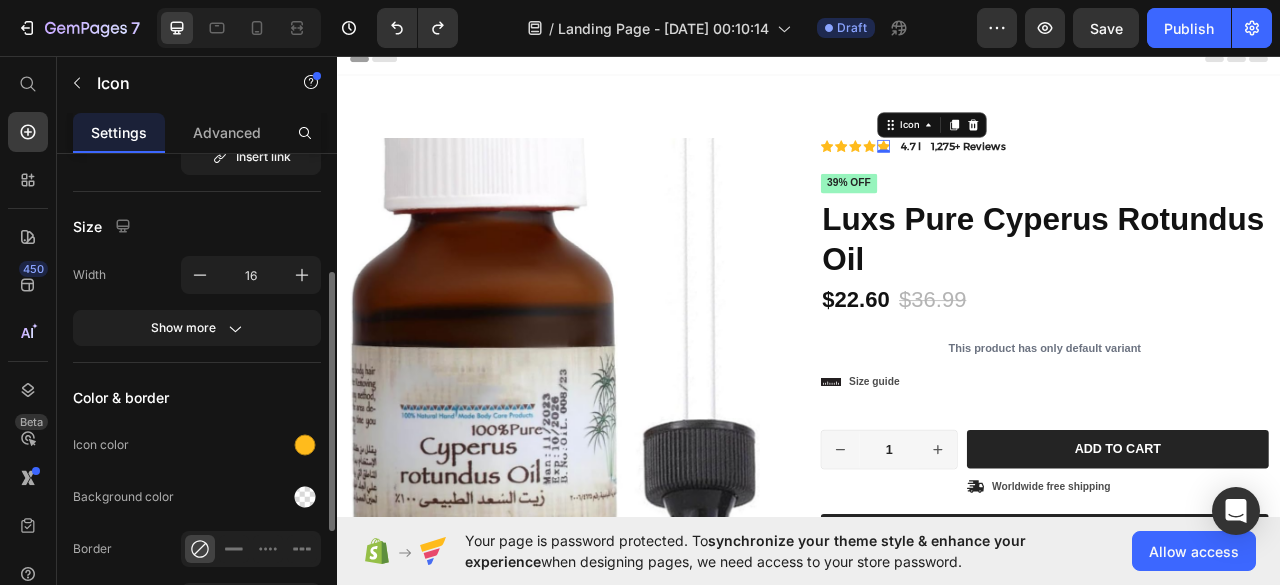 scroll, scrollTop: 248, scrollLeft: 0, axis: vertical 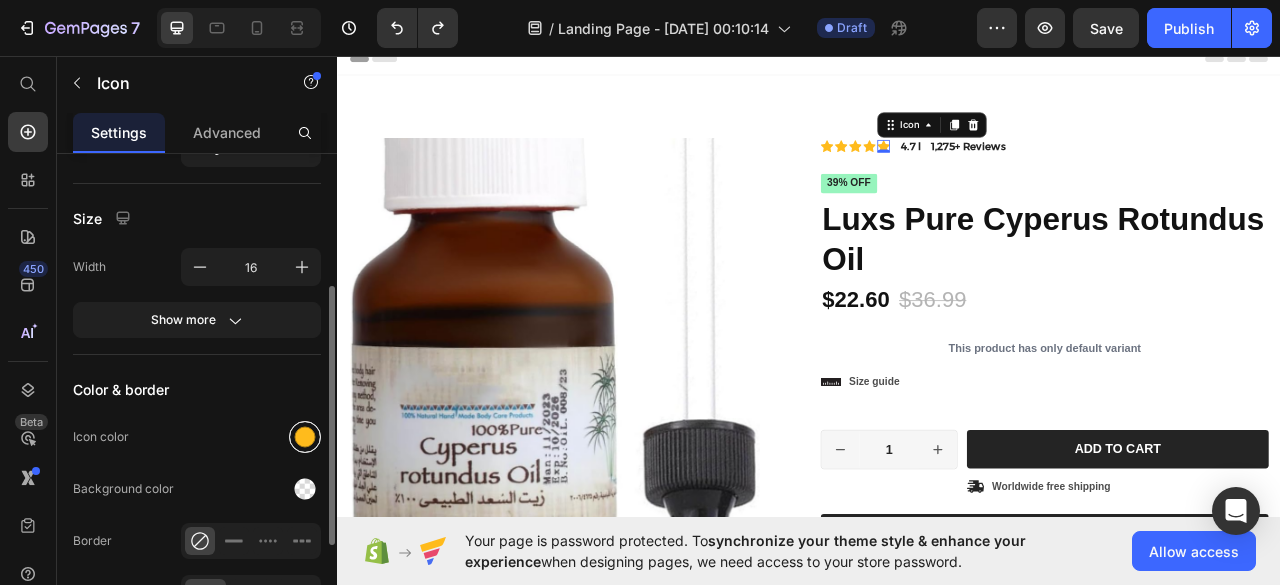 click at bounding box center [305, 437] 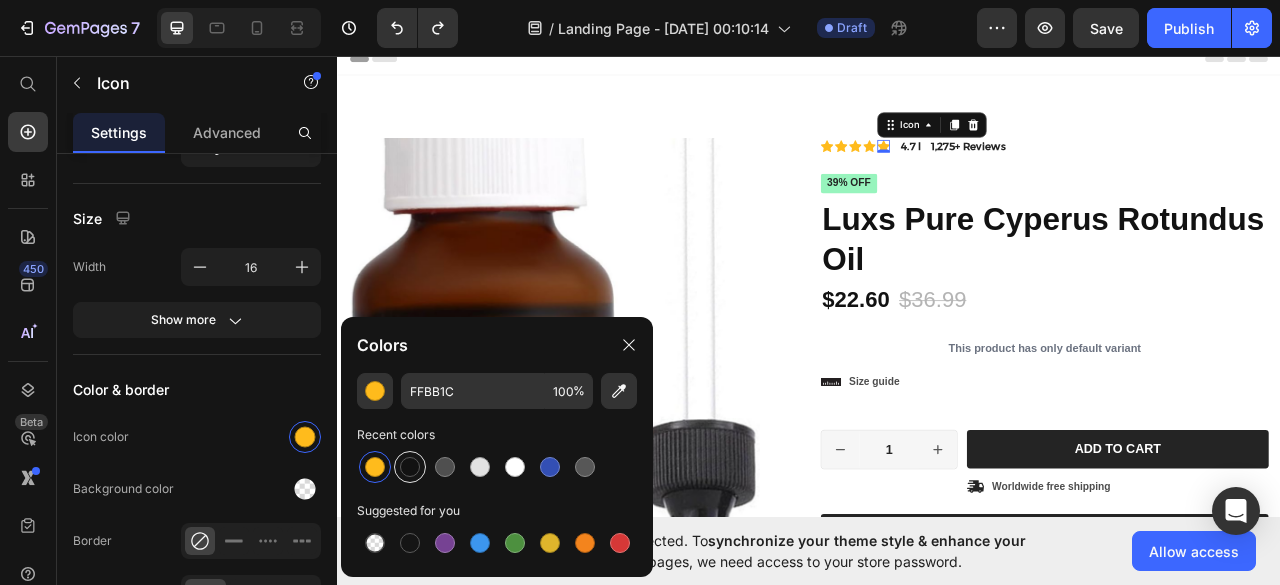click at bounding box center [410, 467] 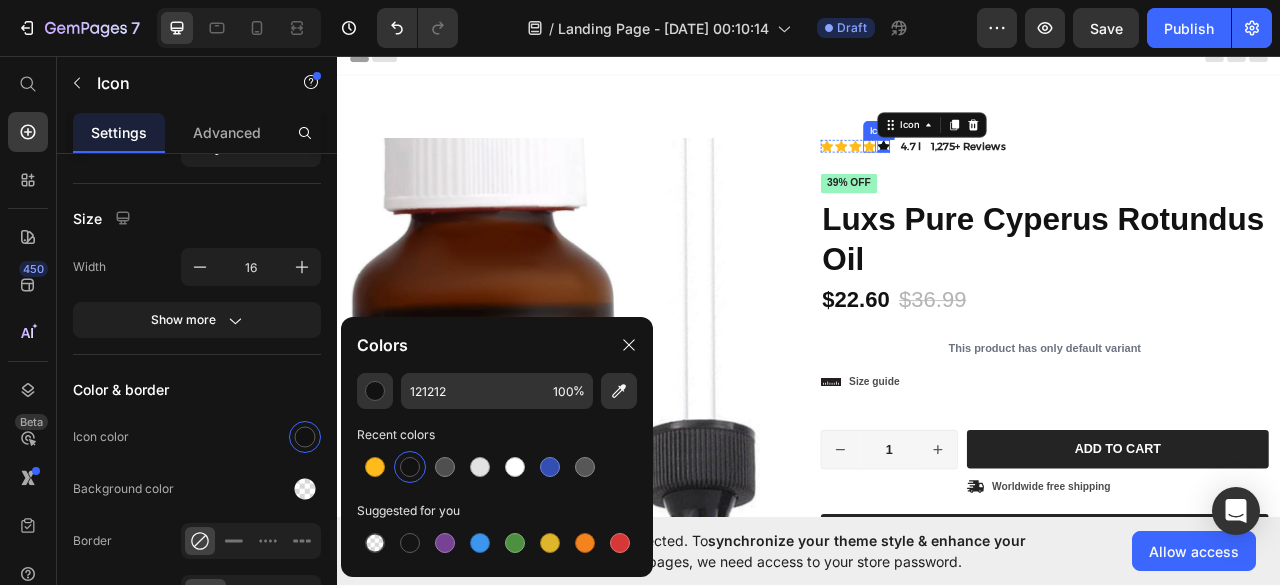 click 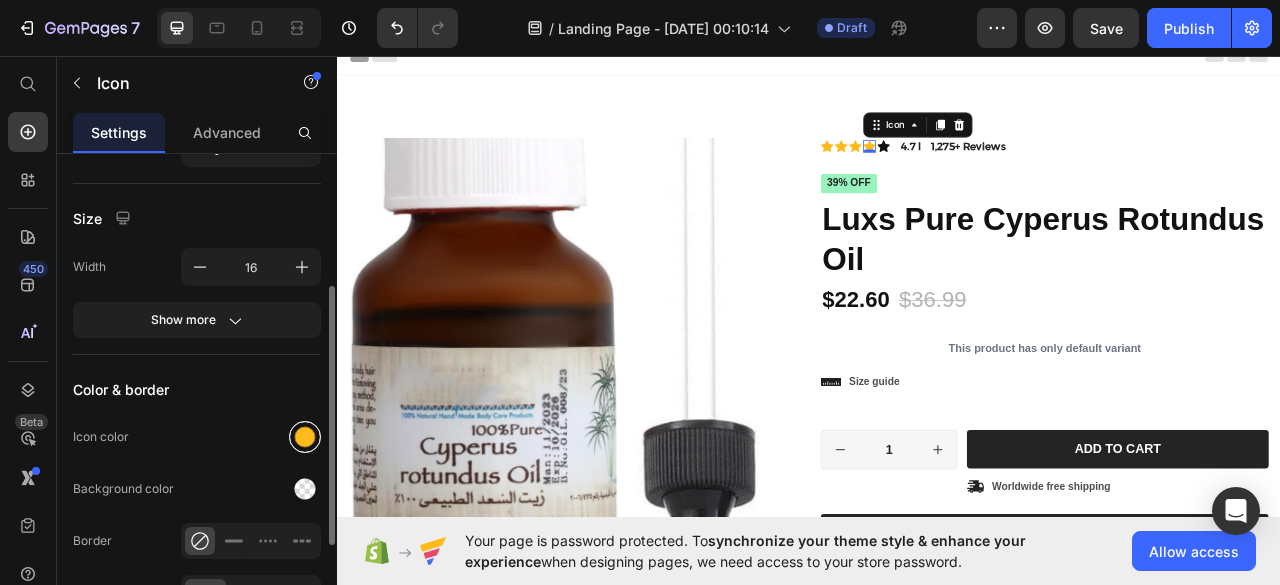 click at bounding box center (305, 437) 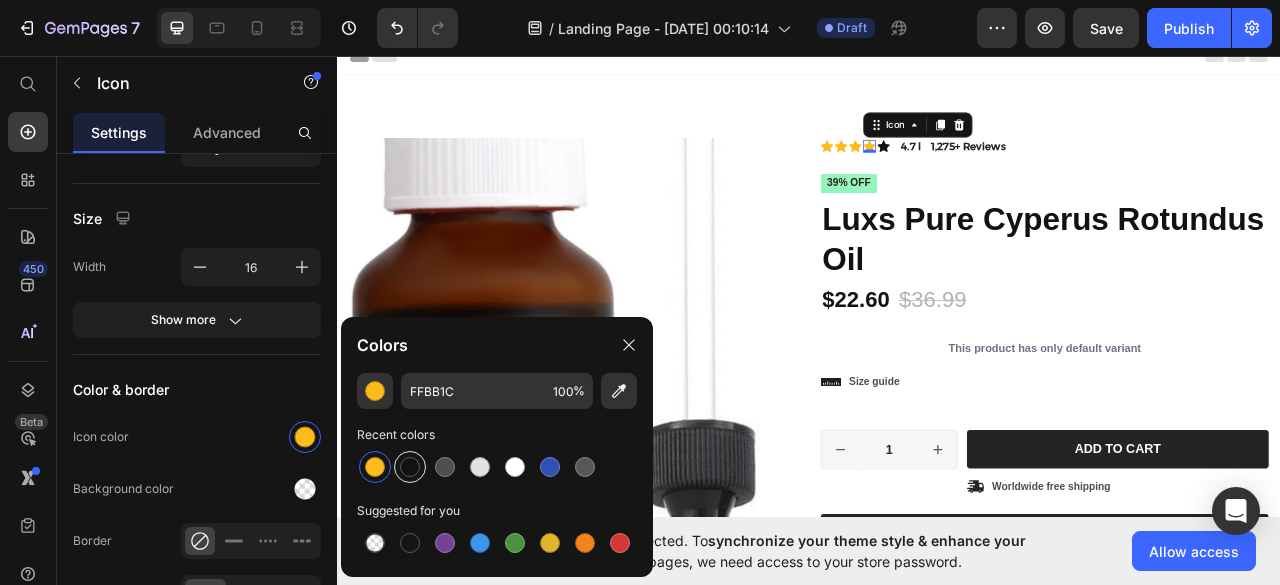click at bounding box center [410, 467] 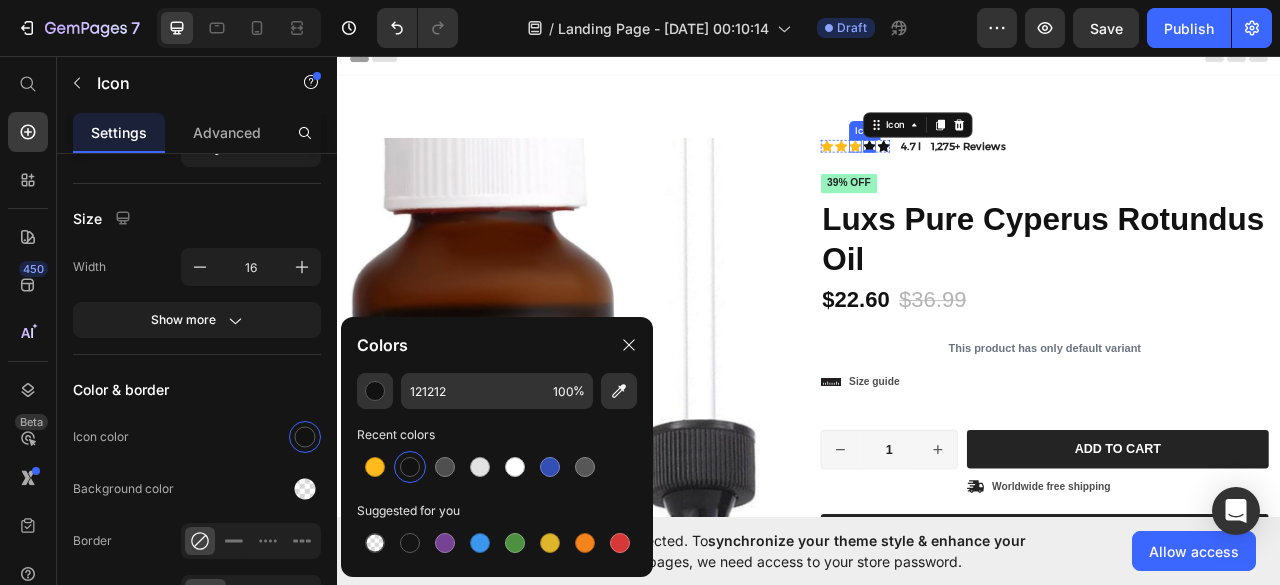 click 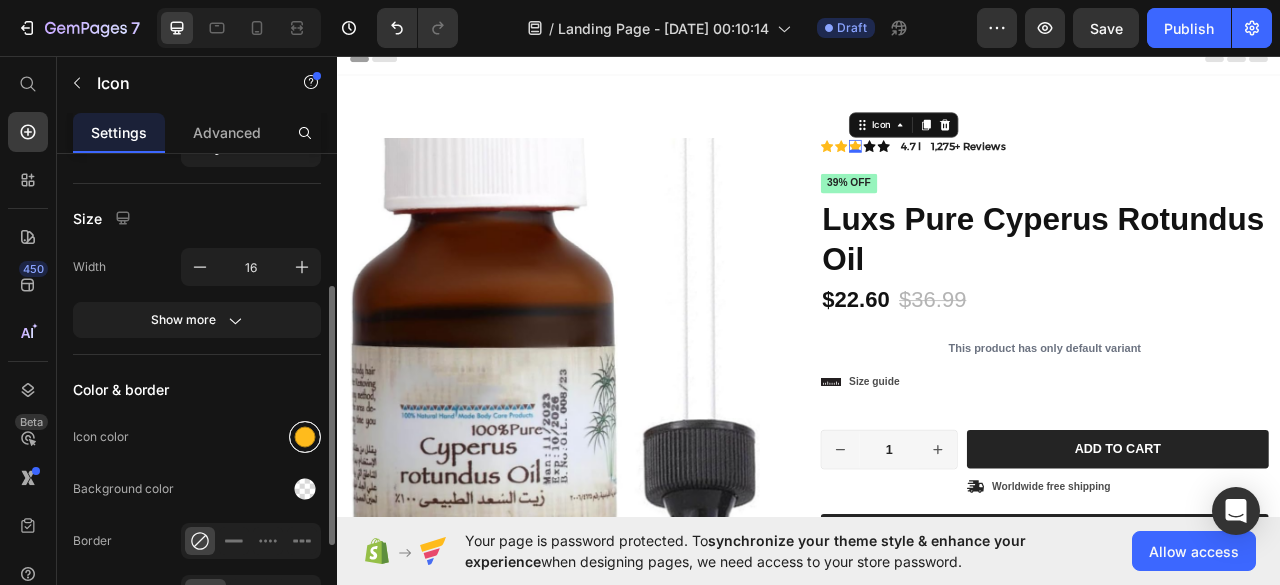 click at bounding box center [305, 437] 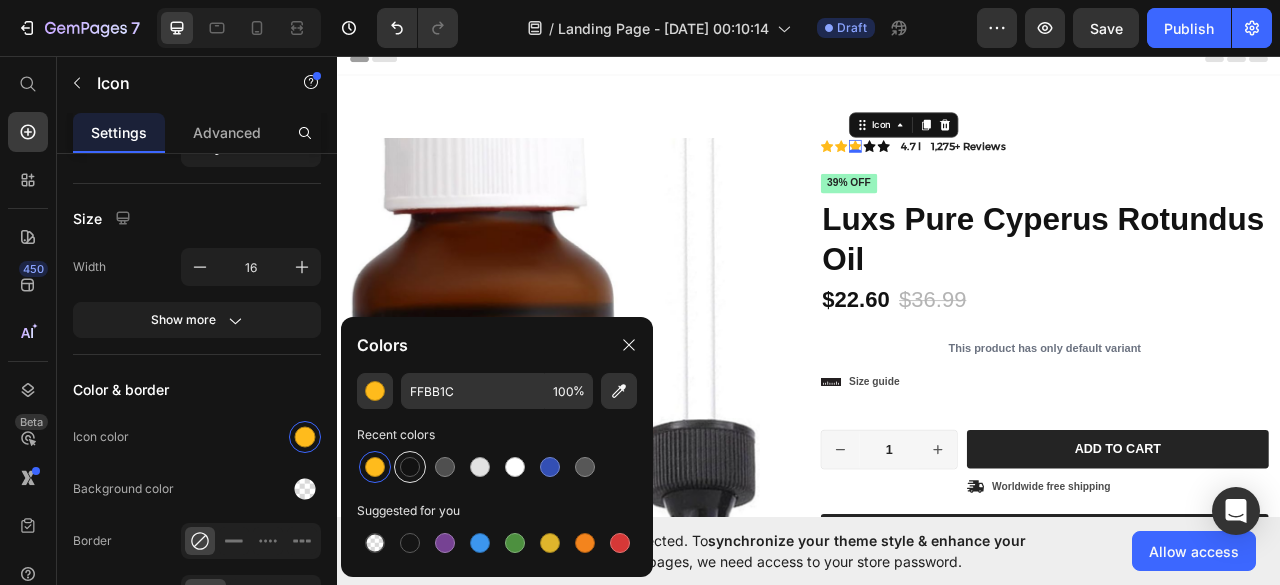 click at bounding box center [445, 467] 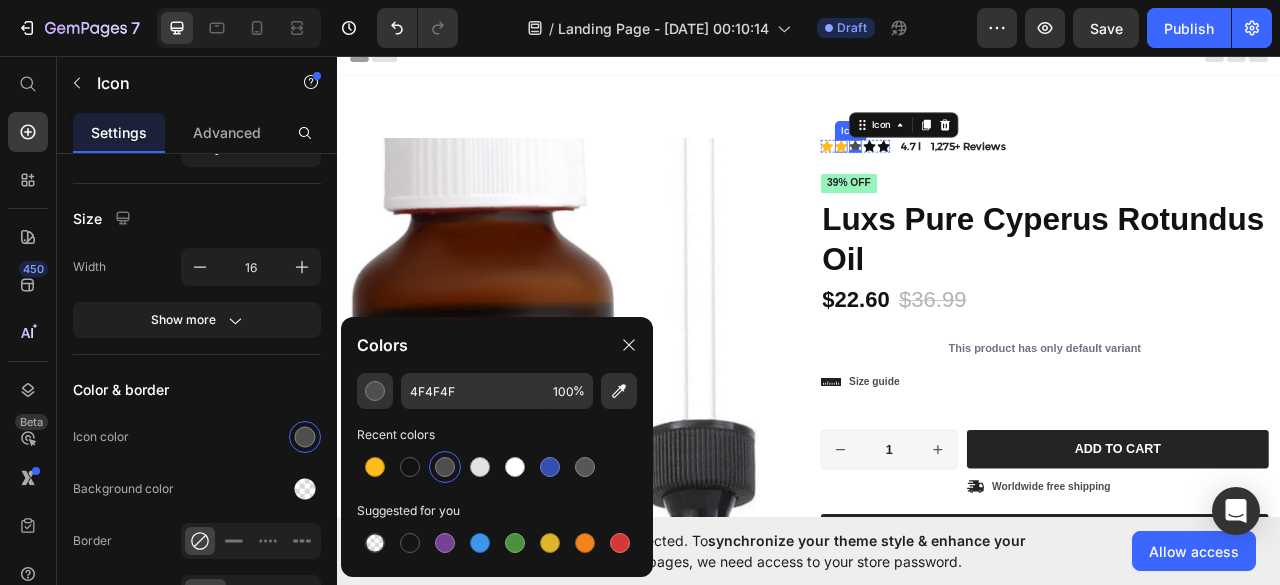 click 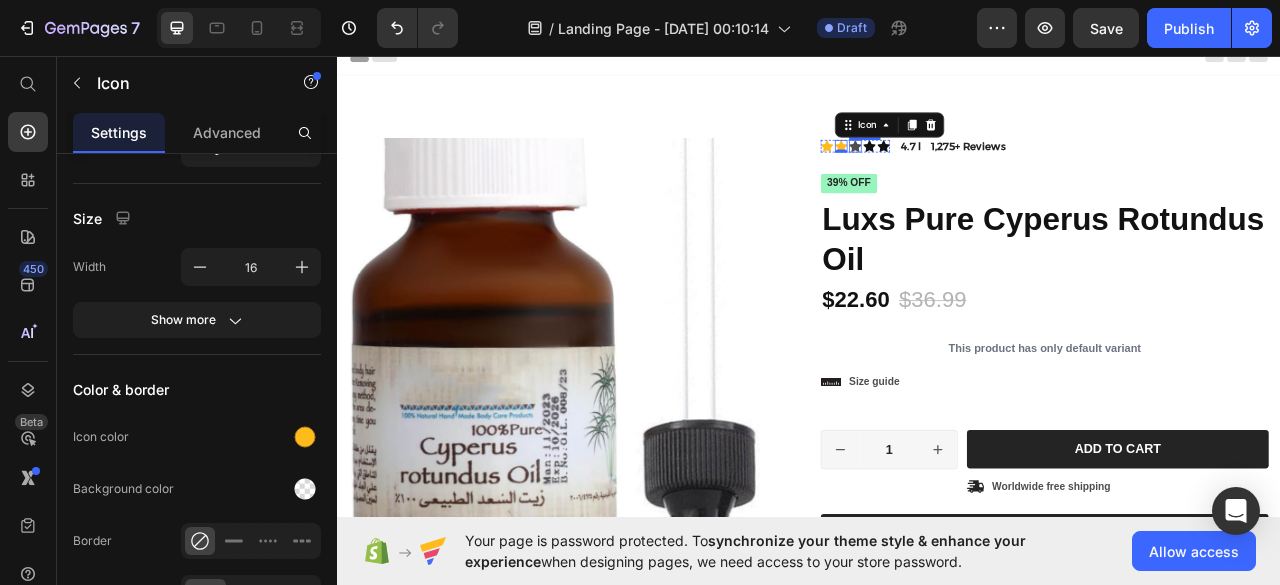 click 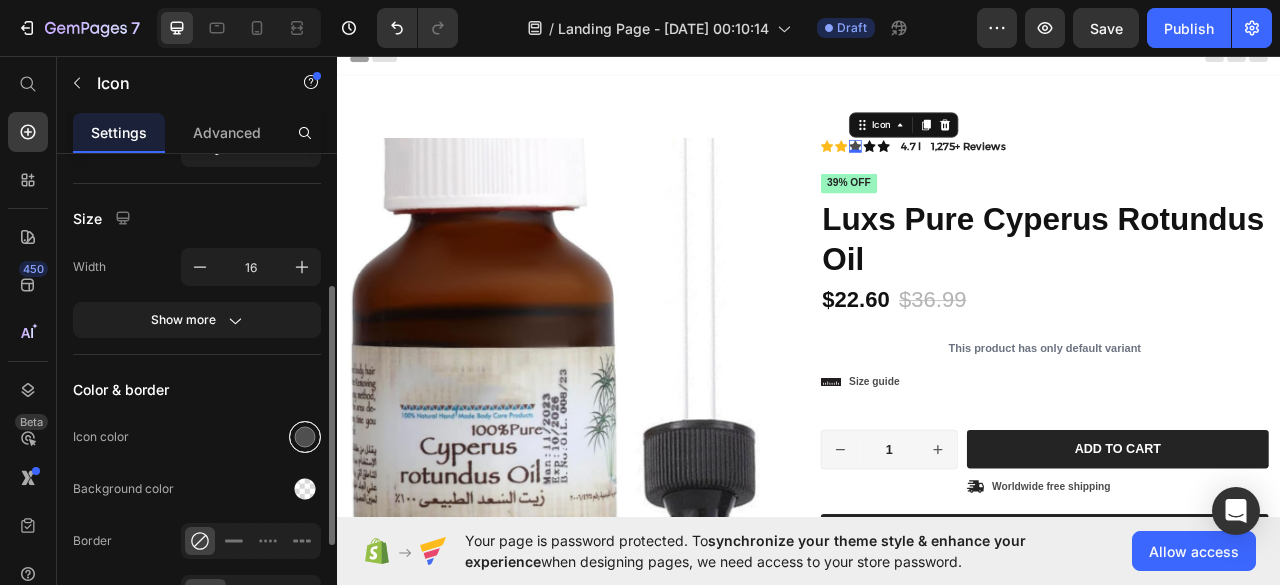 click at bounding box center [305, 437] 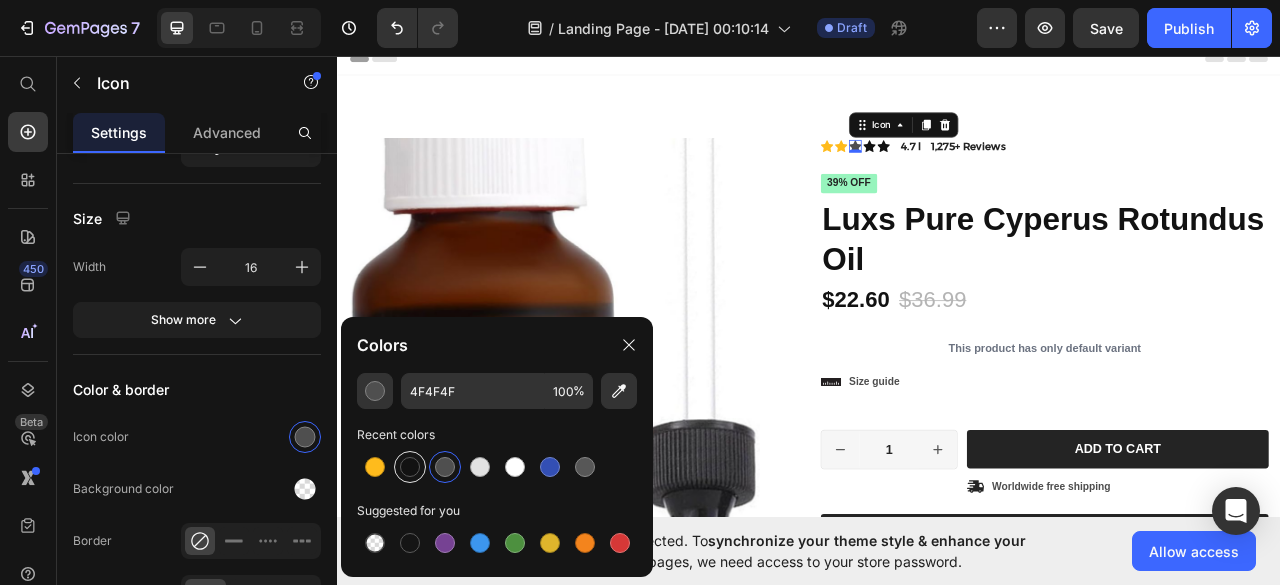 click at bounding box center [410, 467] 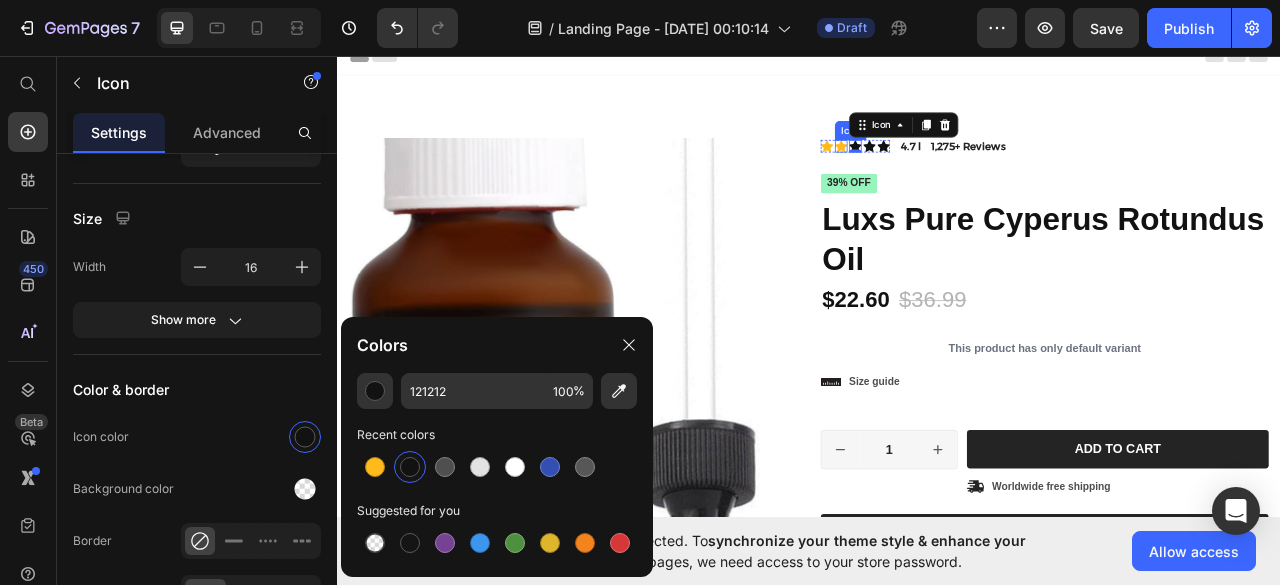 click 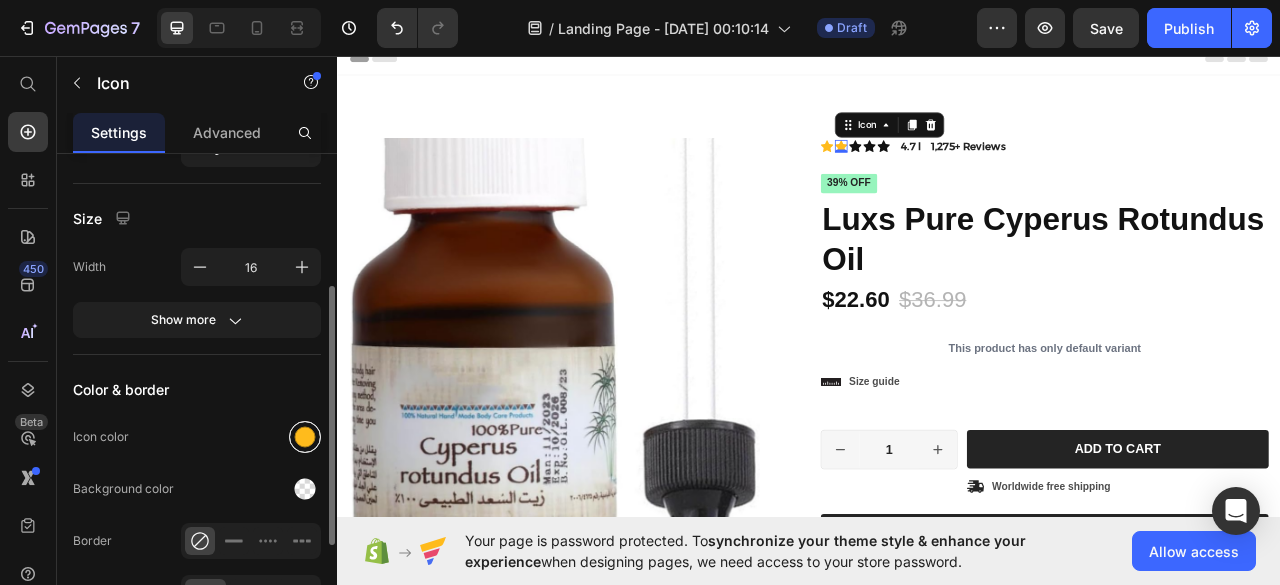 click at bounding box center (305, 437) 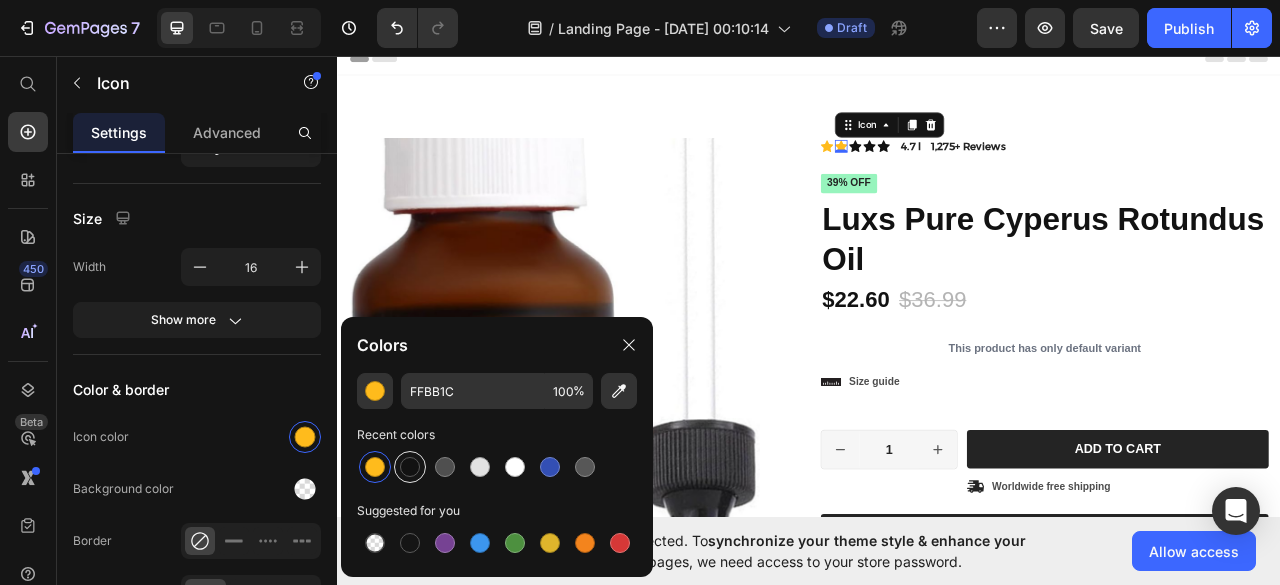 click at bounding box center (410, 467) 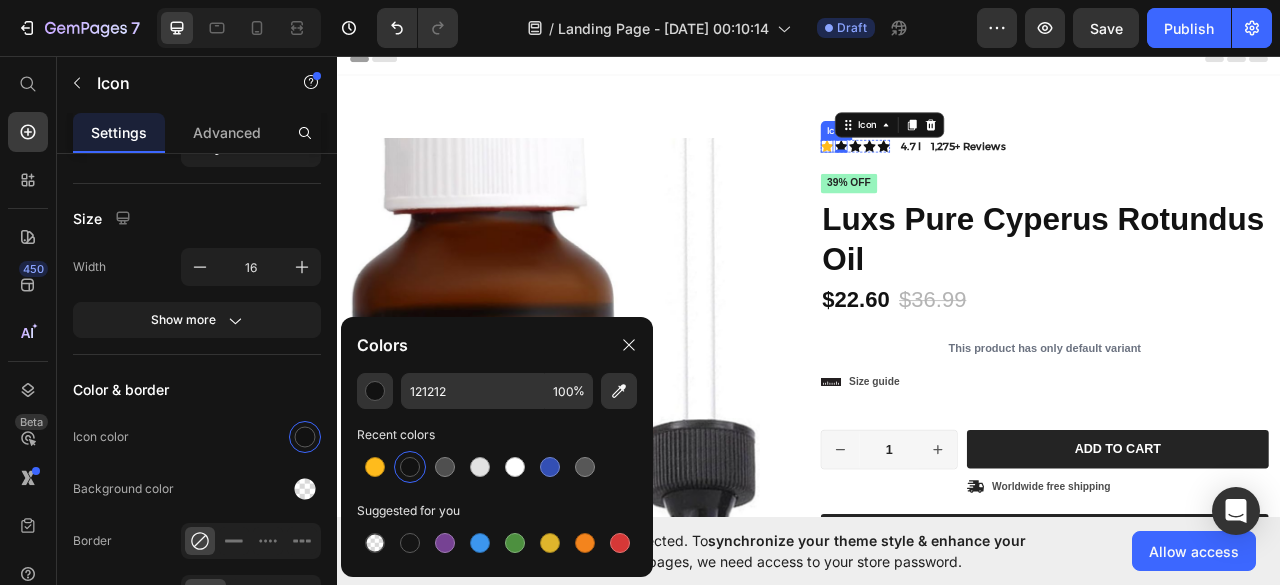 click 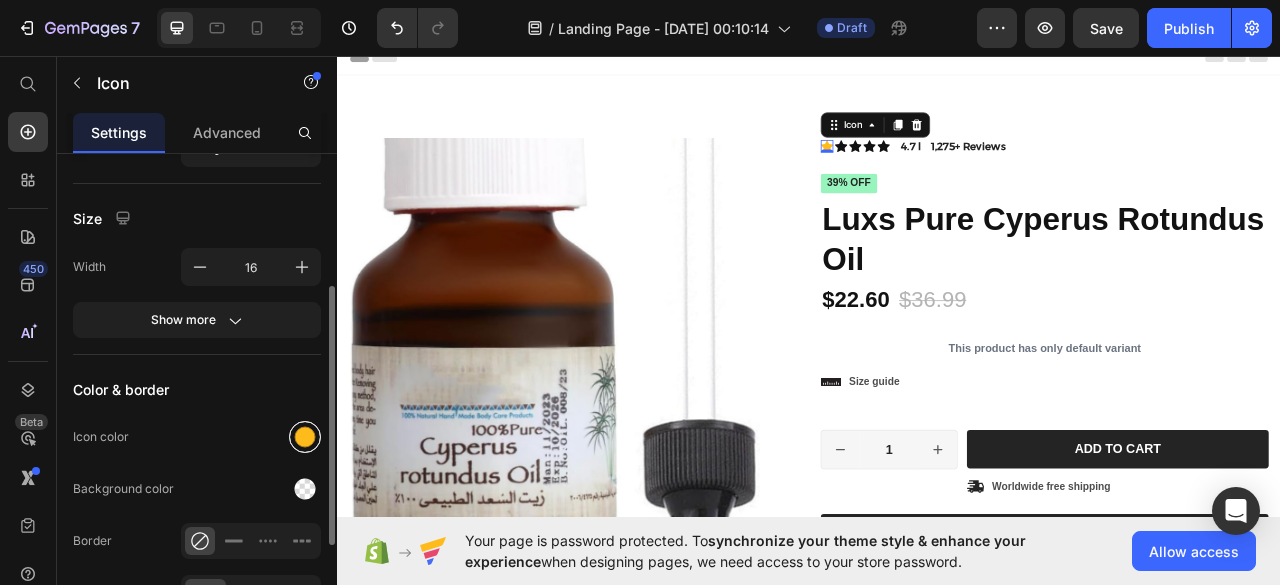 click at bounding box center (305, 437) 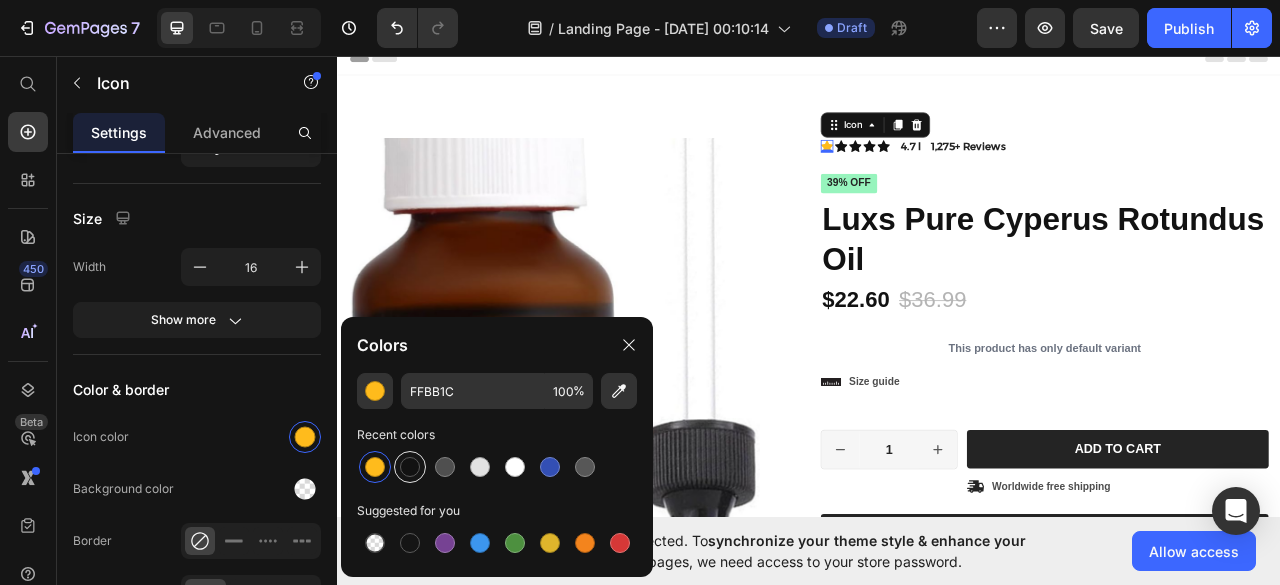 click at bounding box center [410, 467] 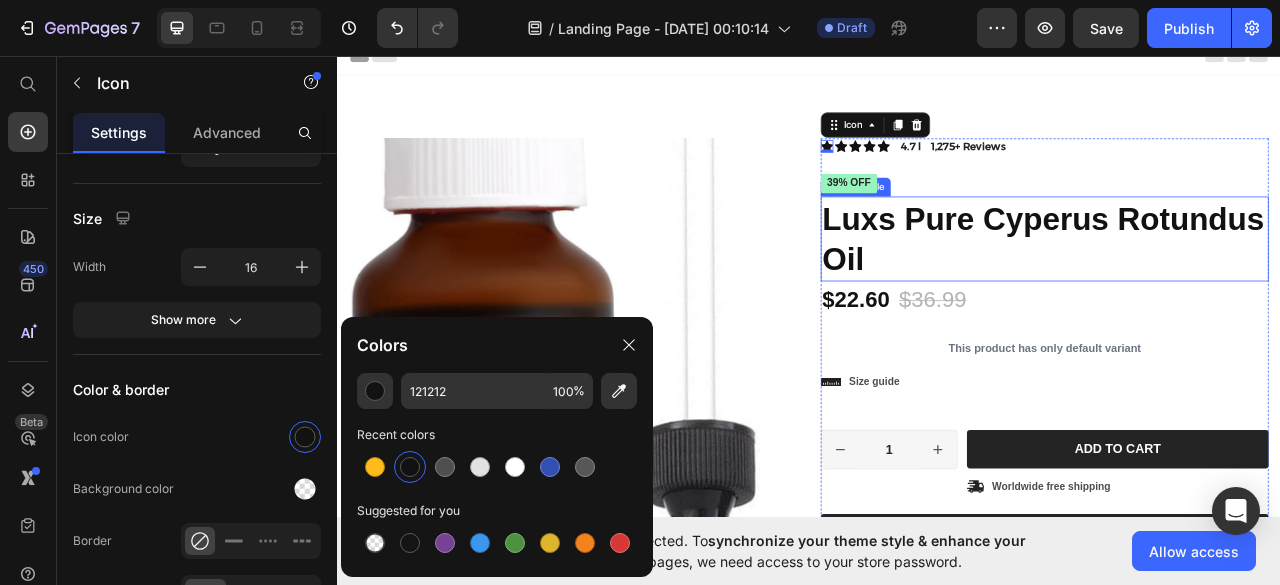 click on "Luxs Pure Cyperus Rotundus Oil" at bounding box center (1237, 290) 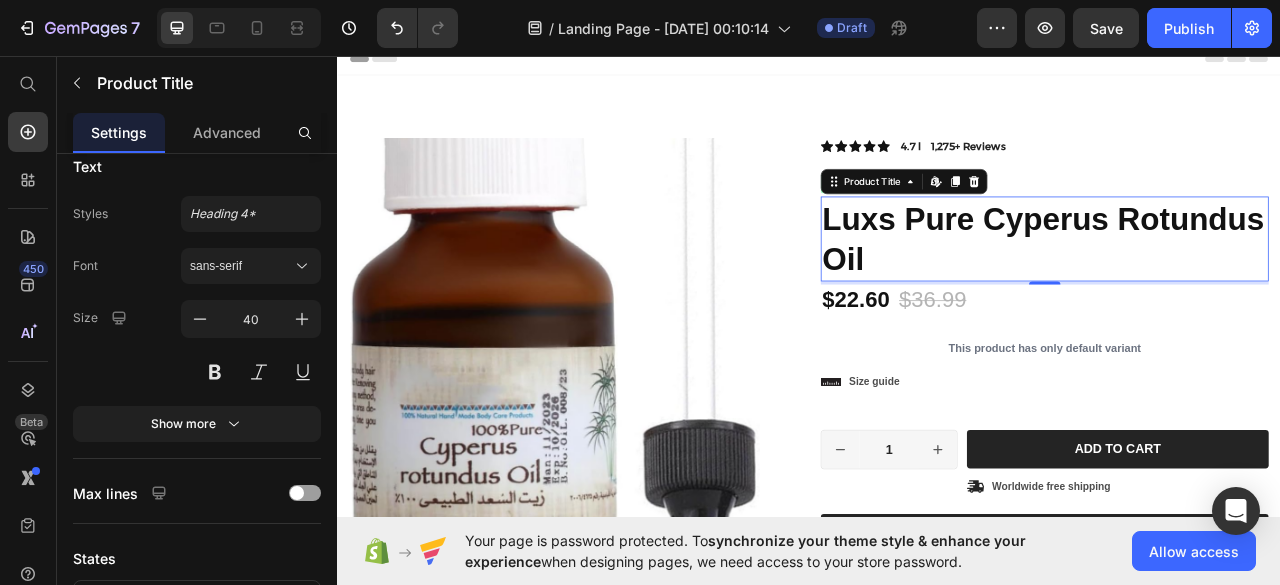 scroll, scrollTop: 0, scrollLeft: 0, axis: both 